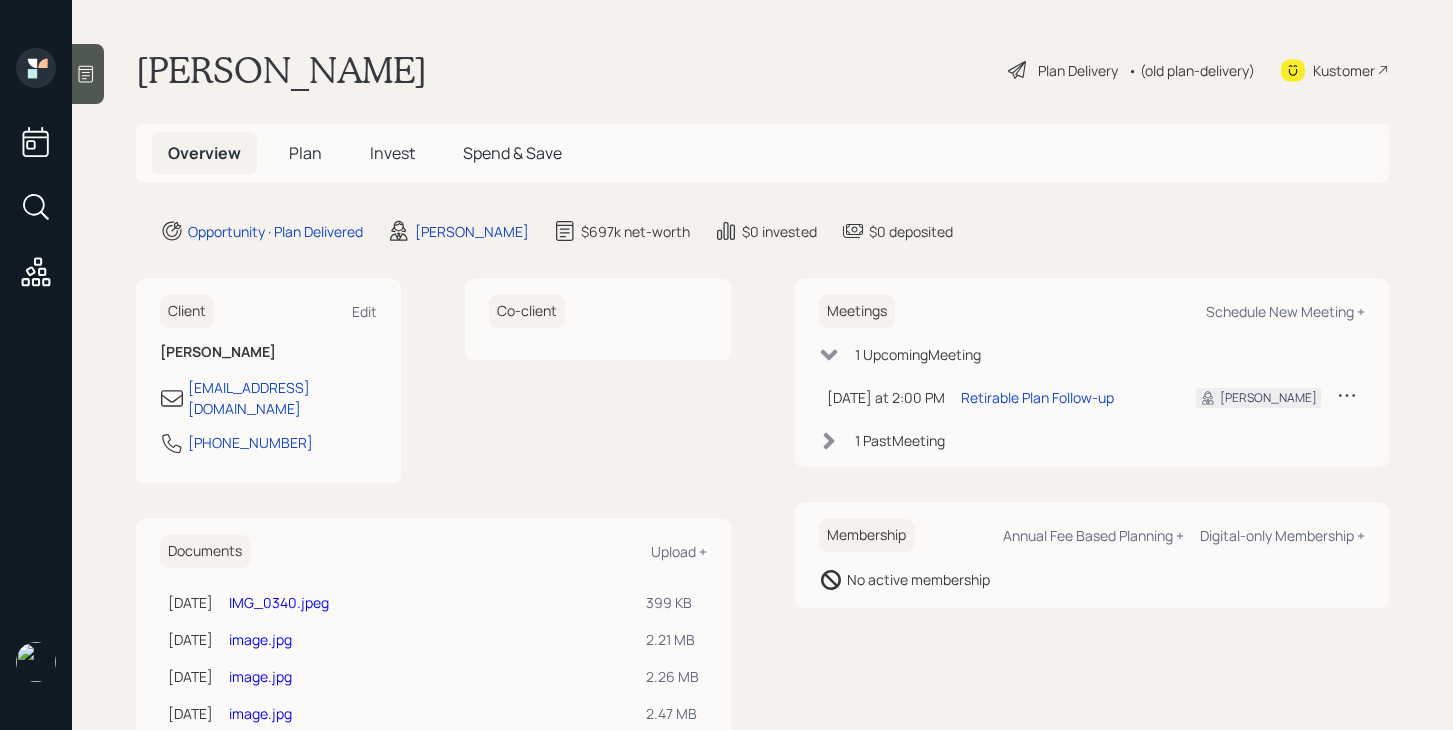 scroll, scrollTop: 0, scrollLeft: 0, axis: both 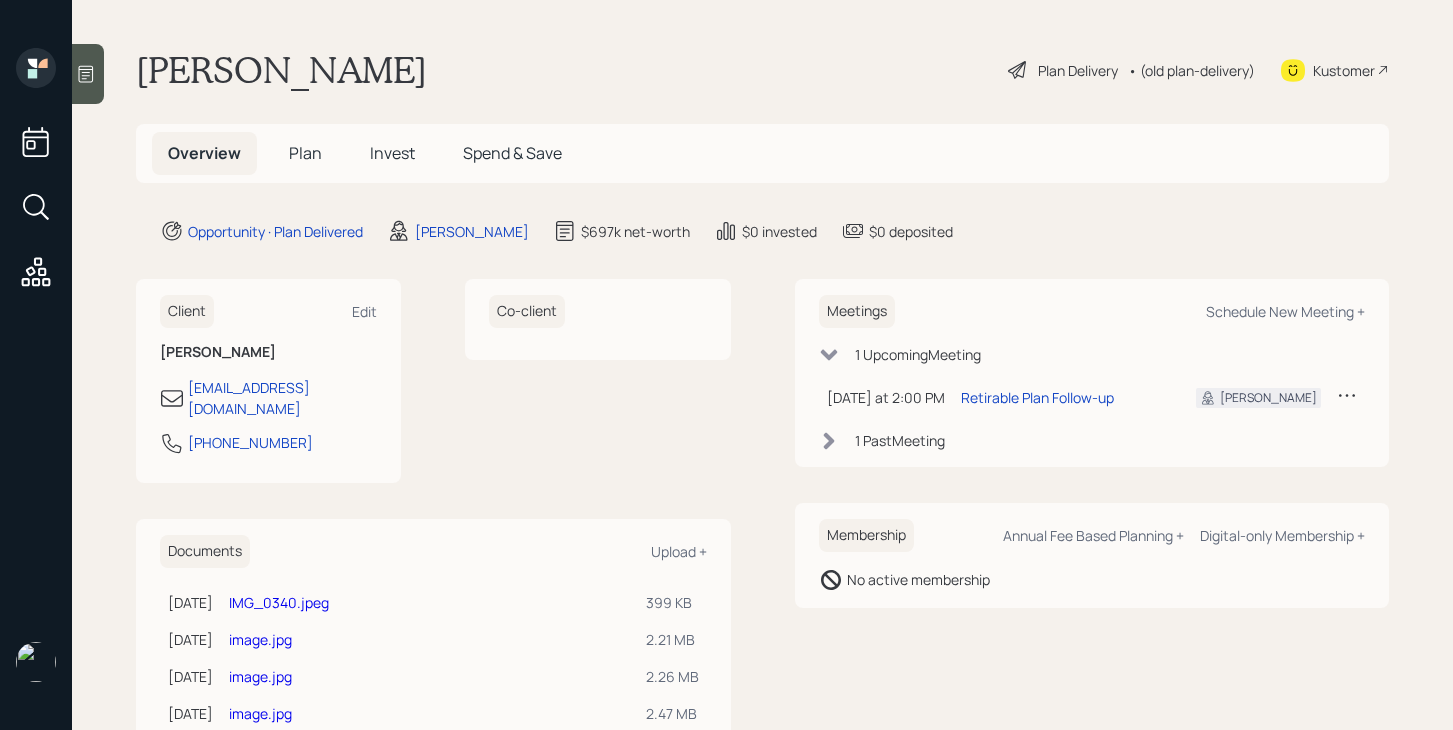 click on "Plan" at bounding box center [305, 153] 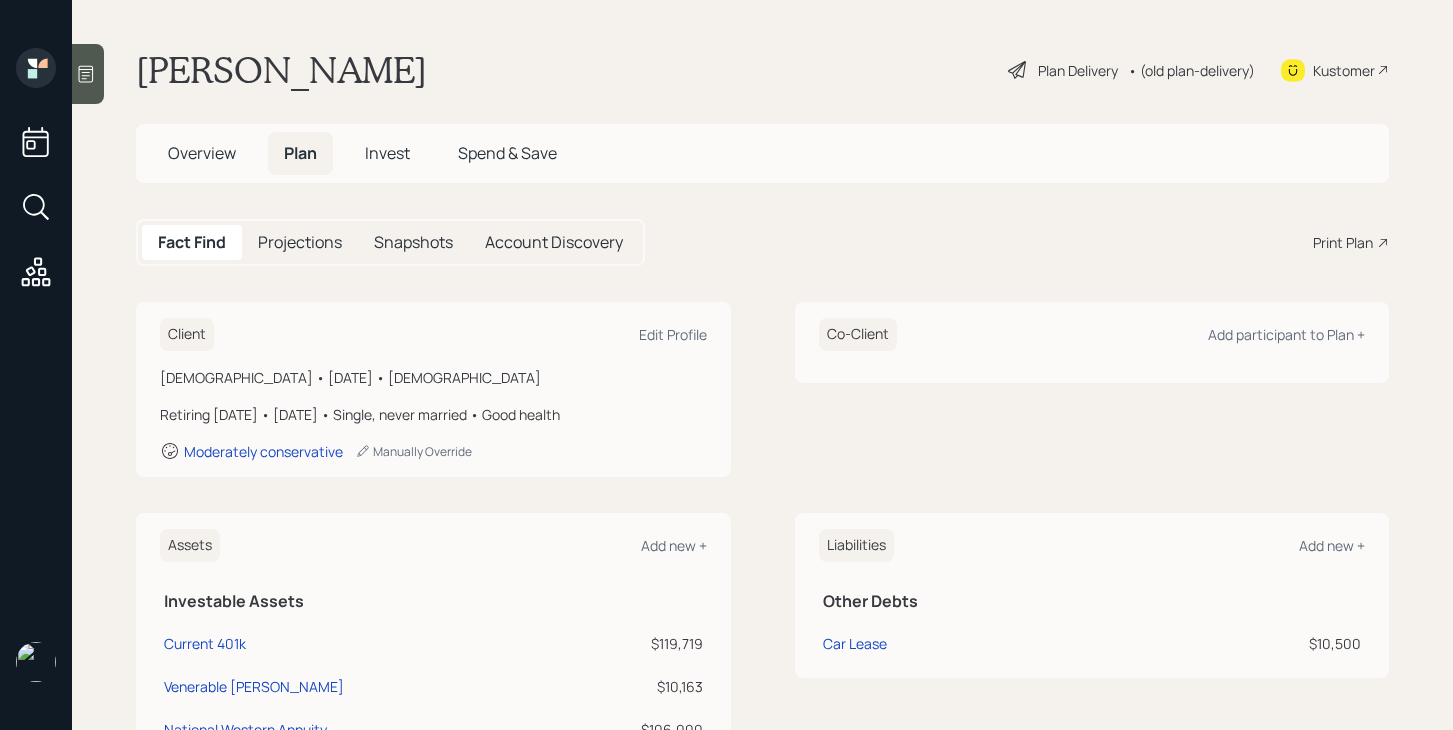 click on "Plan Delivery" at bounding box center [1078, 70] 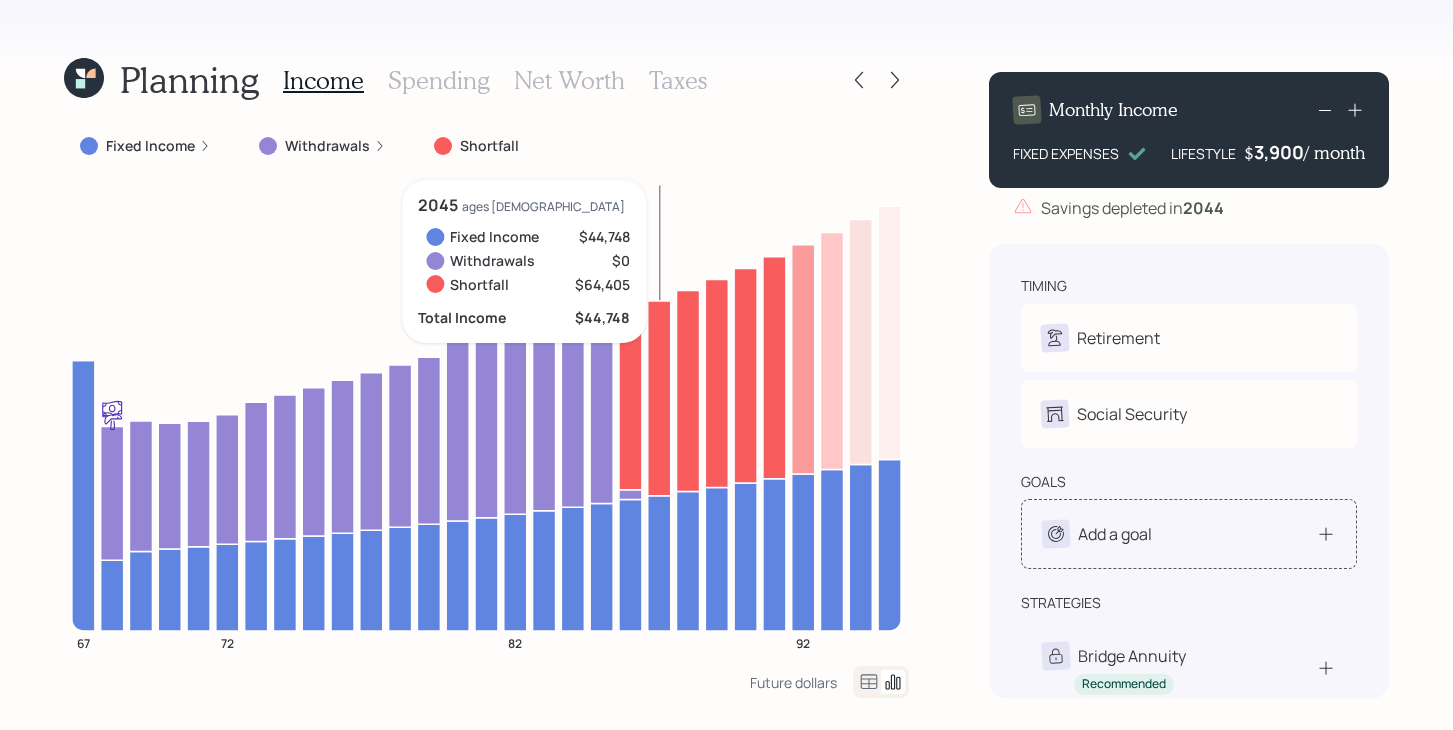 scroll, scrollTop: 133, scrollLeft: 0, axis: vertical 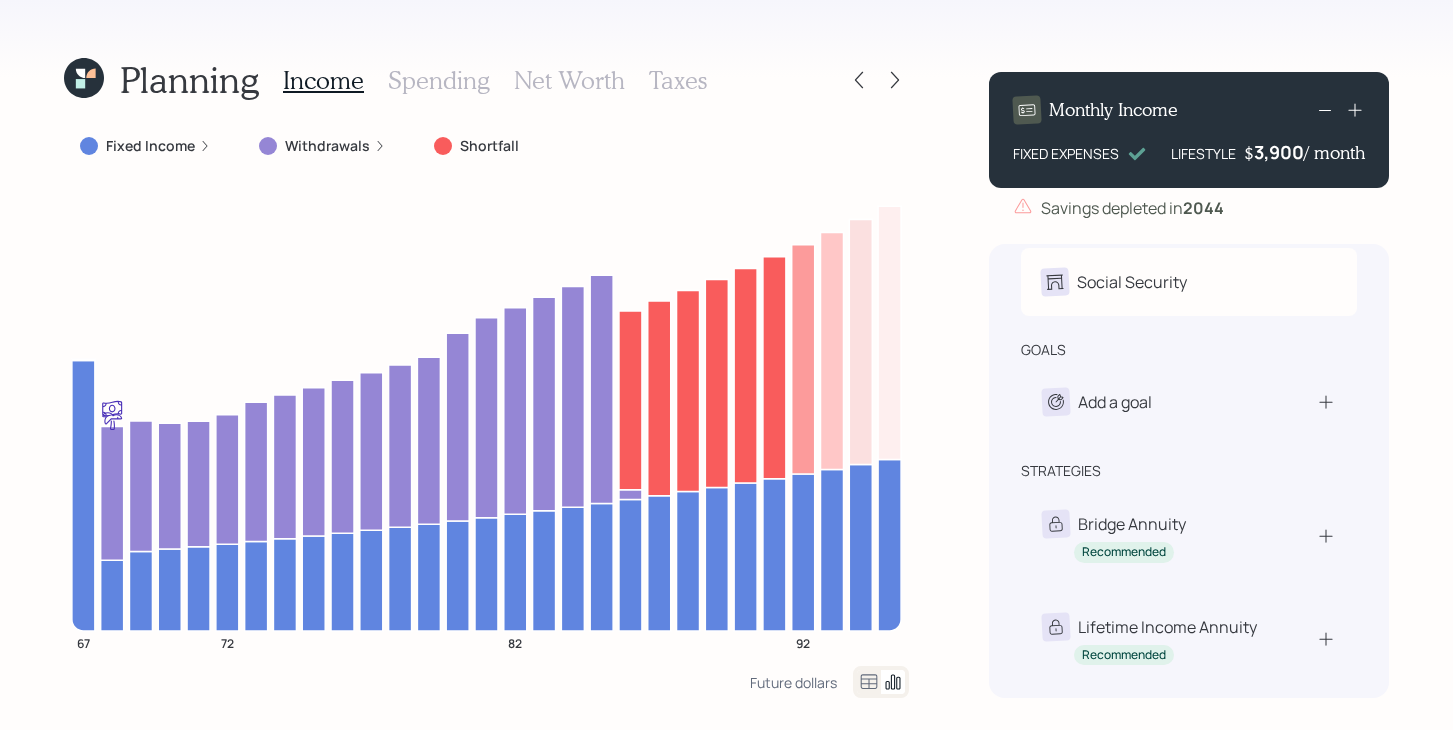 click 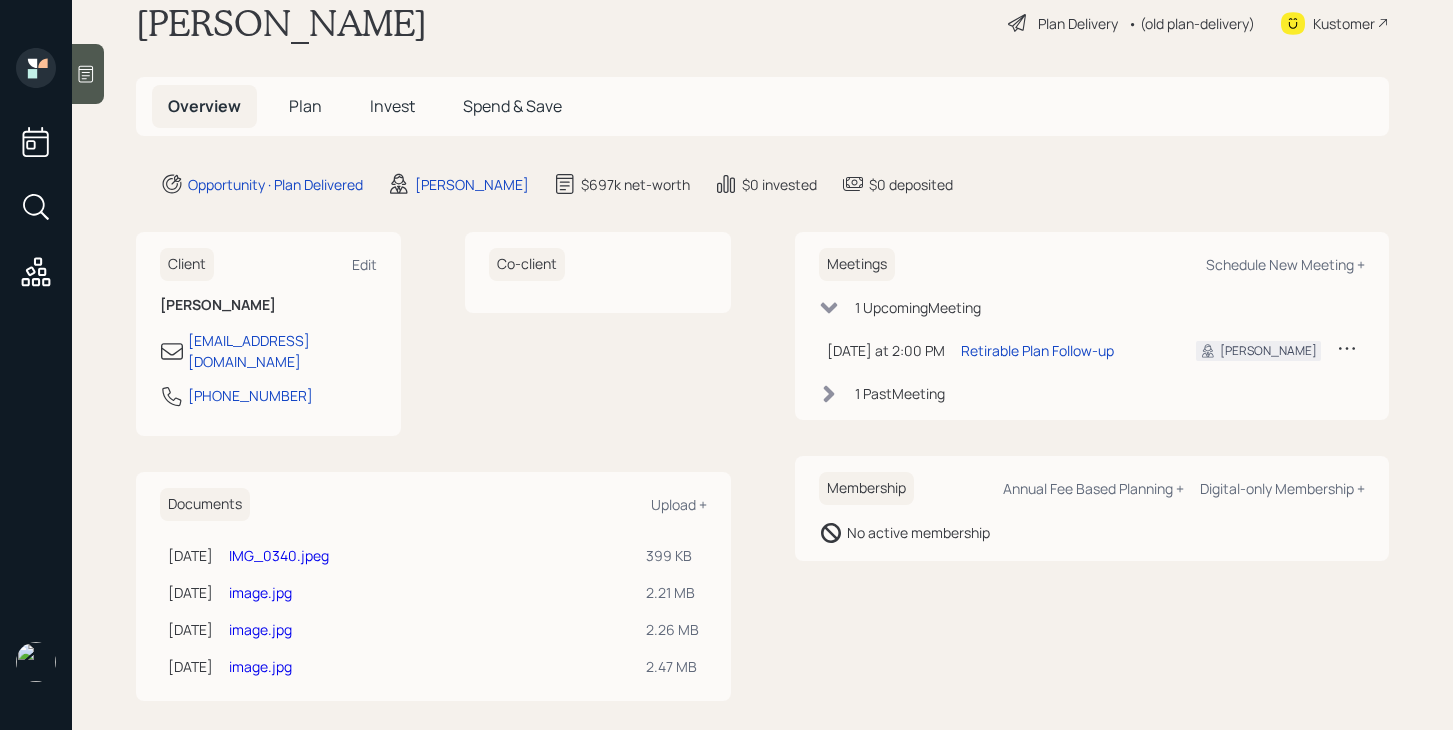 scroll, scrollTop: 0, scrollLeft: 0, axis: both 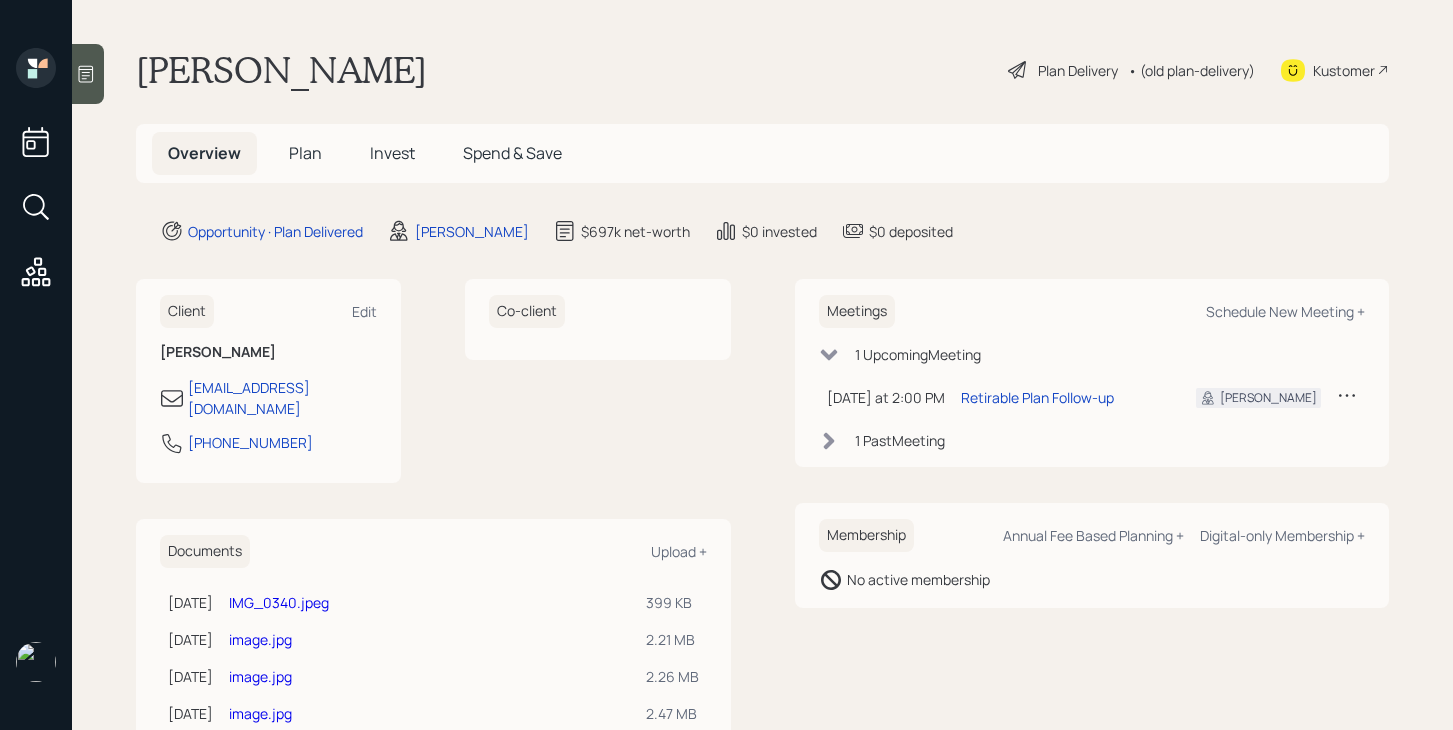 click on "Plan" at bounding box center [305, 153] 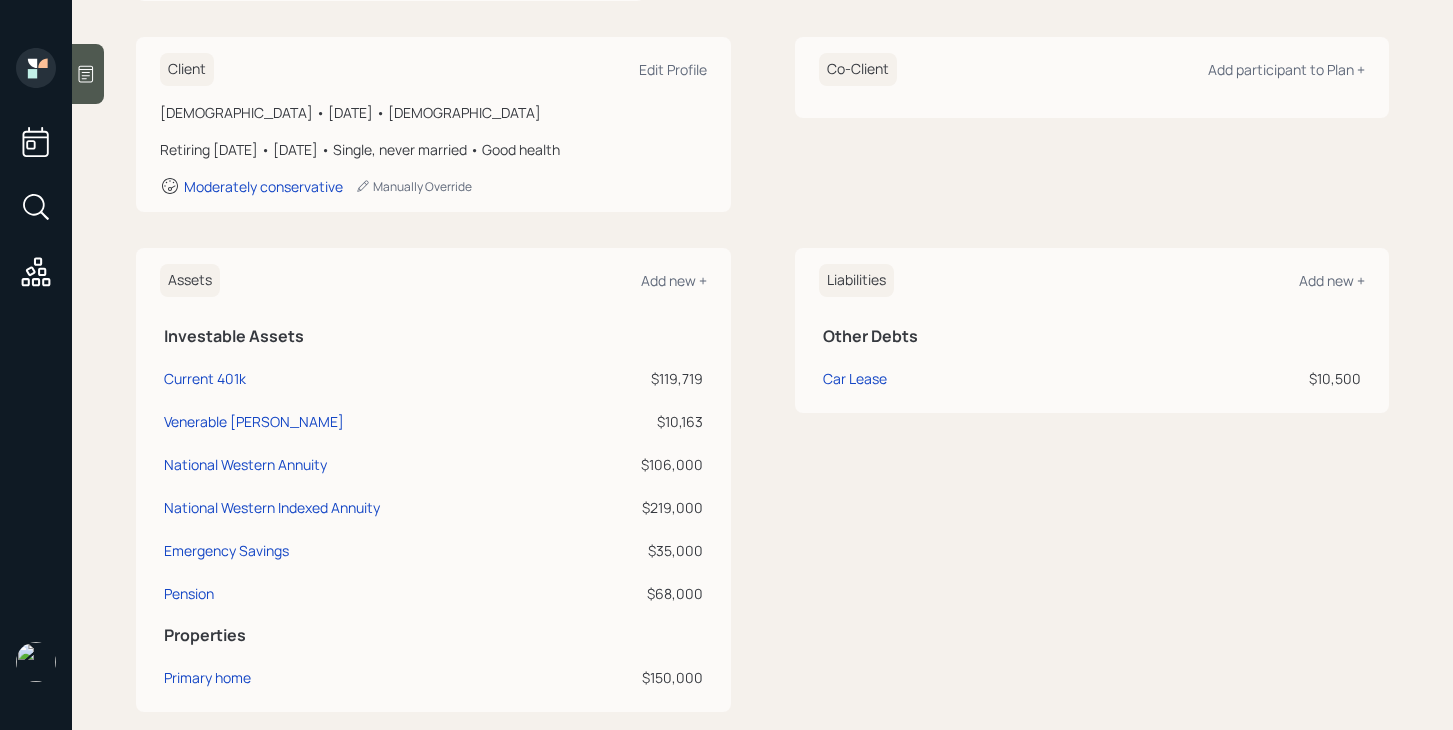 scroll, scrollTop: 271, scrollLeft: 0, axis: vertical 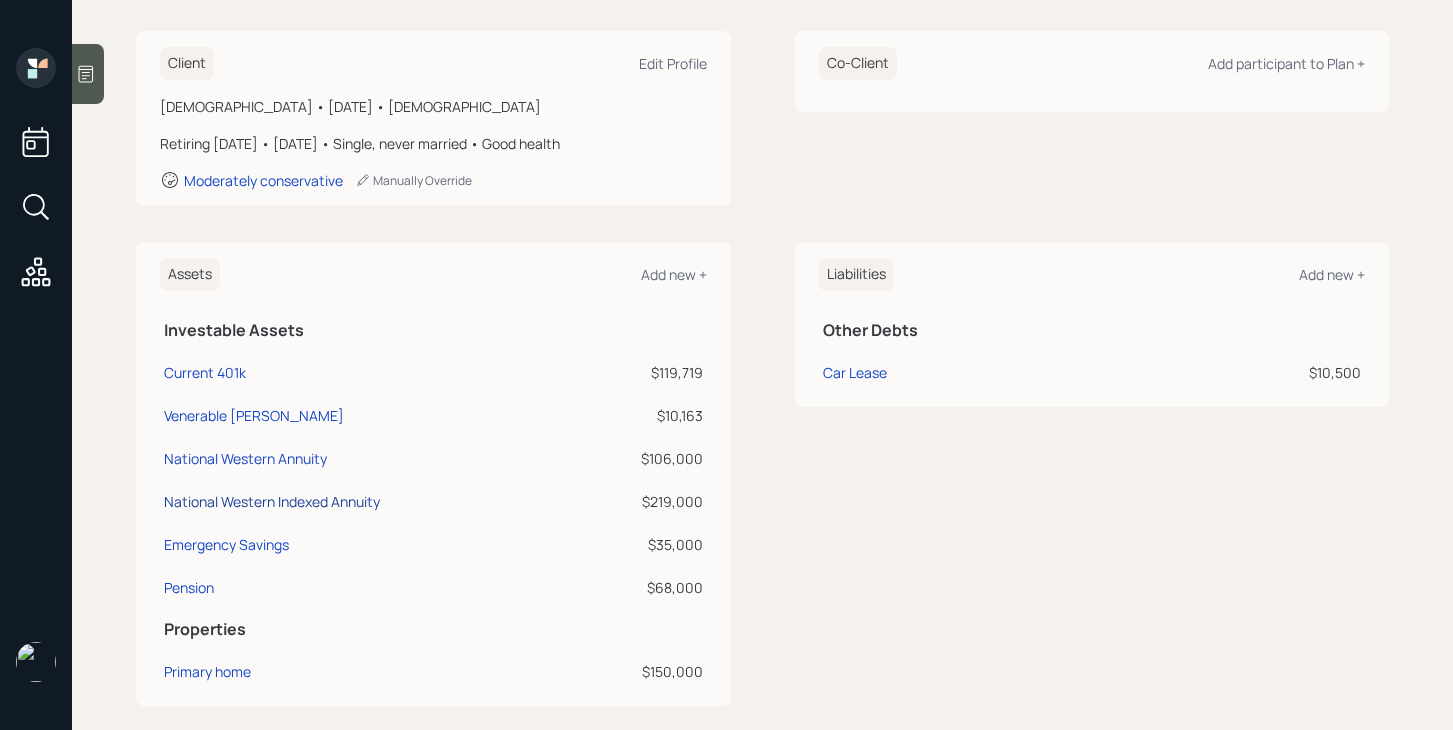 click on "National Western Indexed Annuity" at bounding box center [272, 501] 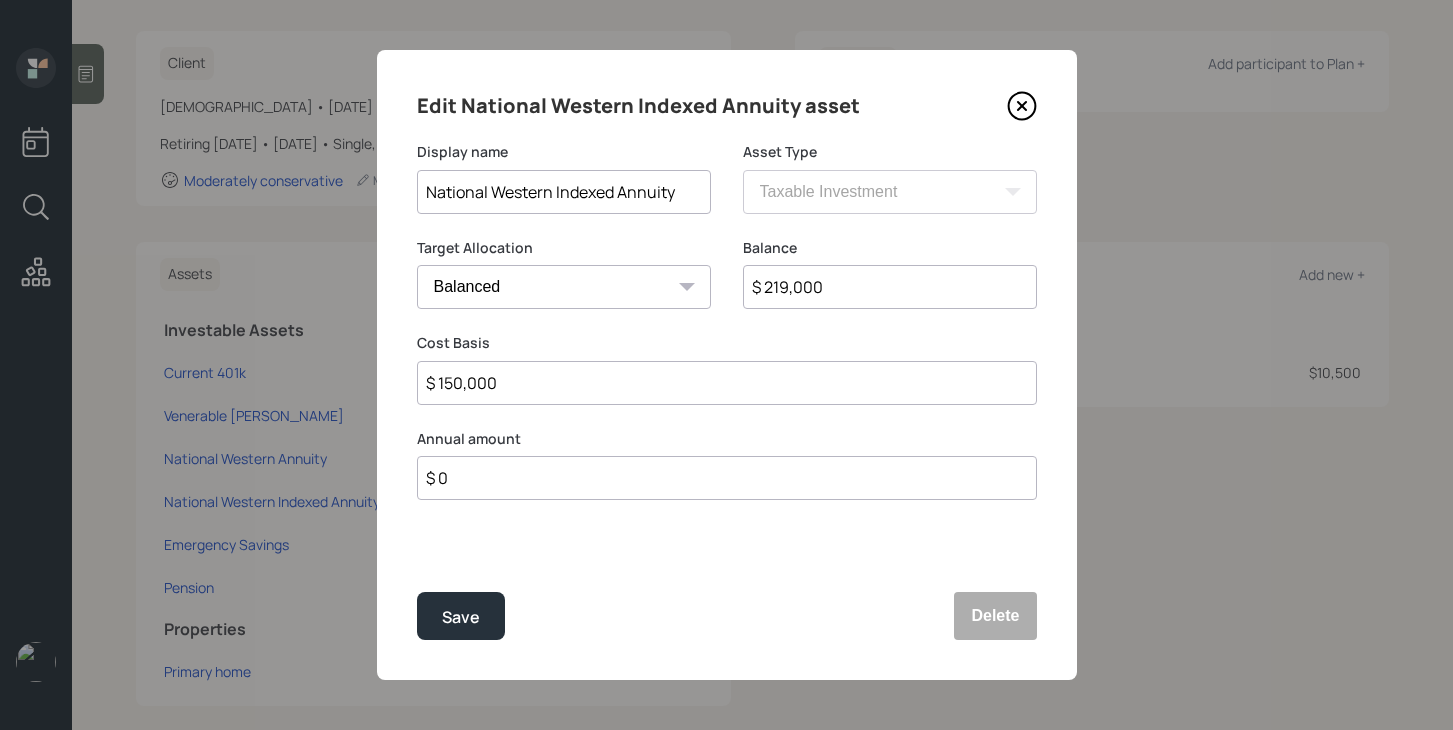 drag, startPoint x: 836, startPoint y: 279, endPoint x: 736, endPoint y: 279, distance: 100 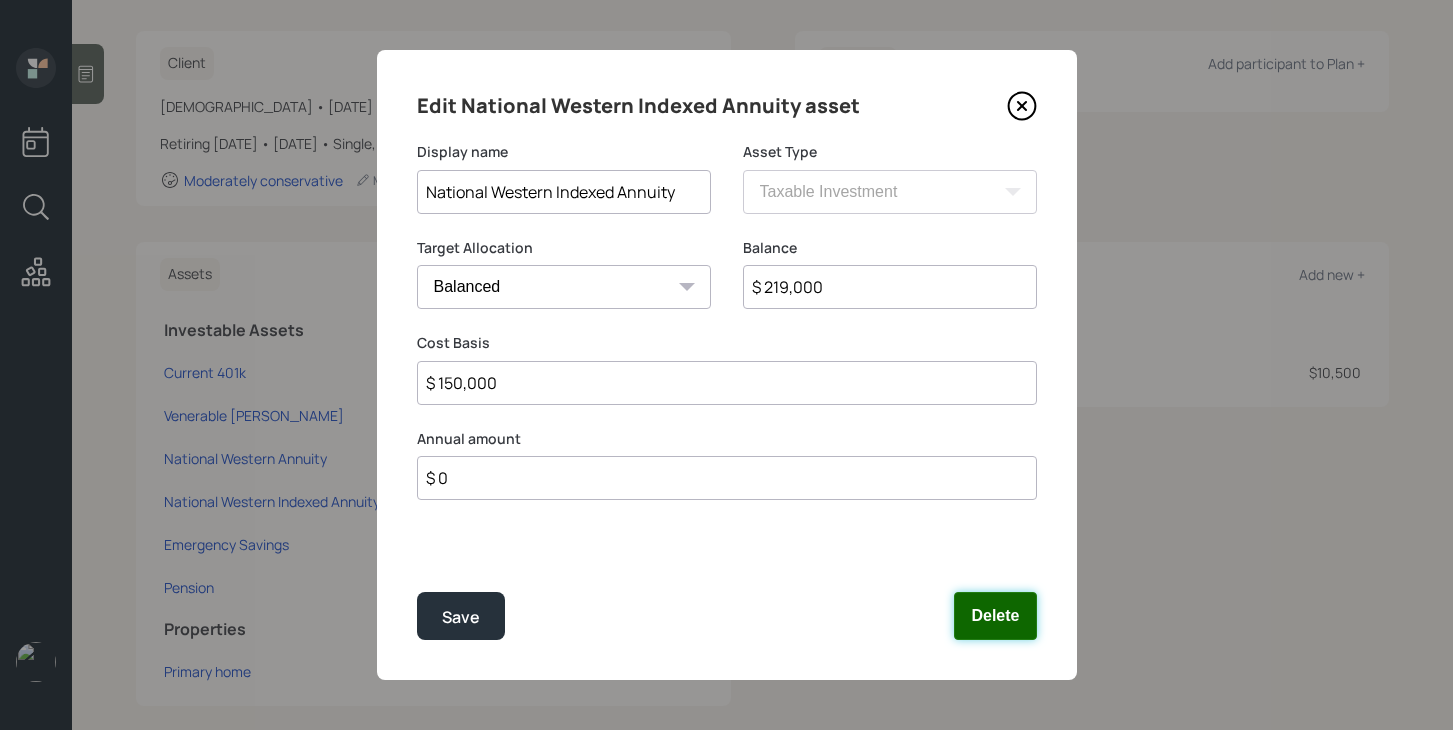 click on "Delete" at bounding box center [995, 616] 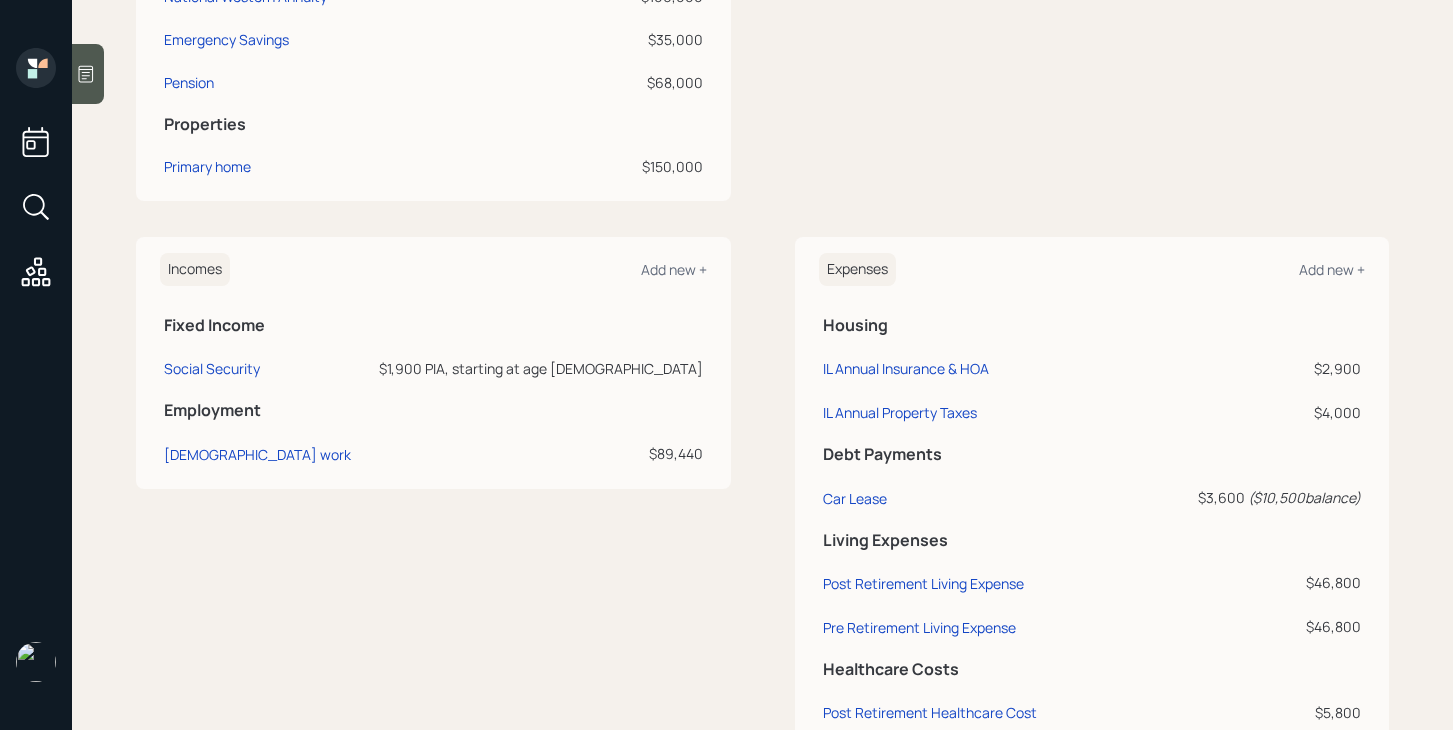 scroll, scrollTop: 842, scrollLeft: 0, axis: vertical 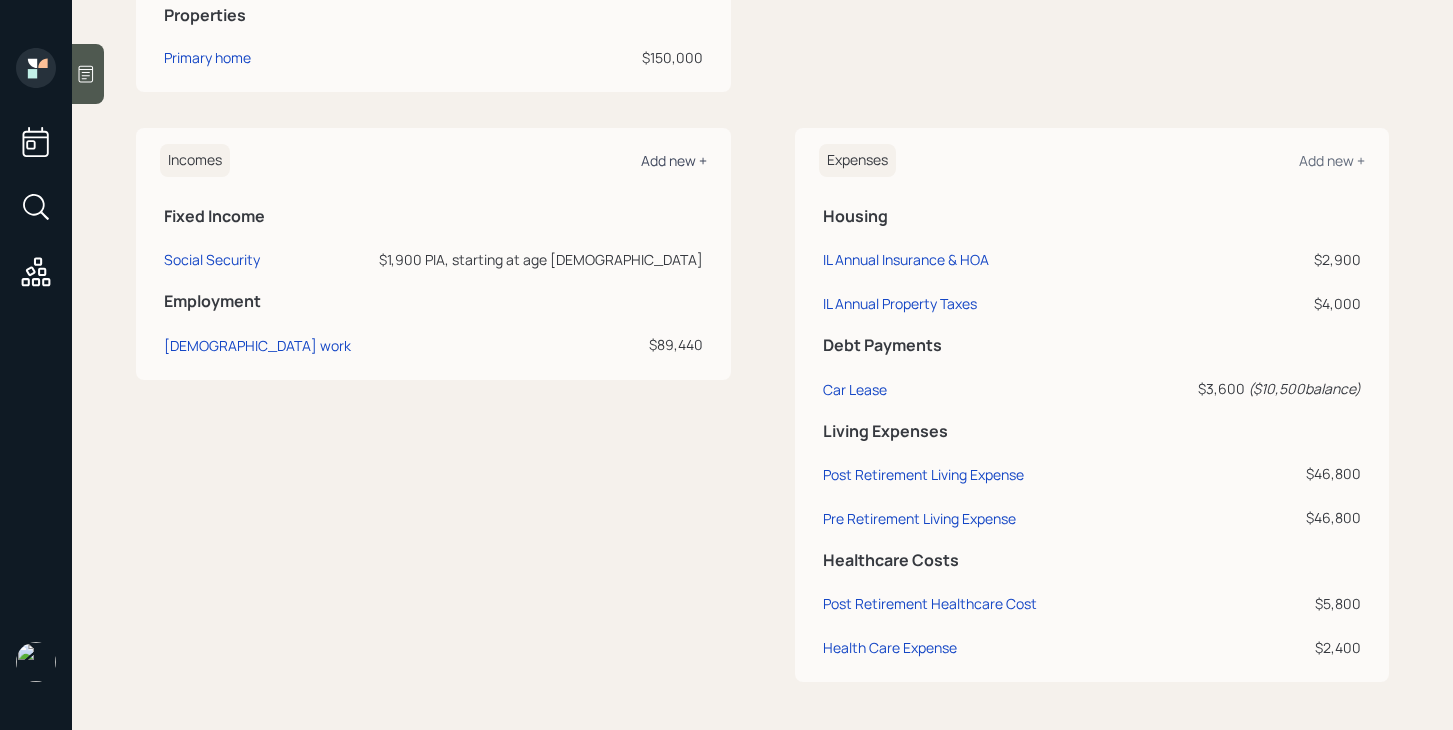 click on "Add new +" at bounding box center [674, 160] 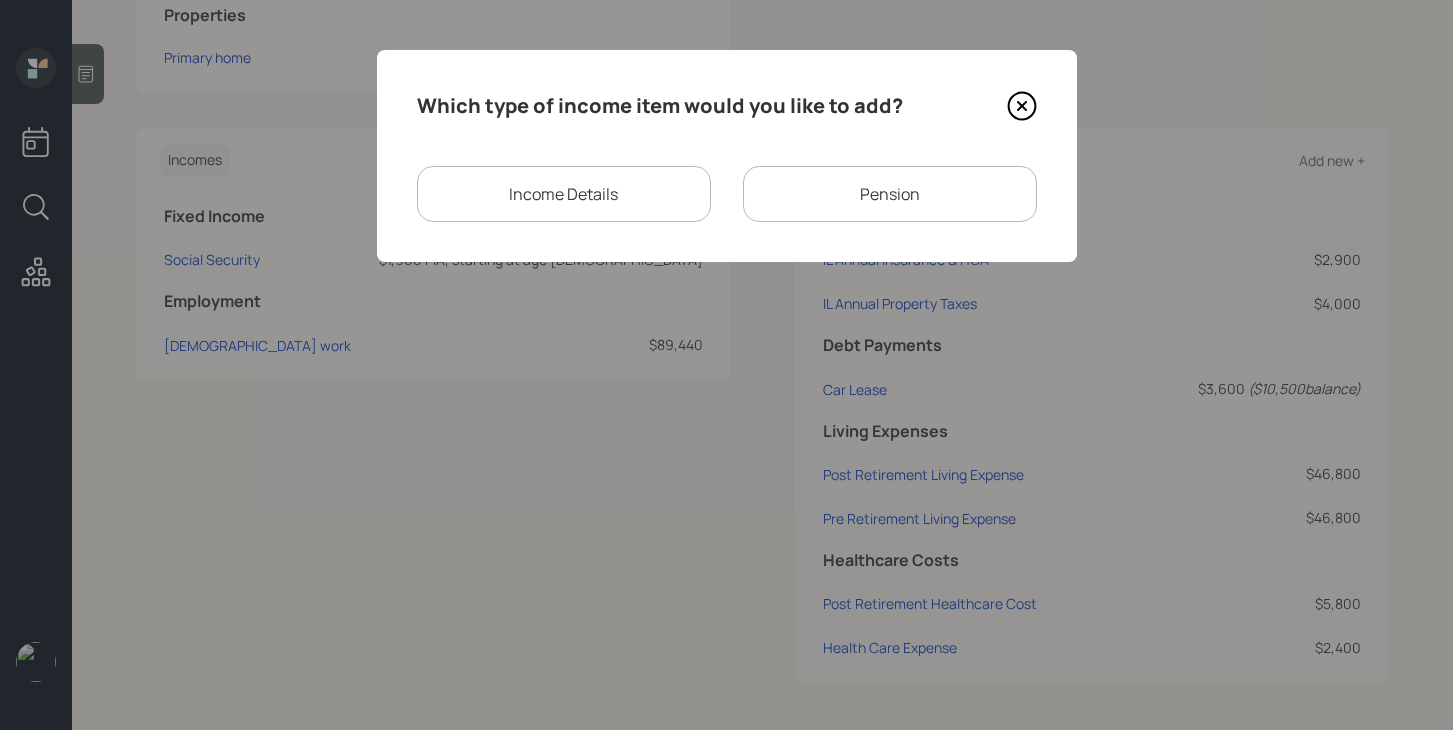 click on "Income Details" at bounding box center (564, 194) 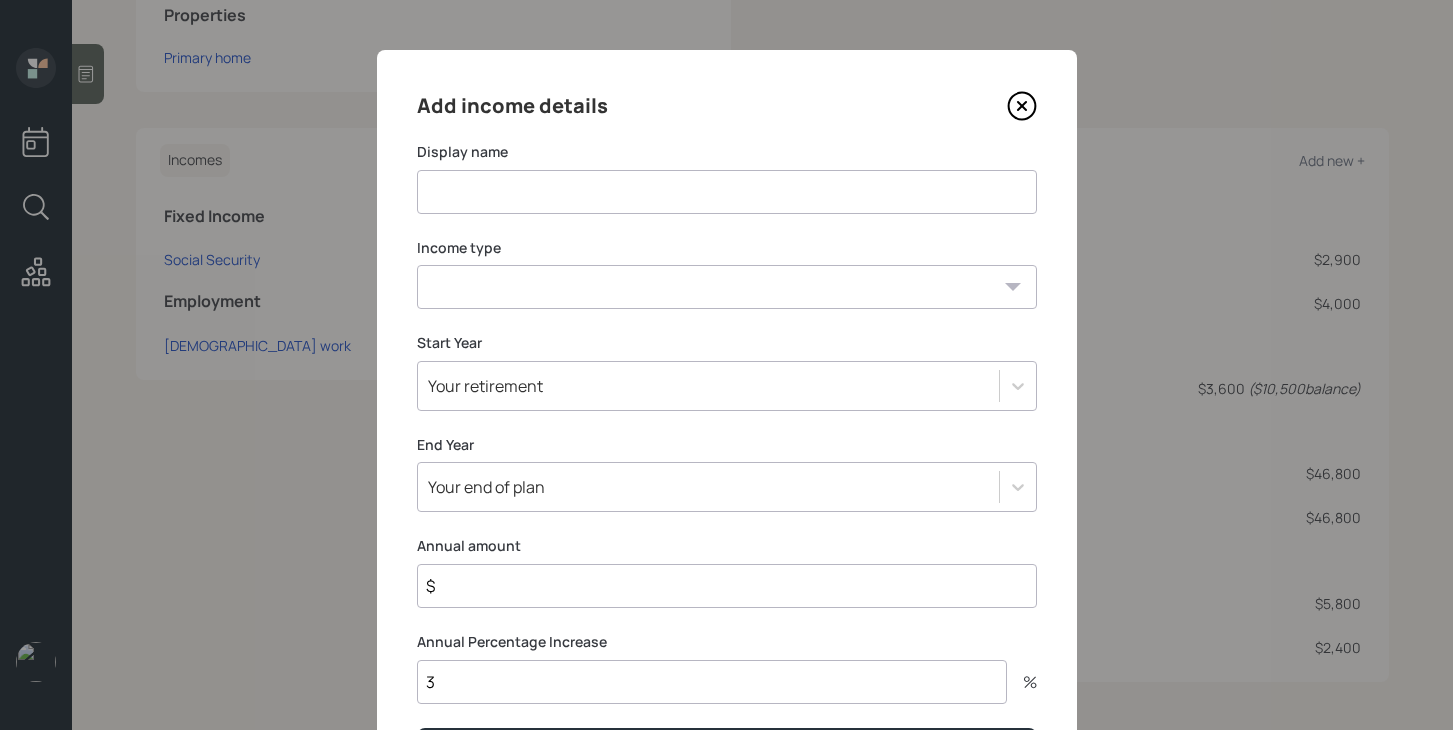 click 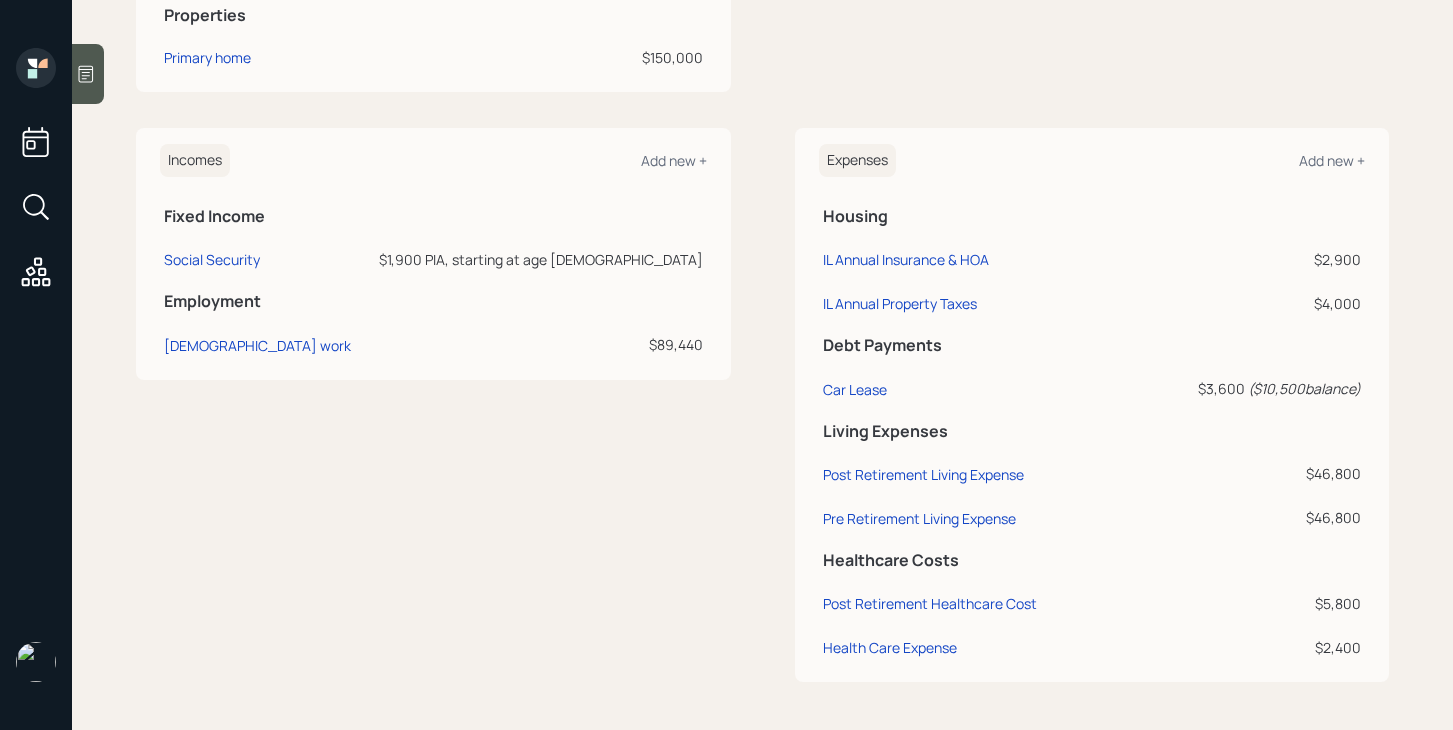 click on "Incomes Add new +" at bounding box center [433, 160] 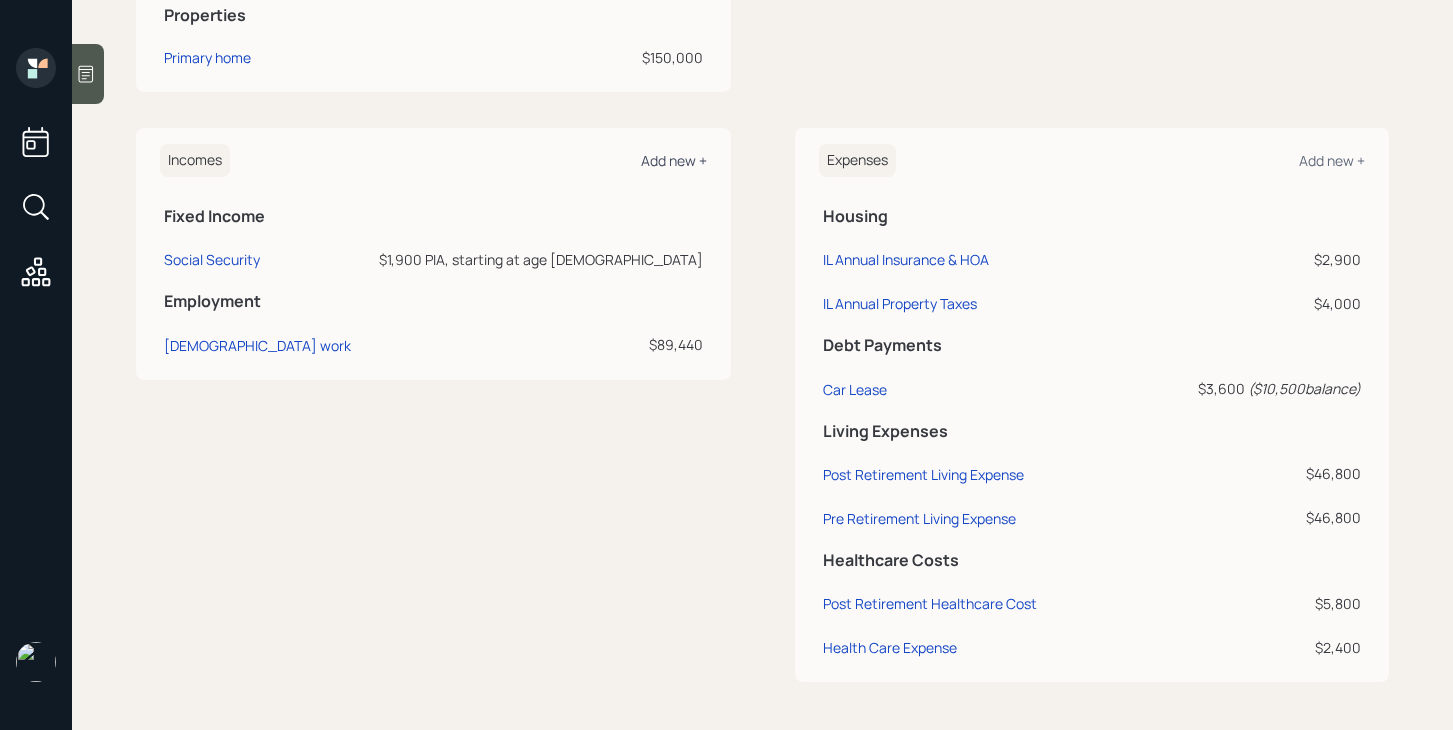 click on "Add new +" at bounding box center (674, 160) 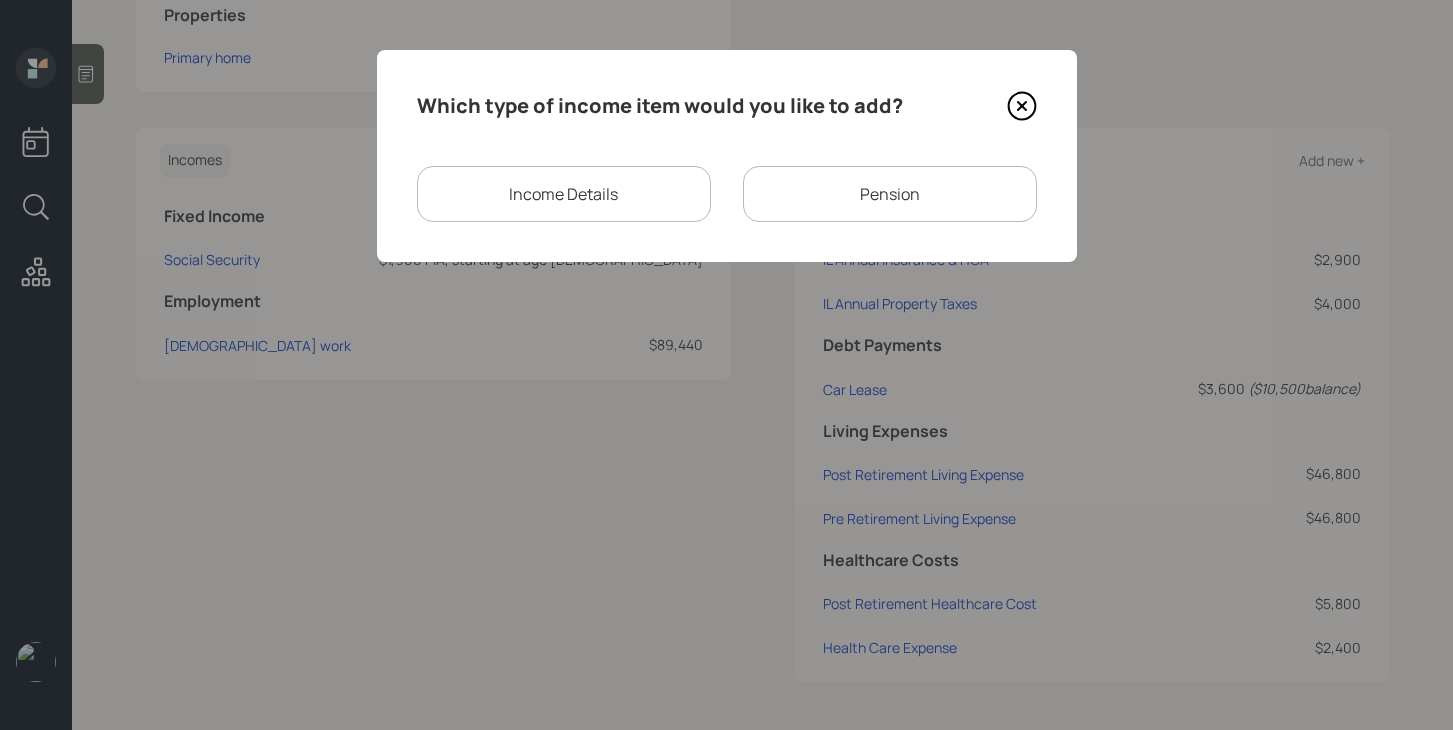 click on "Pension" at bounding box center (890, 194) 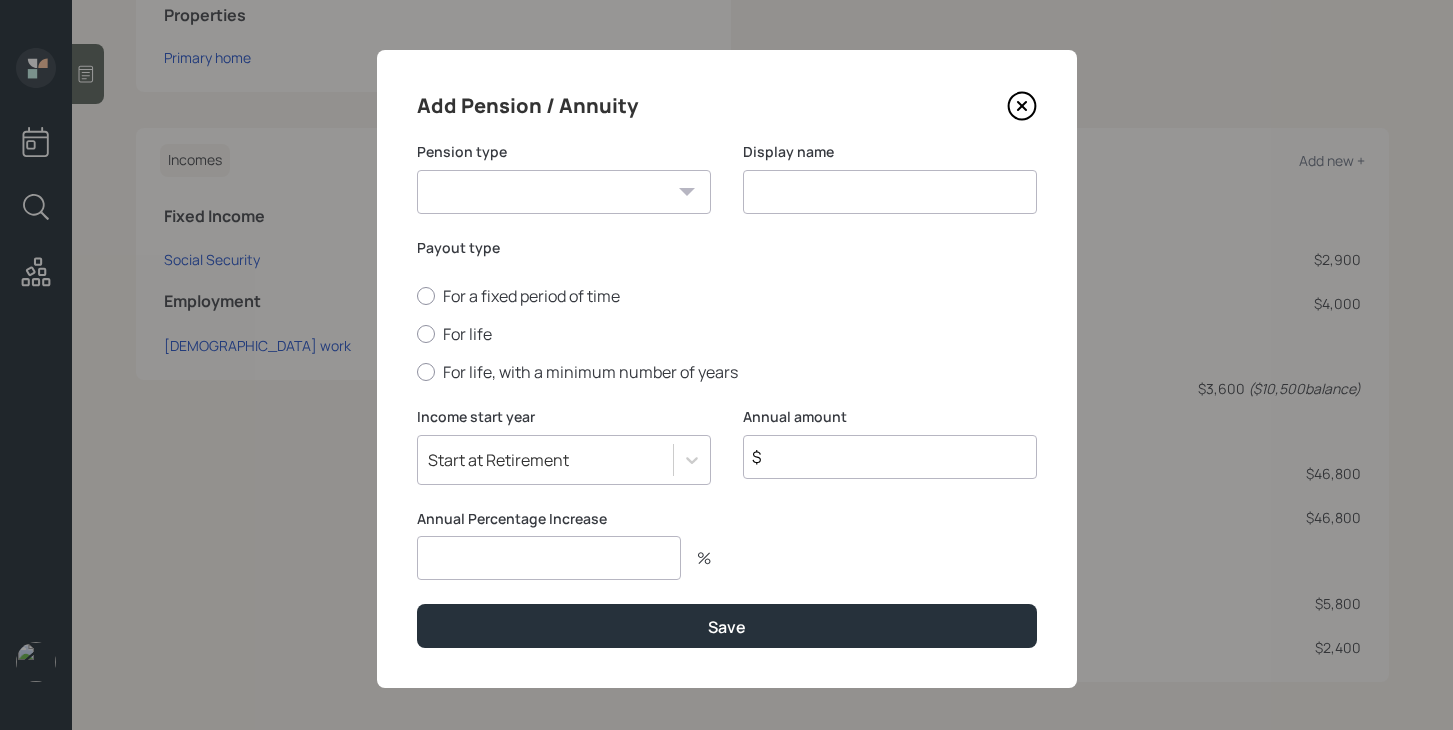 click on "Pension Annuity" at bounding box center (564, 192) 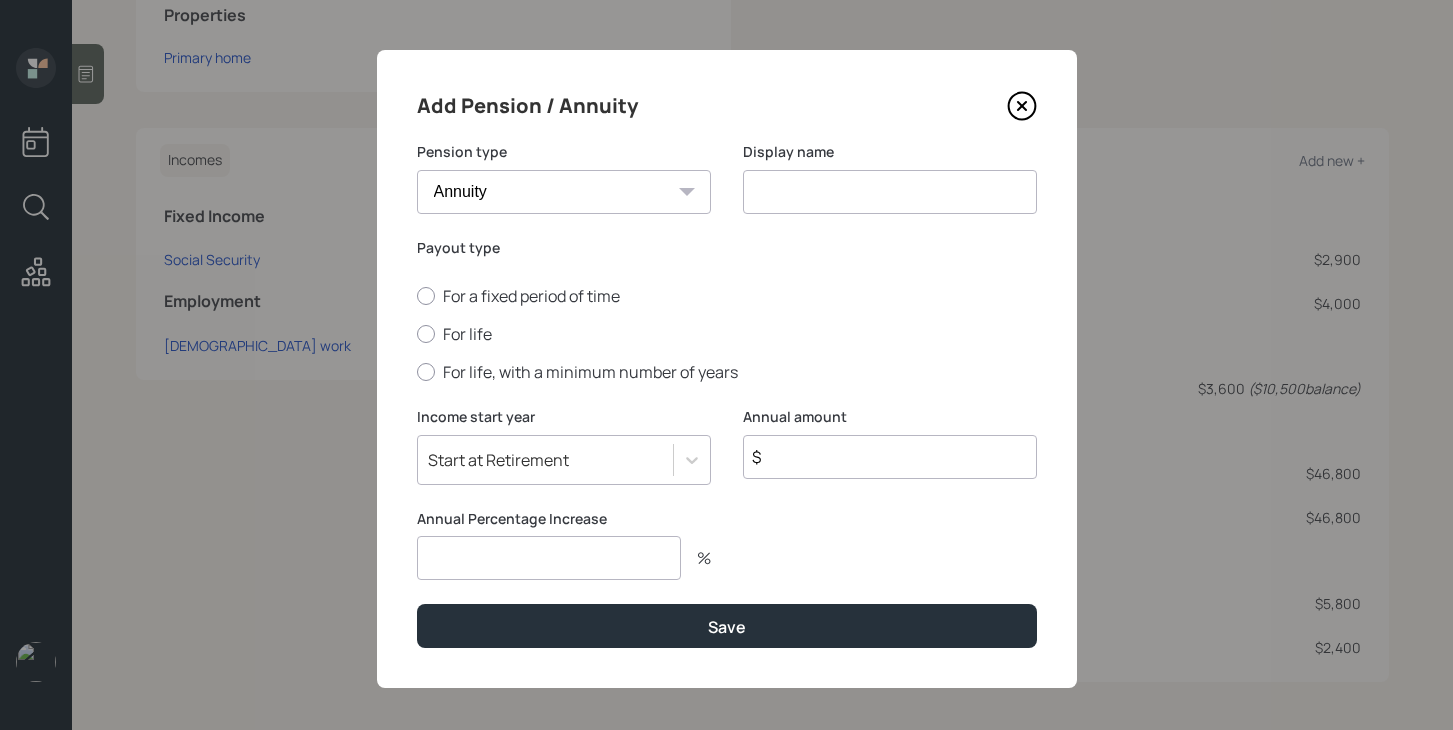 click at bounding box center [890, 192] 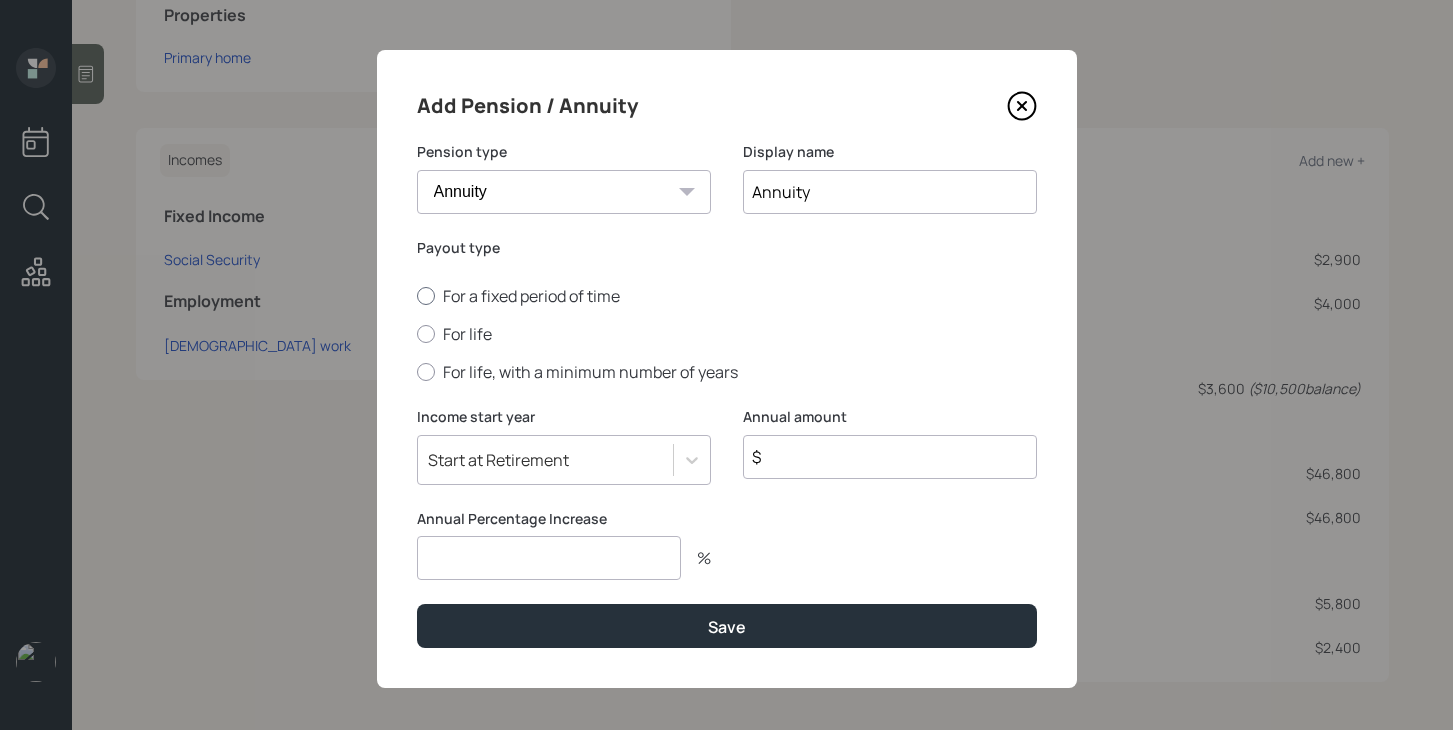 type on "Annuity" 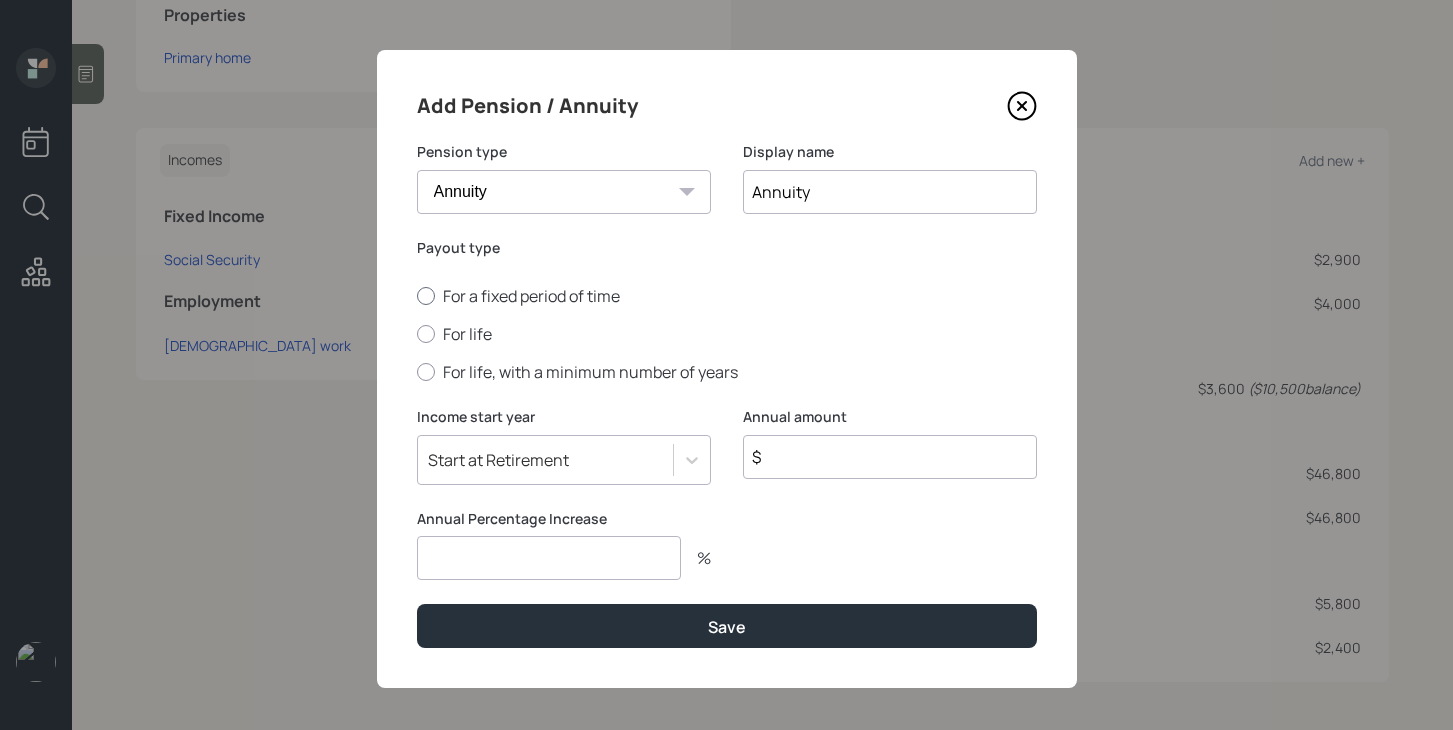radio on "true" 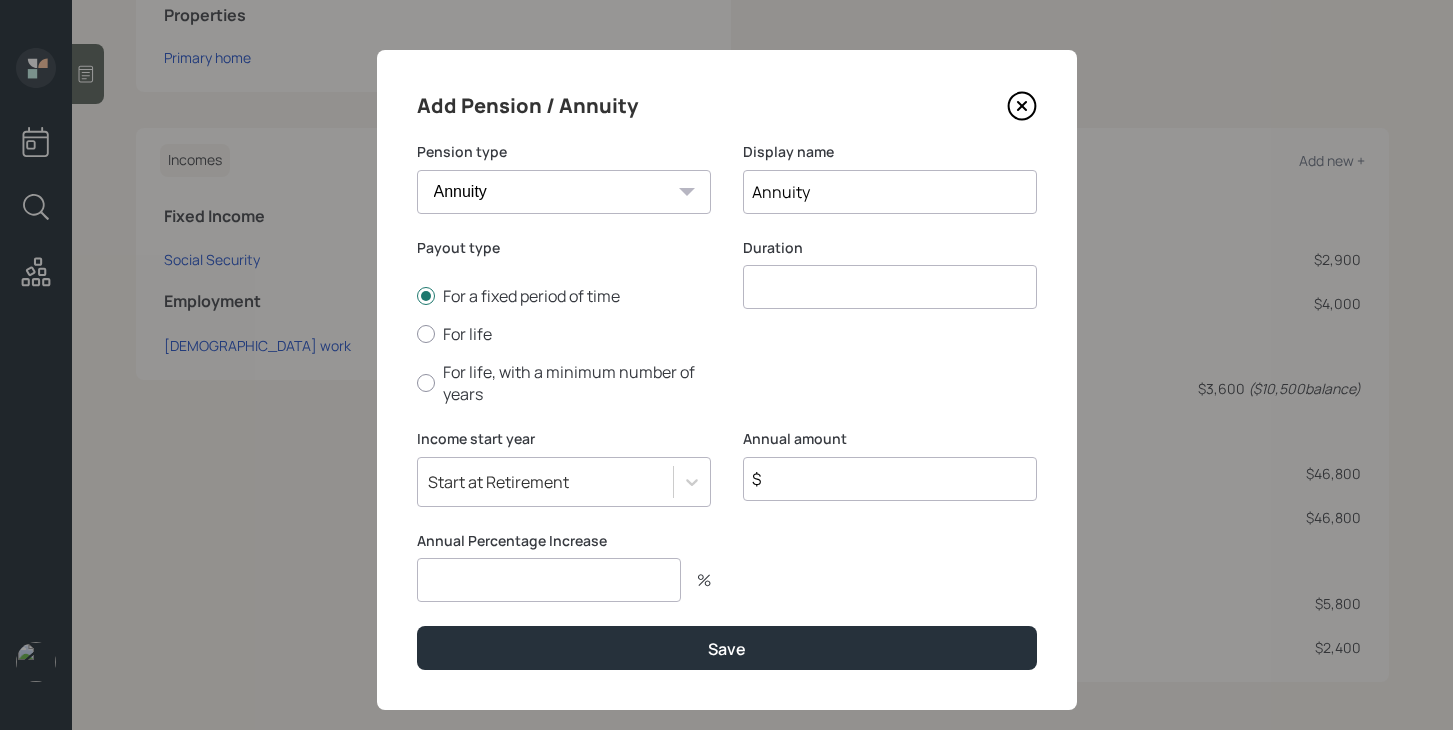 click at bounding box center (890, 287) 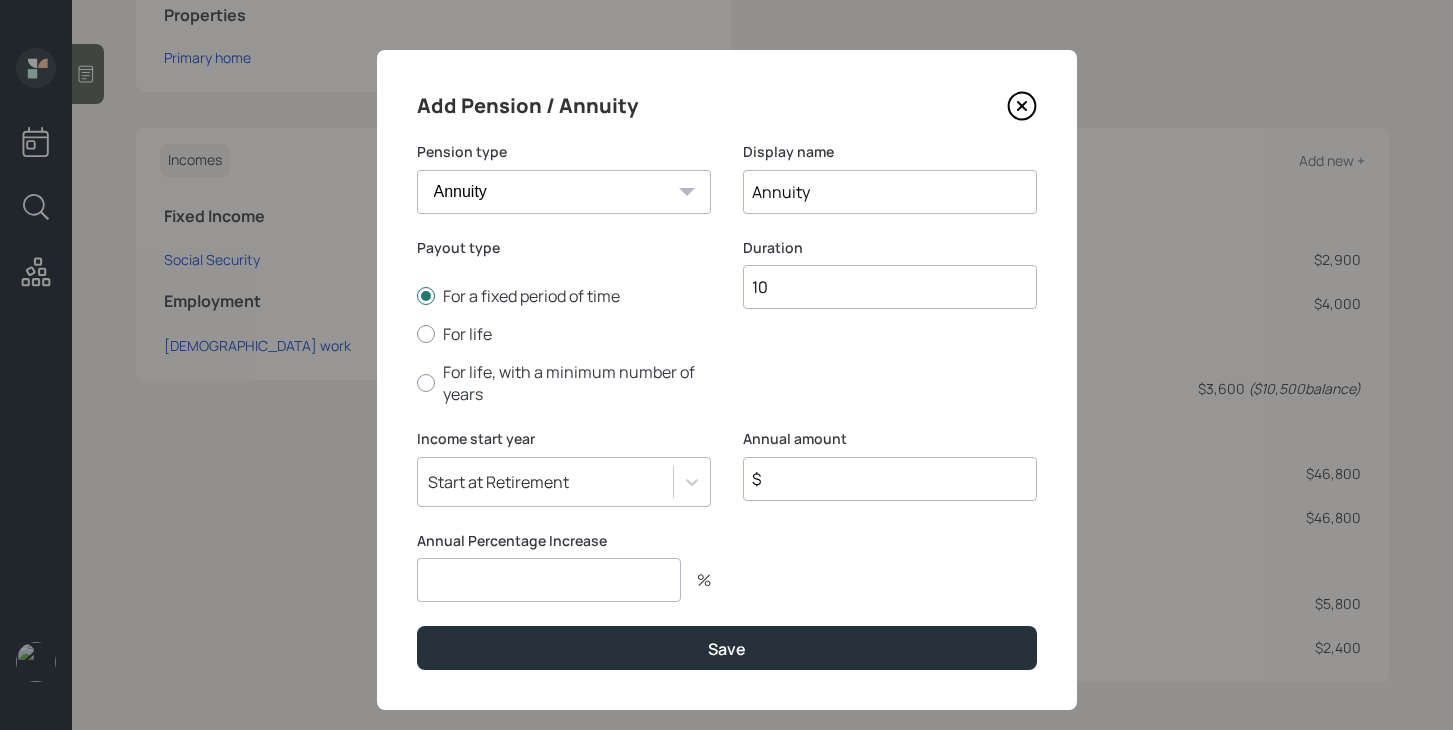 type on "10" 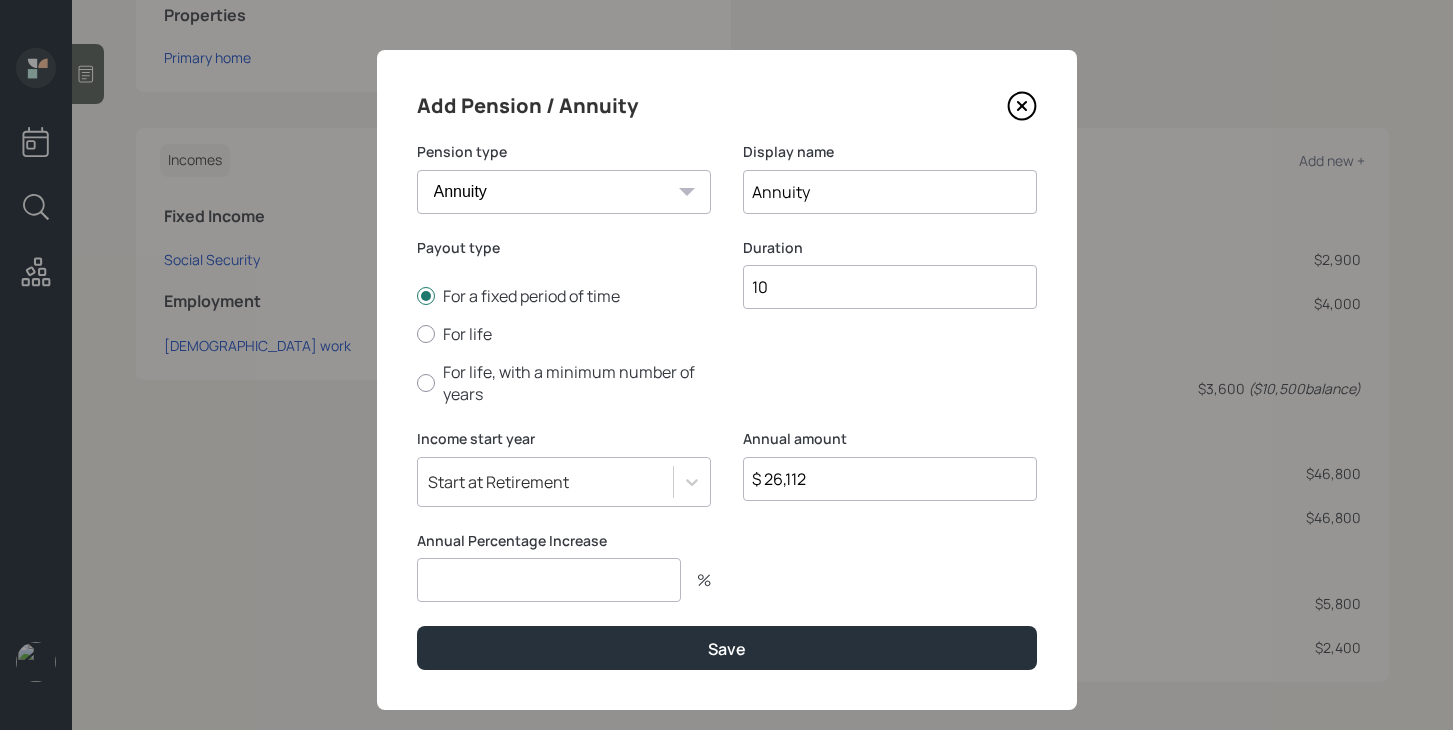 type on "$ 26,112" 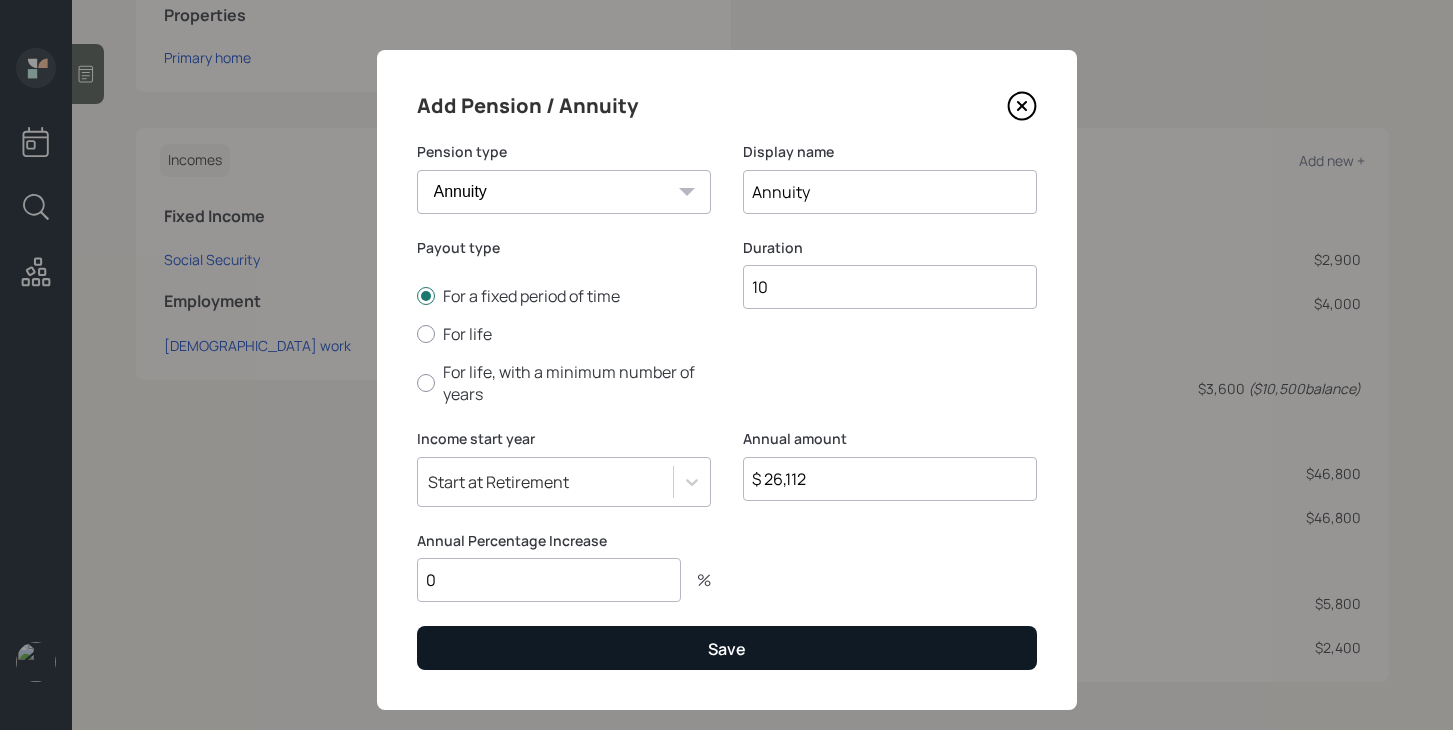 type on "0" 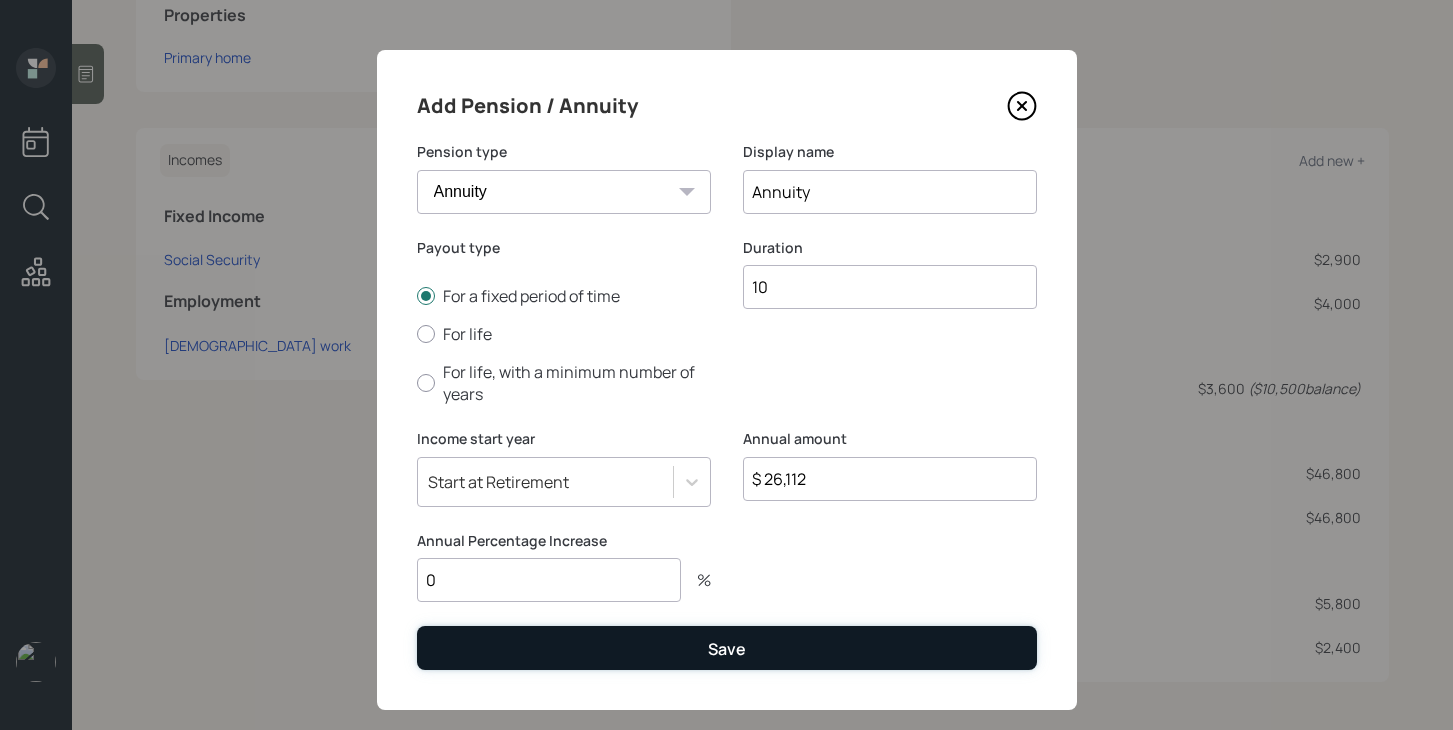 click on "Save" at bounding box center (727, 647) 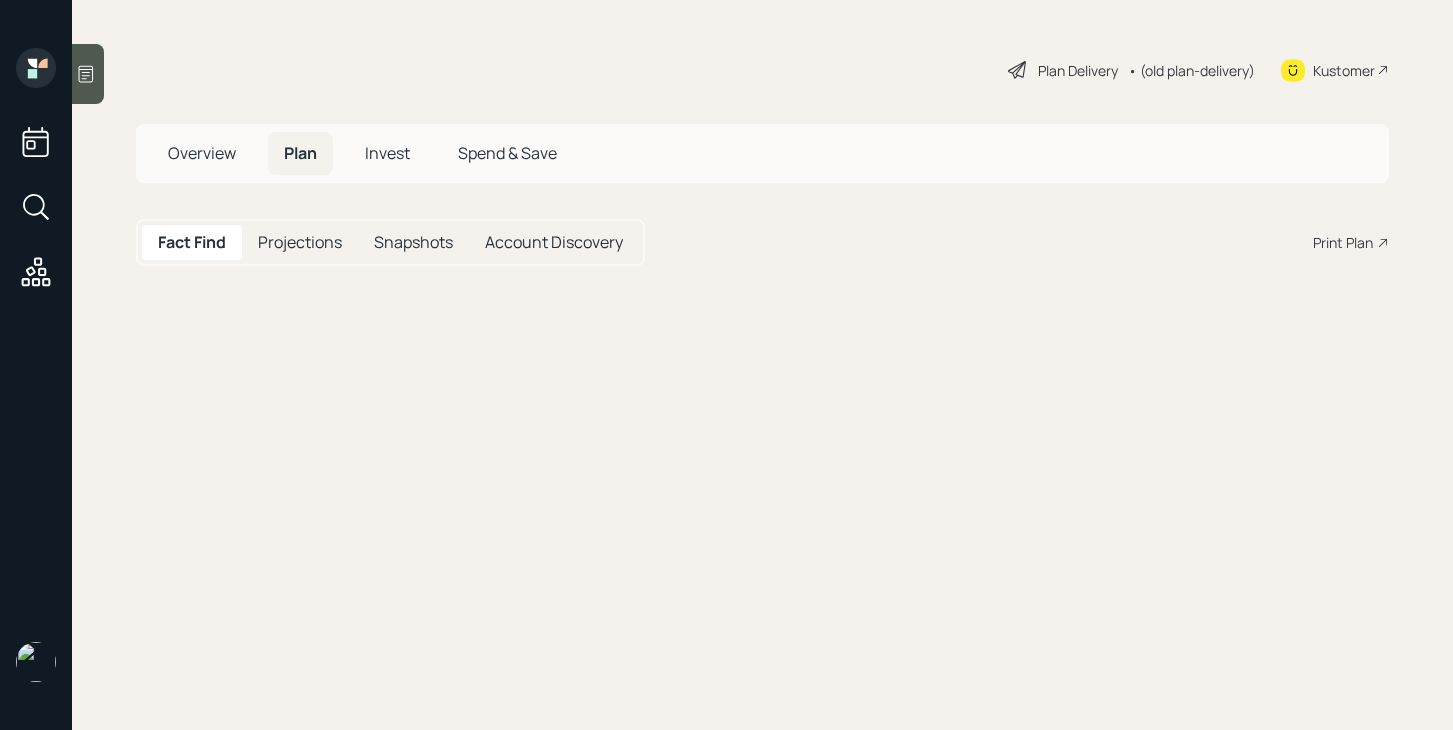 scroll, scrollTop: 0, scrollLeft: 0, axis: both 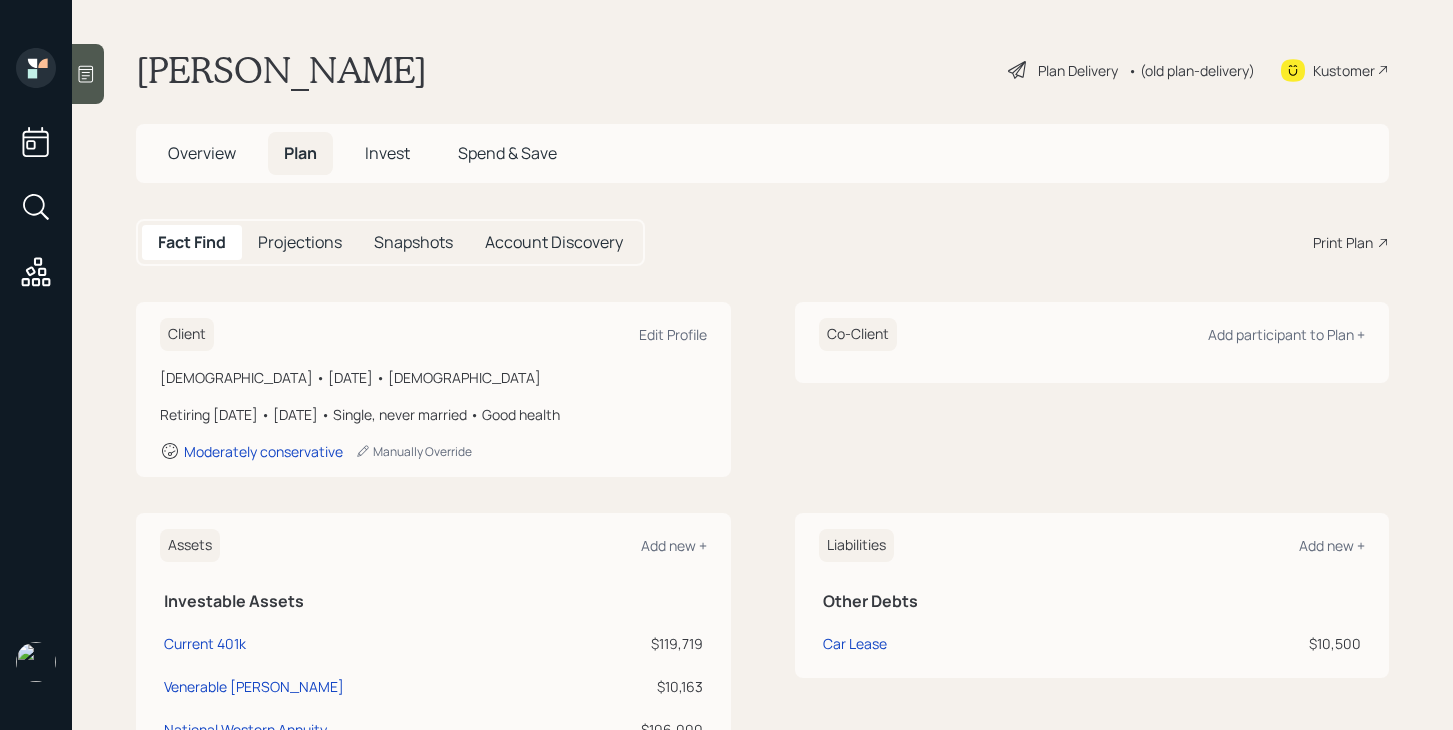 click on "Plan Delivery" at bounding box center (1078, 70) 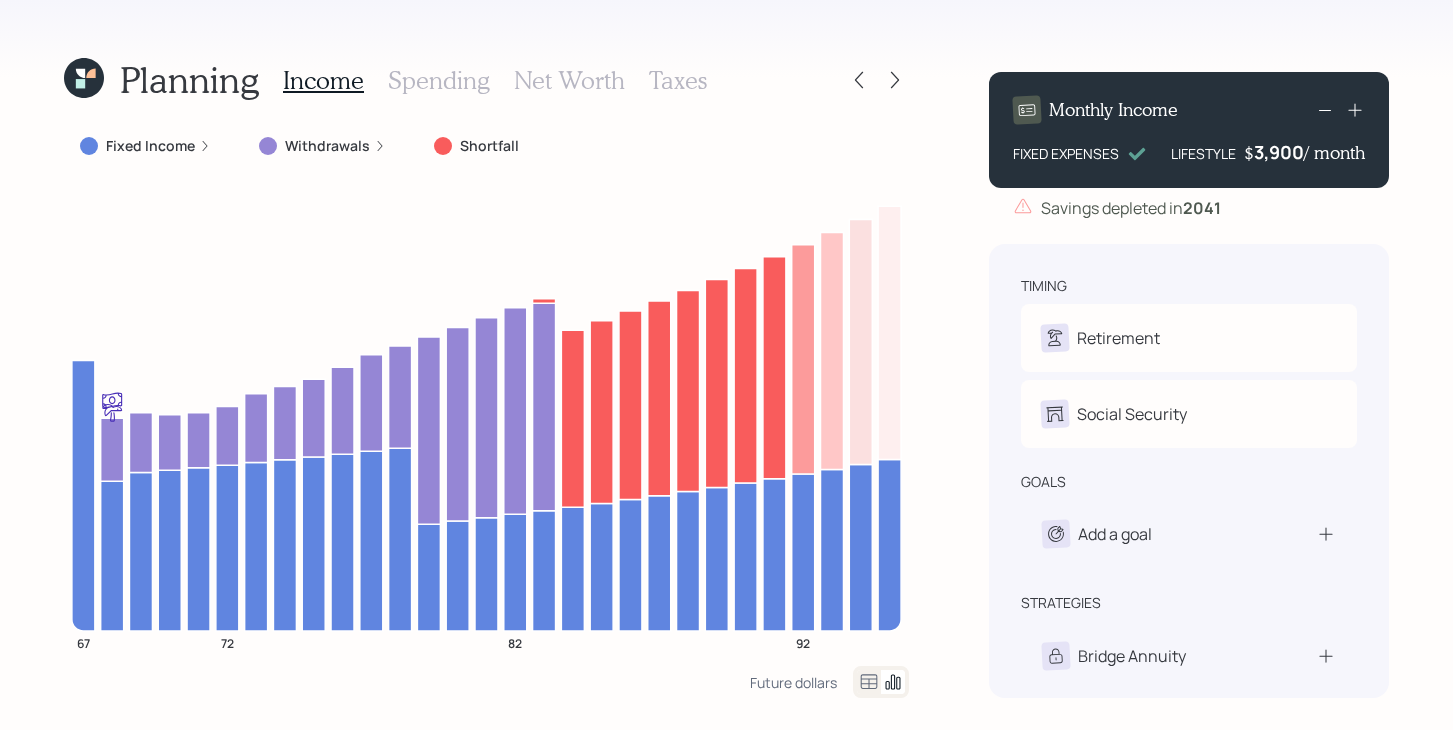 click 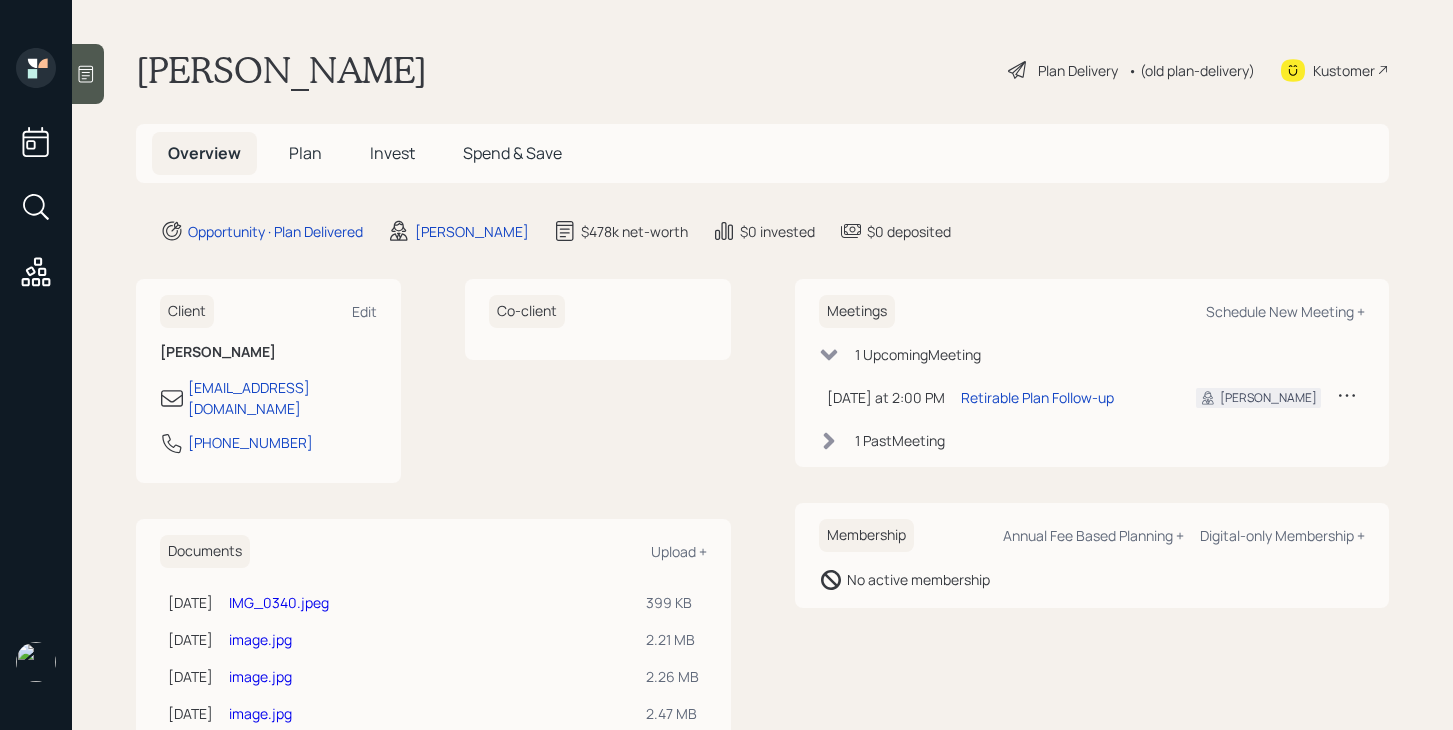 click on "Plan" at bounding box center [305, 153] 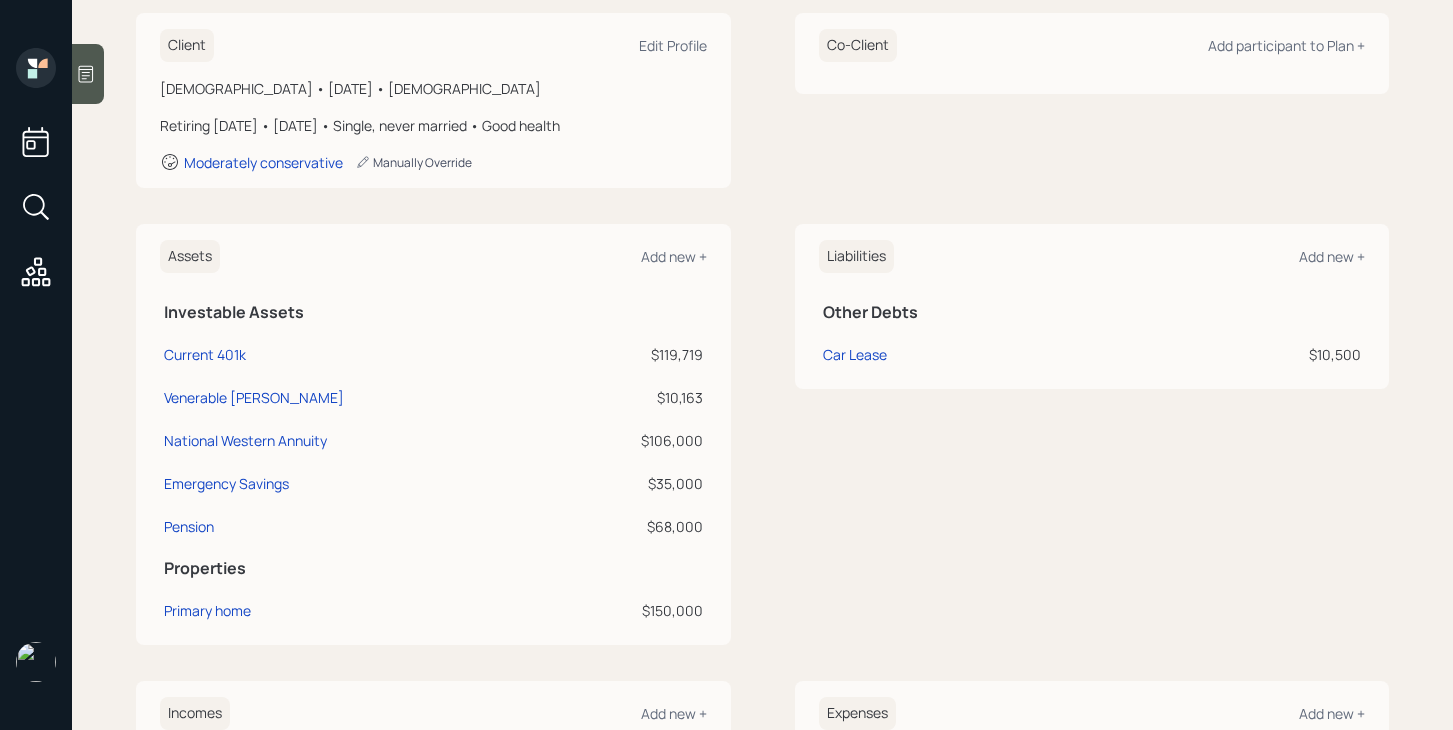 scroll, scrollTop: 287, scrollLeft: 0, axis: vertical 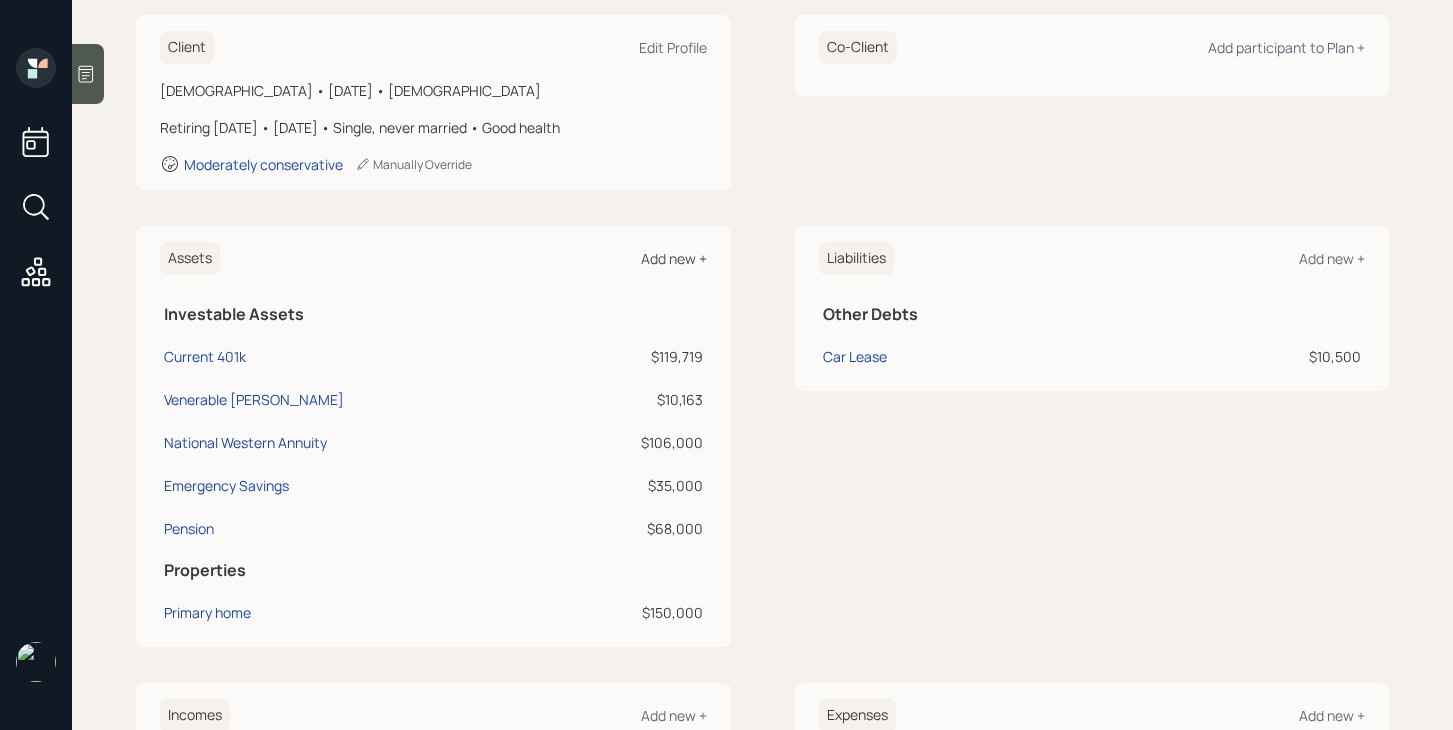 click on "Add new +" at bounding box center [674, 258] 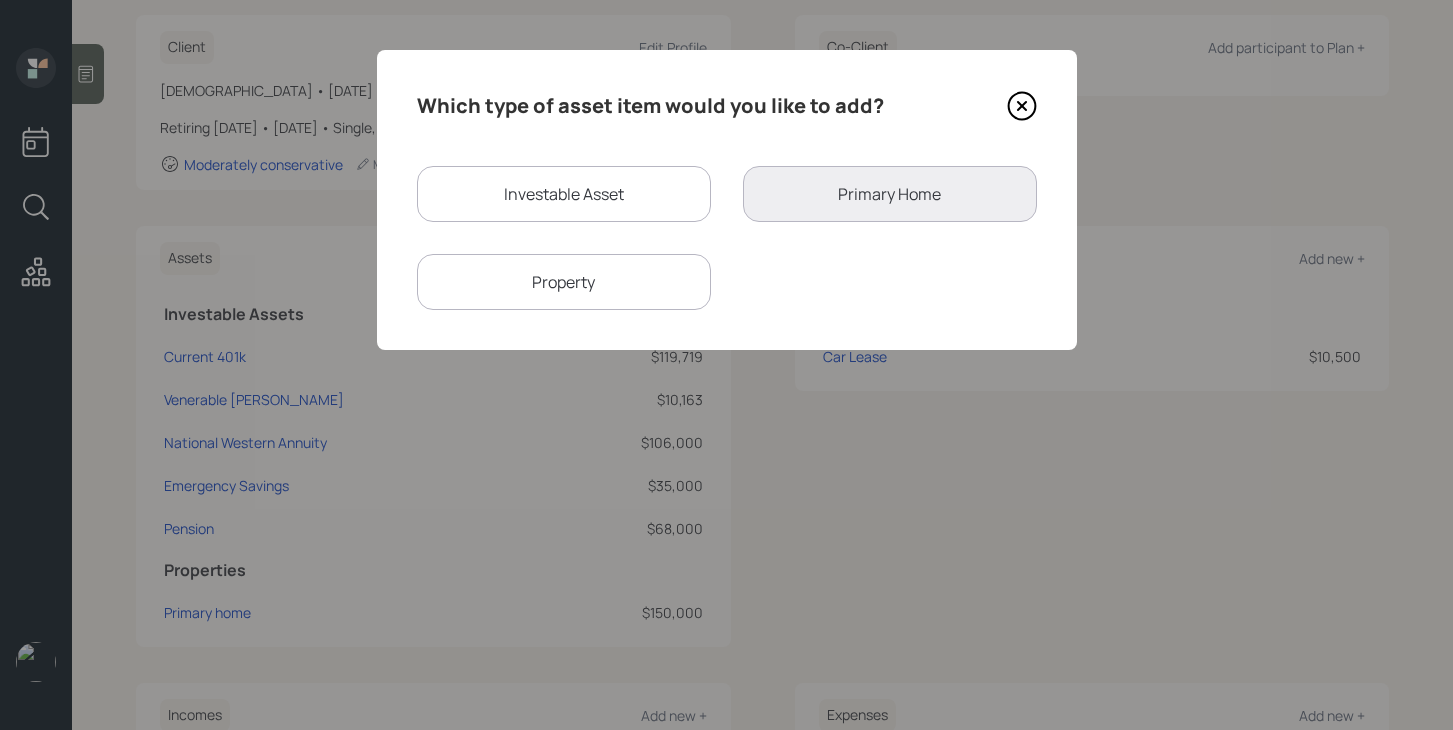 click on "Investable Asset" at bounding box center (564, 194) 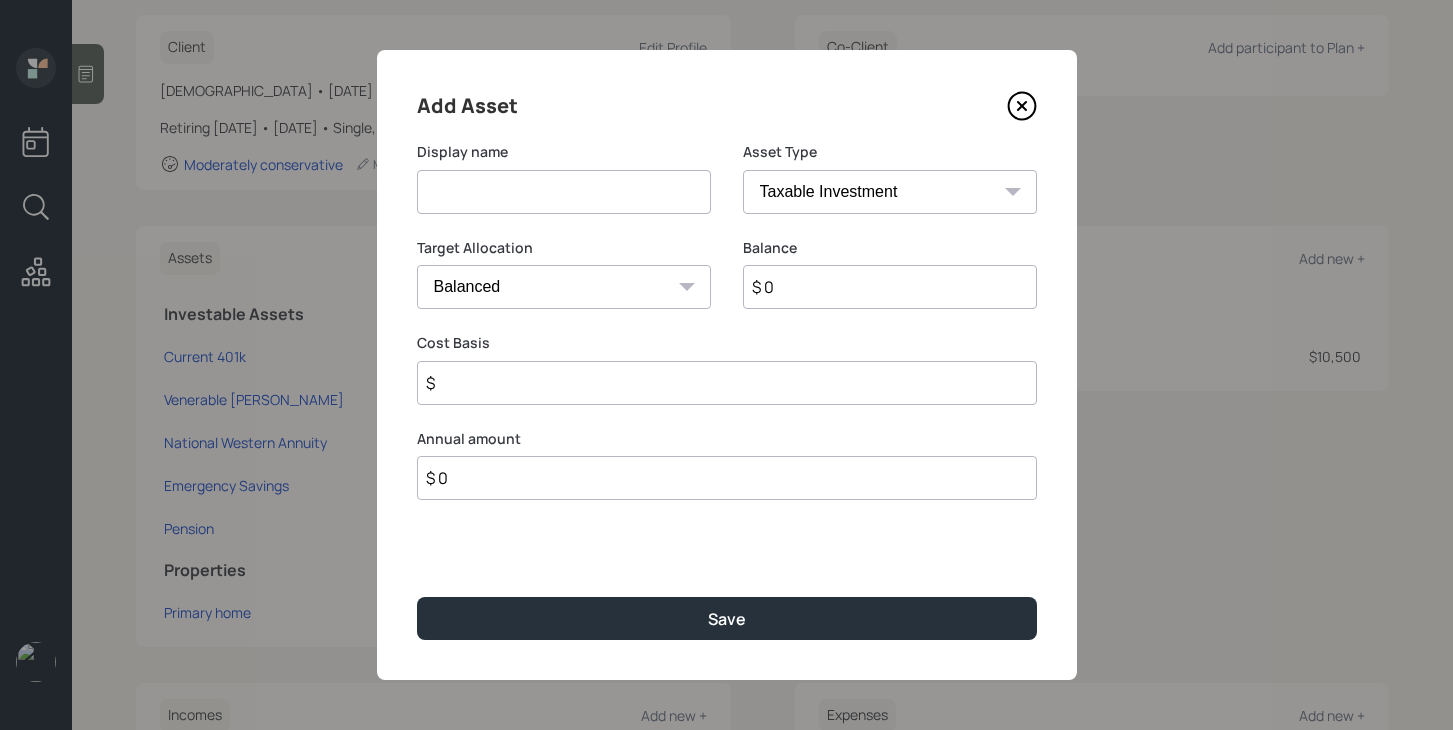 click on "$" at bounding box center [727, 383] 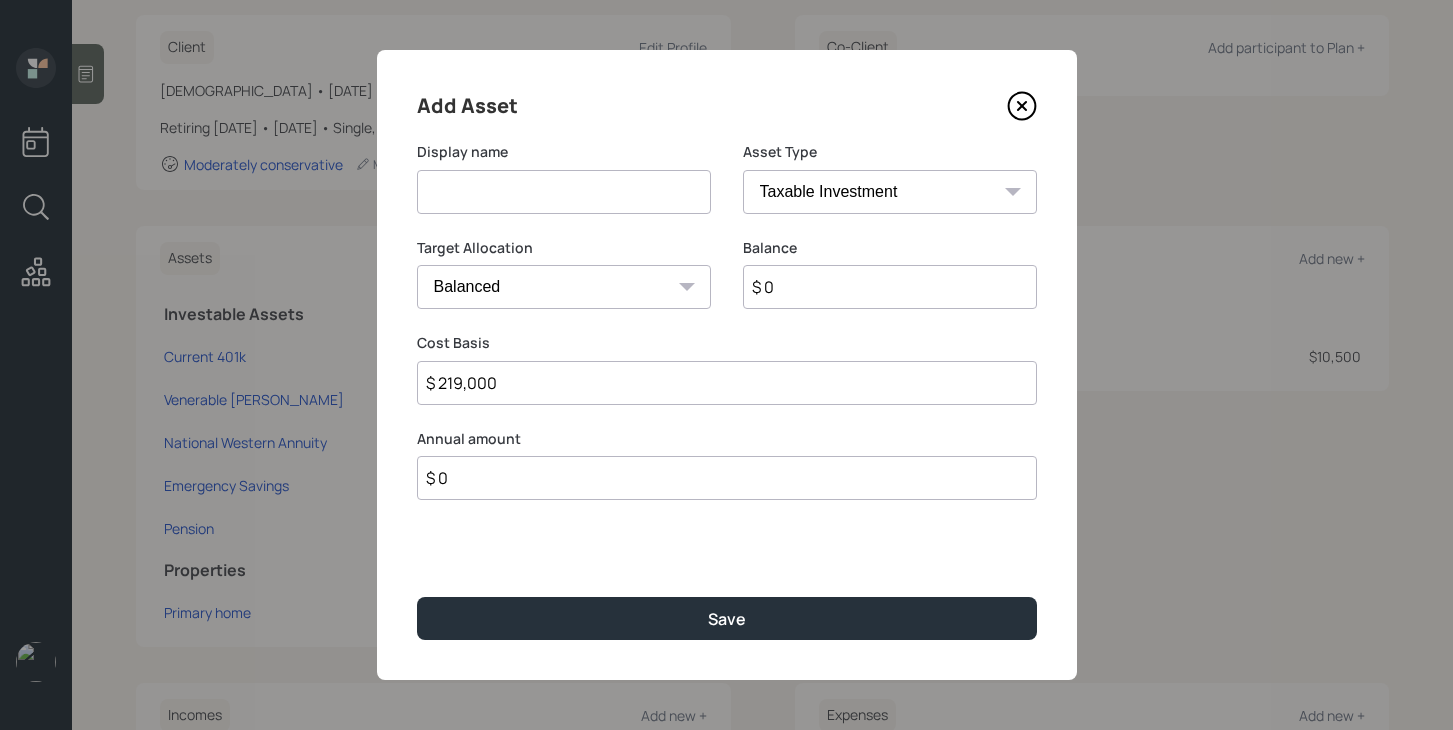 type on "$ 219,000" 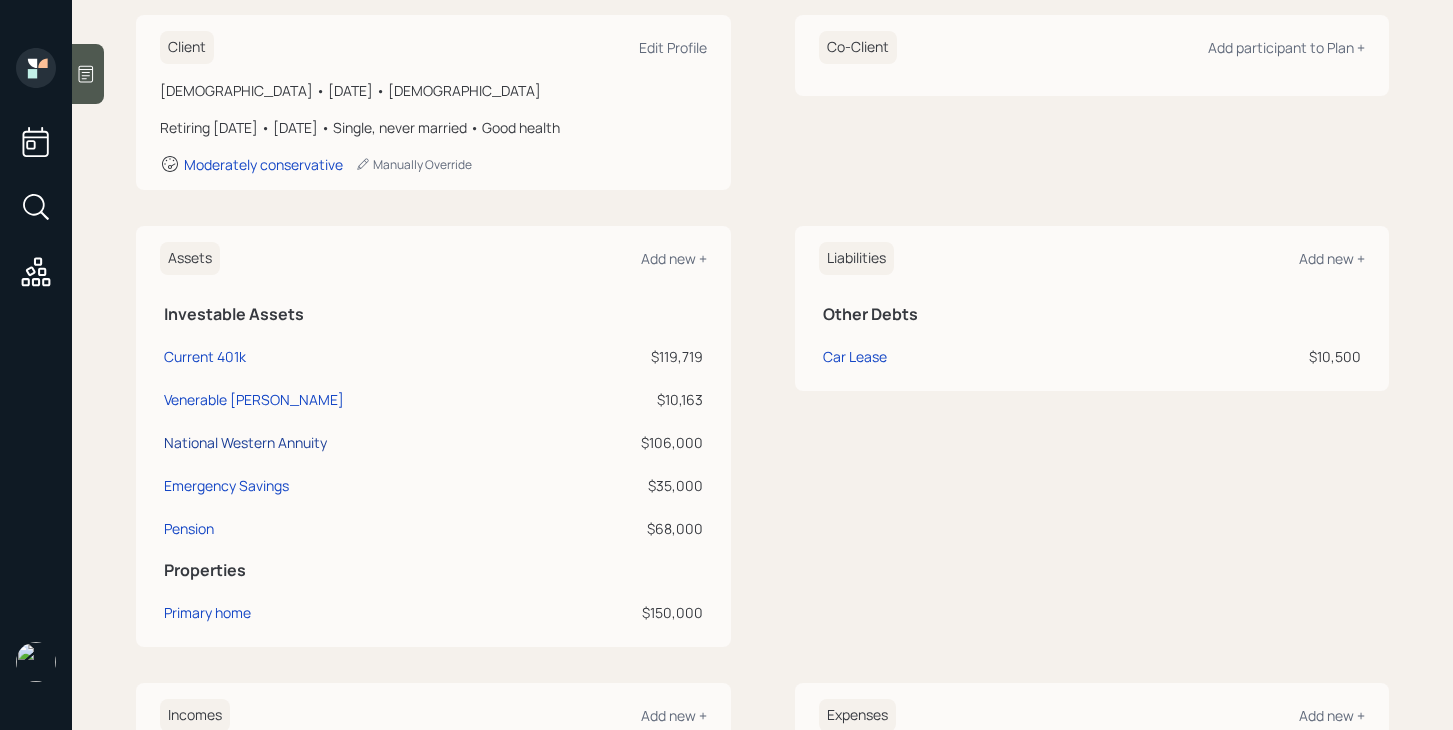 click on "National Western Annuity" at bounding box center [245, 442] 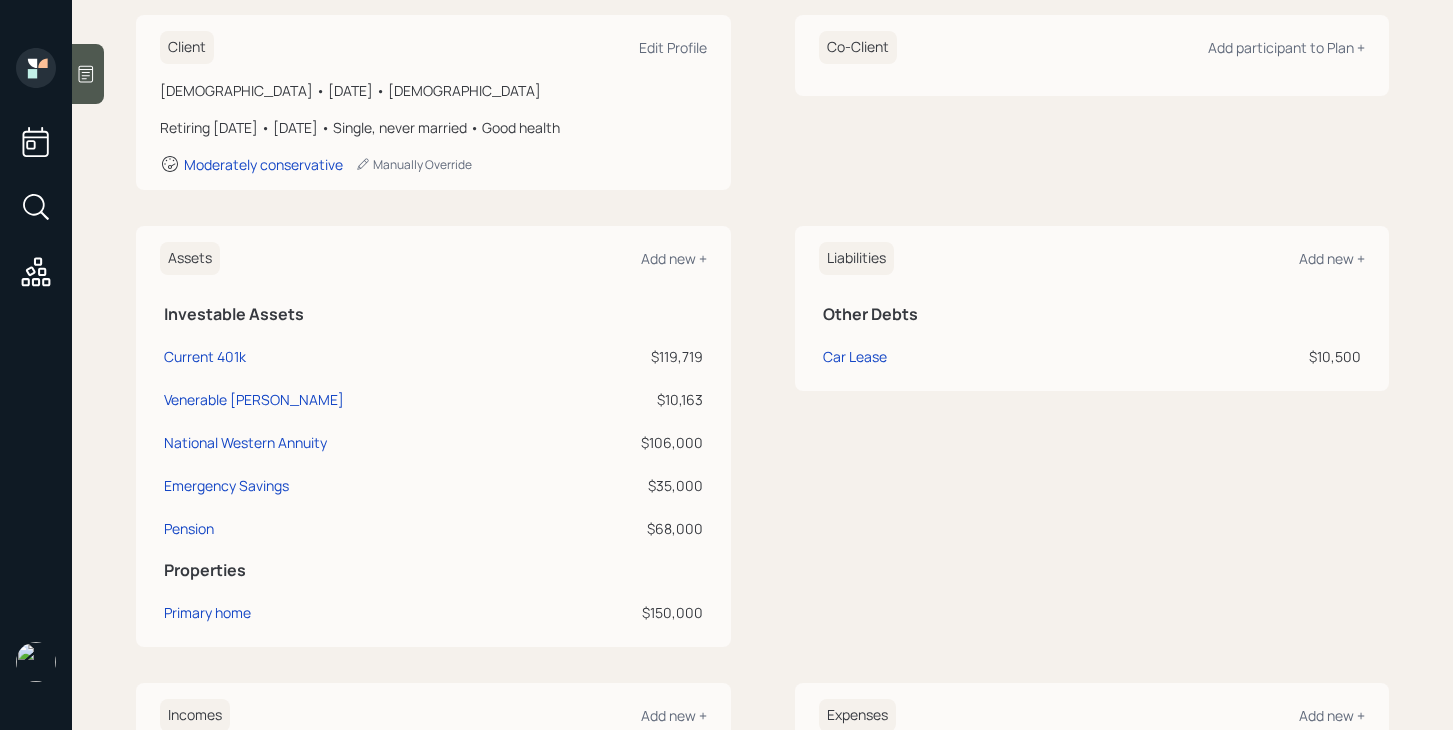 select on "taxable" 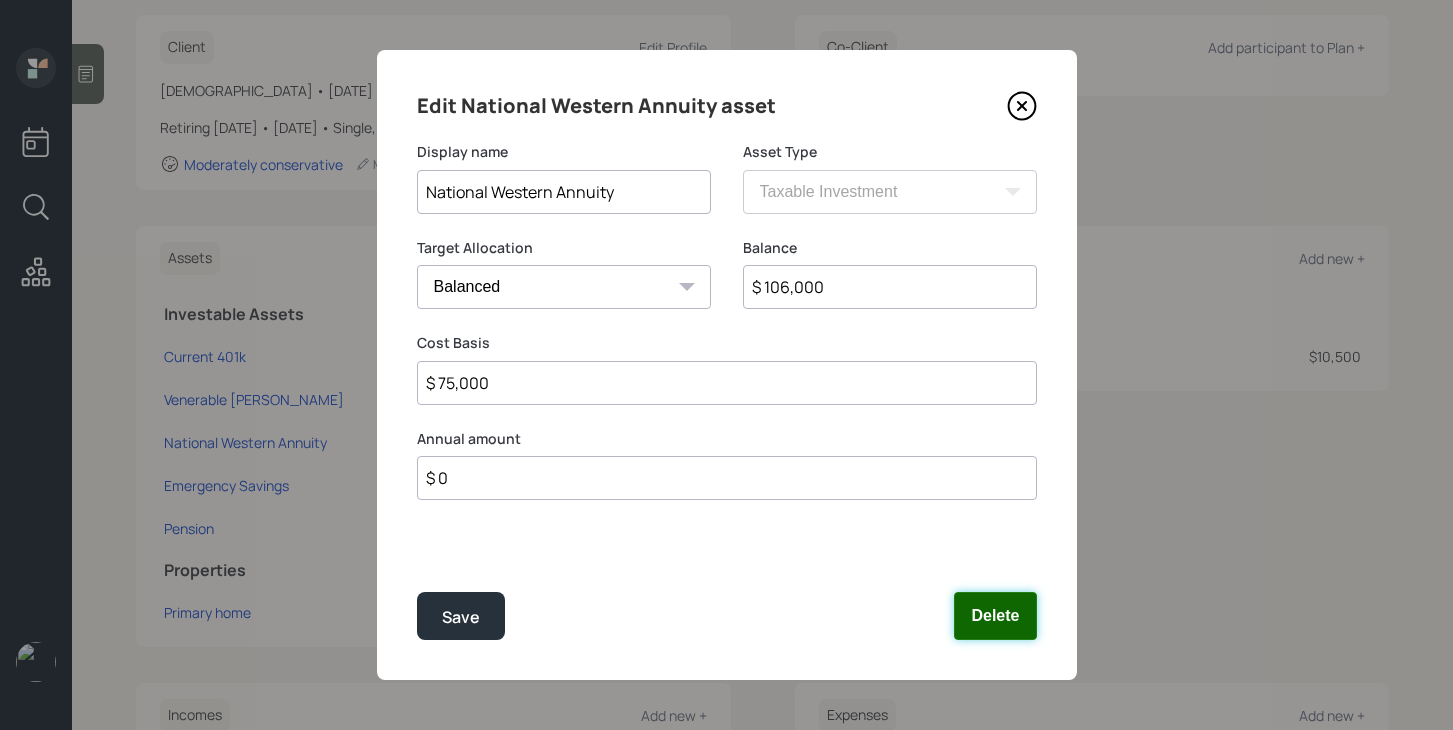 click on "Delete" at bounding box center (995, 616) 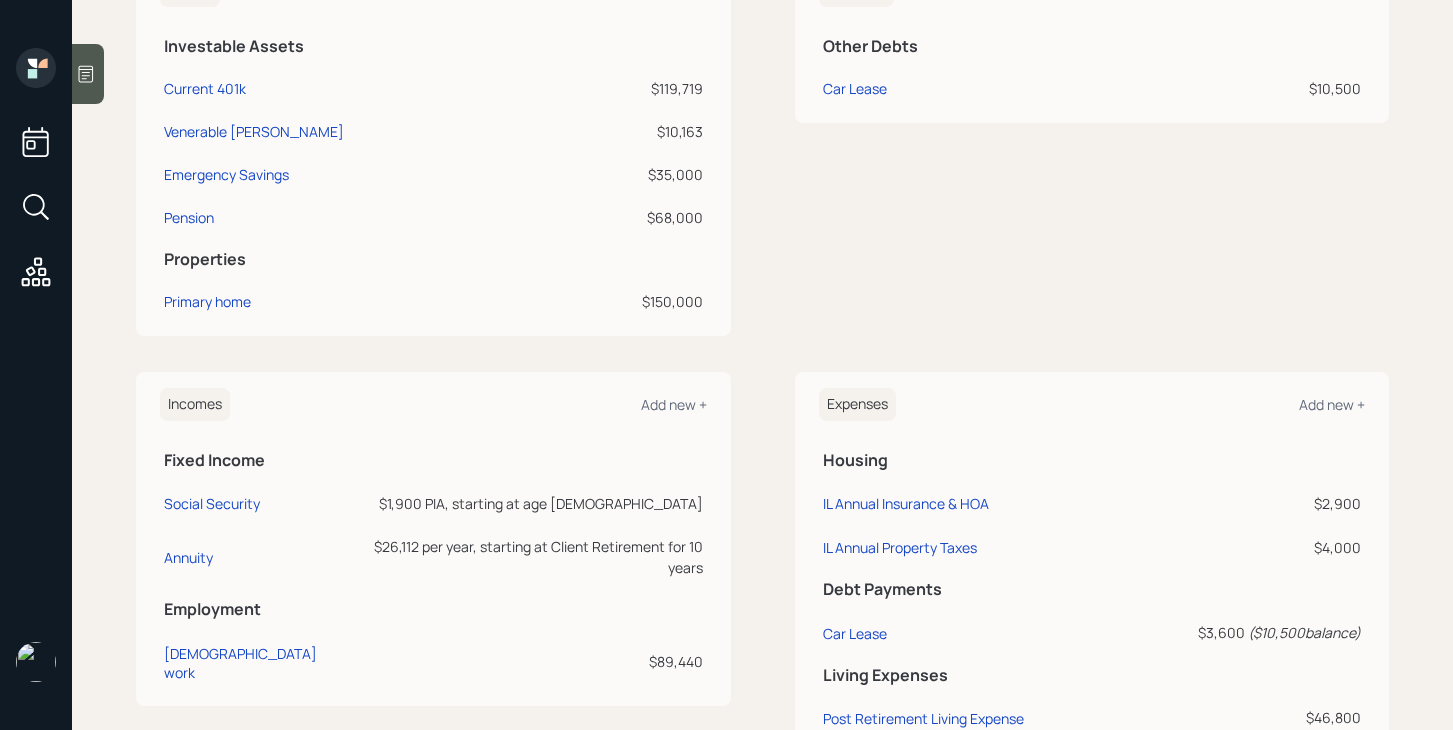 scroll, scrollTop: 563, scrollLeft: 0, axis: vertical 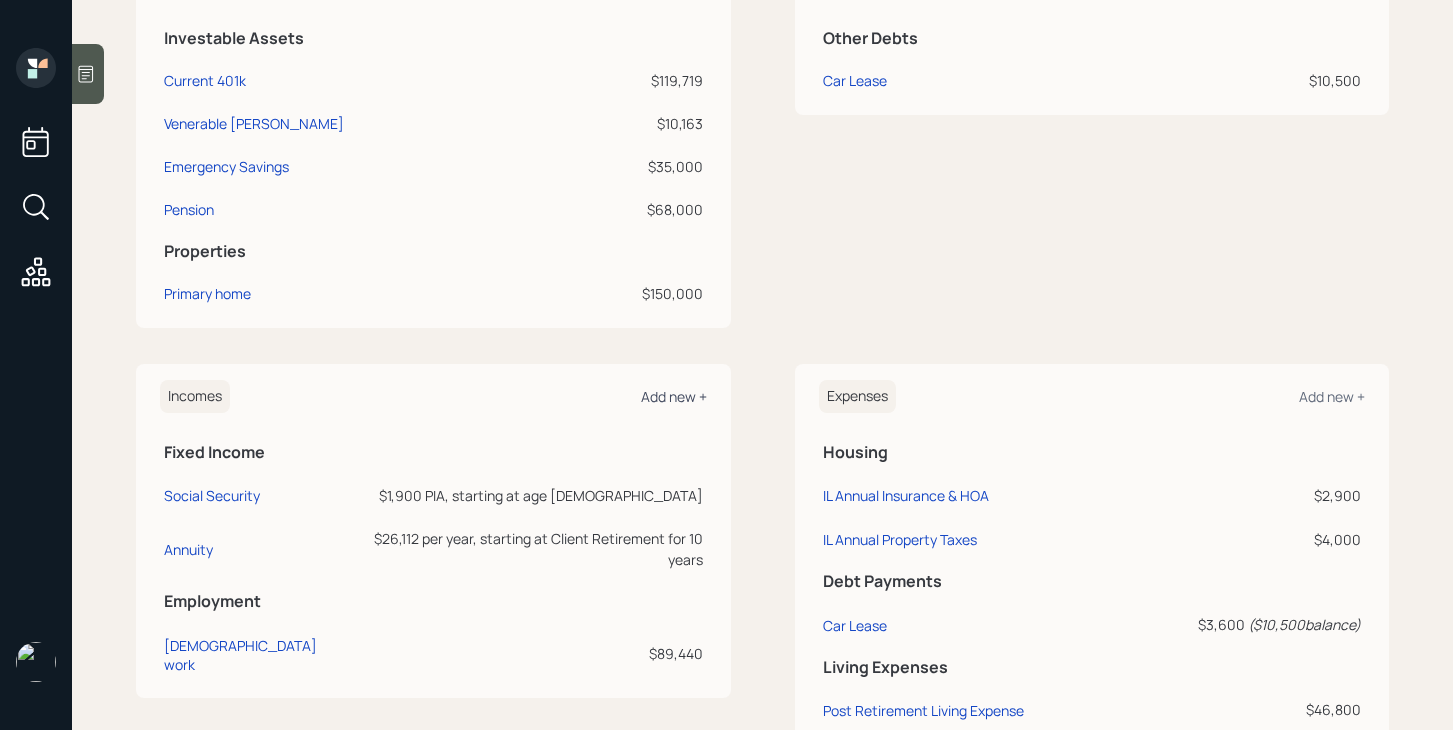 click on "Add new +" at bounding box center (674, 396) 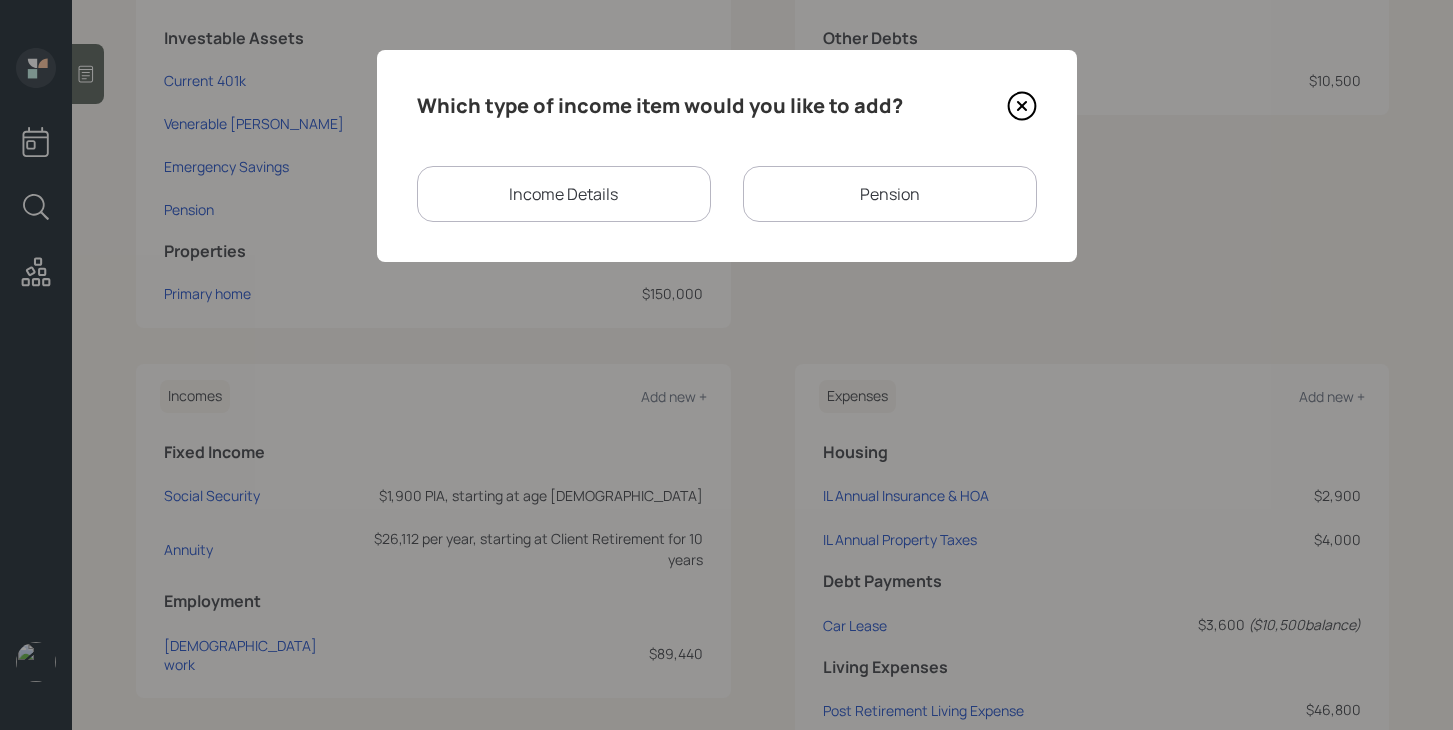 click on "Pension" at bounding box center [890, 194] 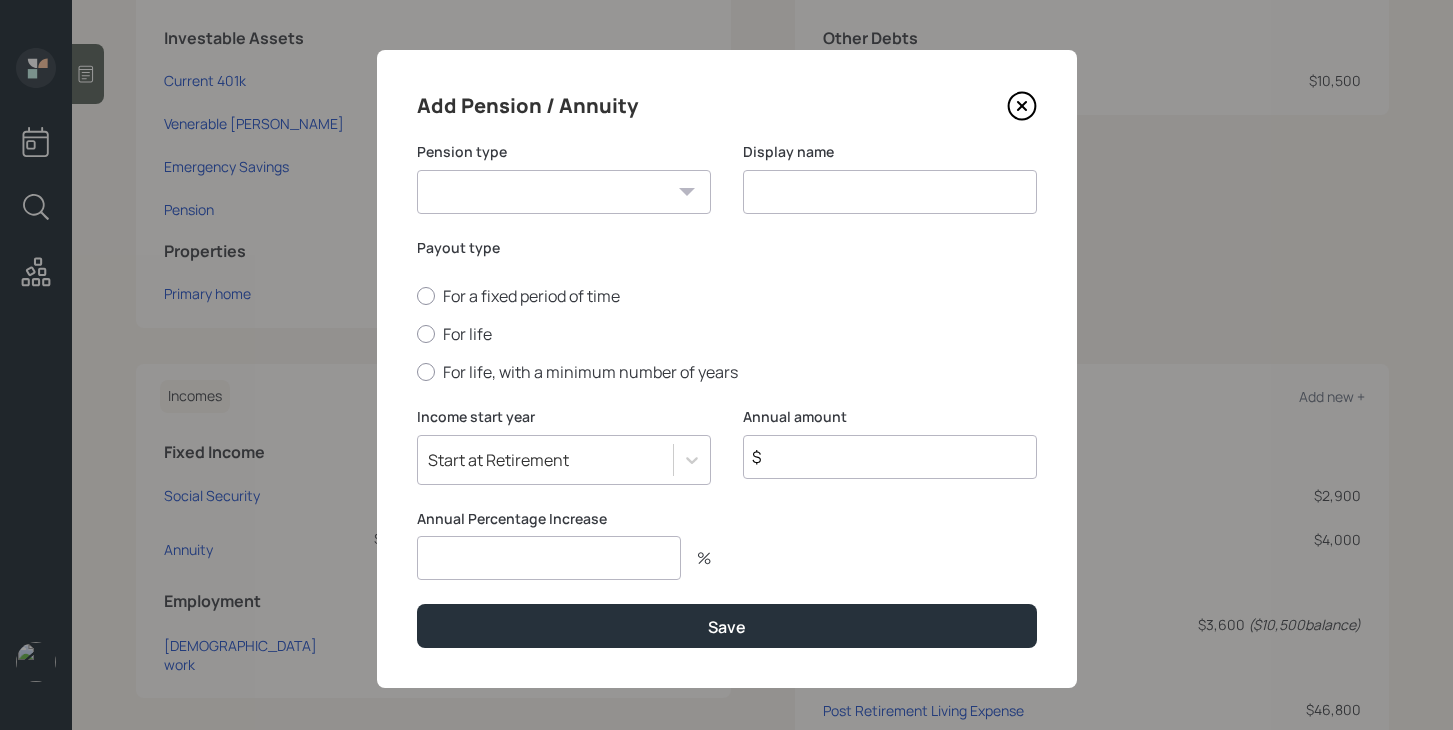click on "Pension Annuity" at bounding box center (564, 192) 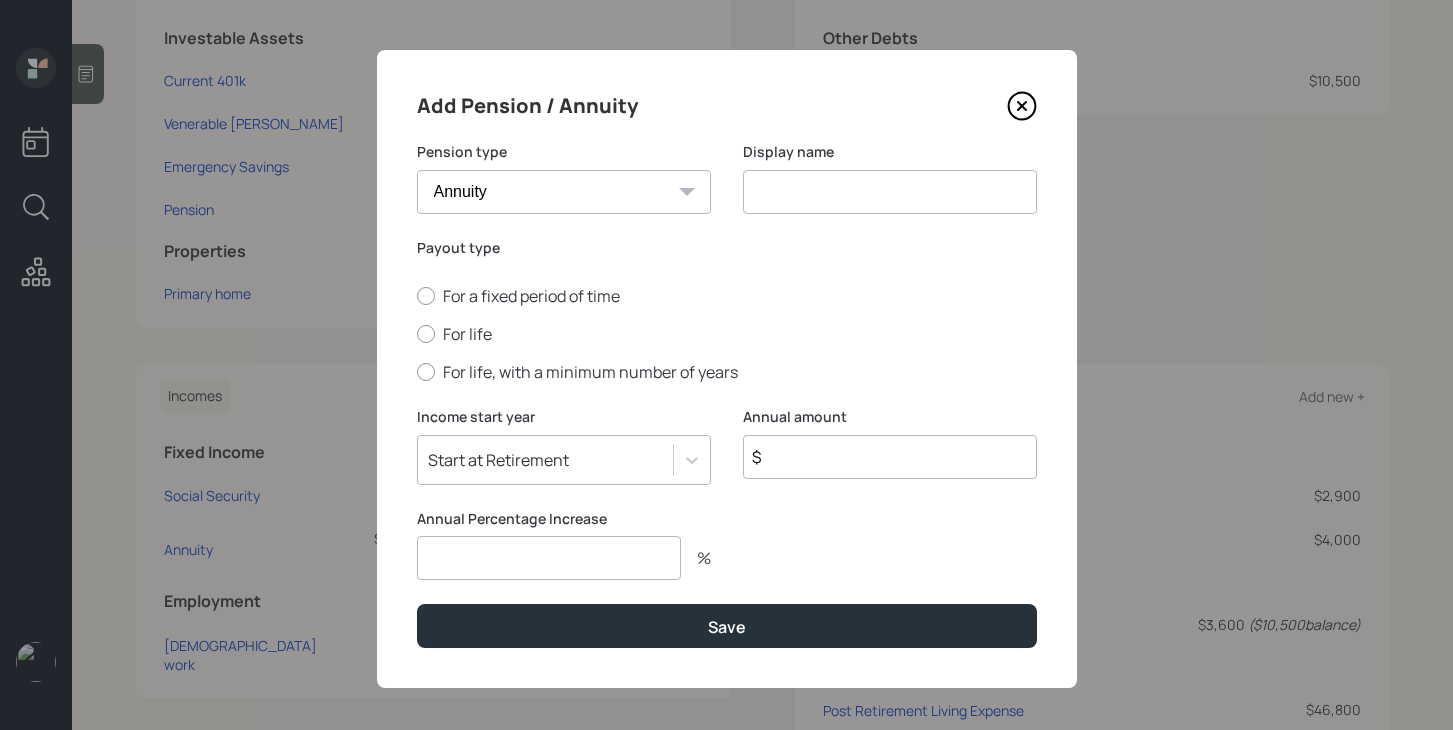 click at bounding box center (890, 192) 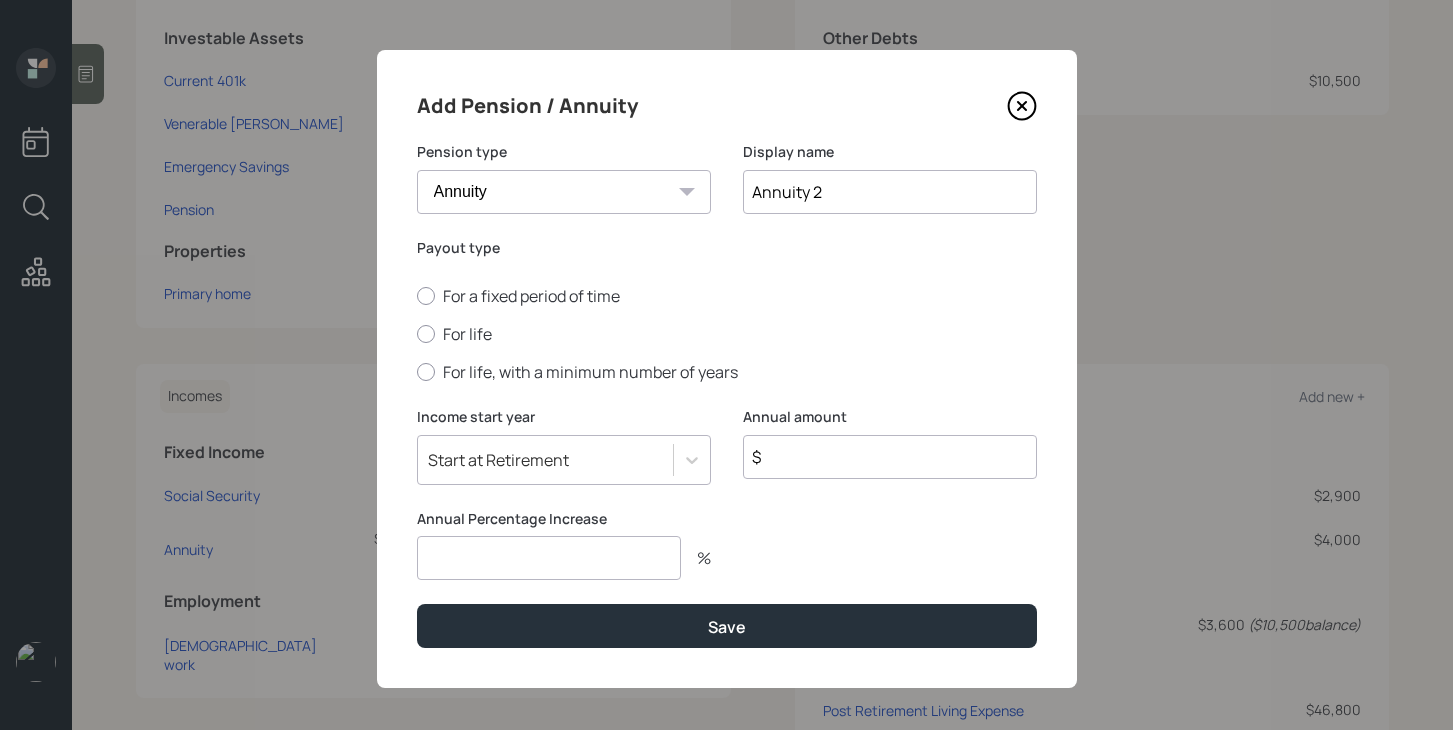 type on "Annuity 2" 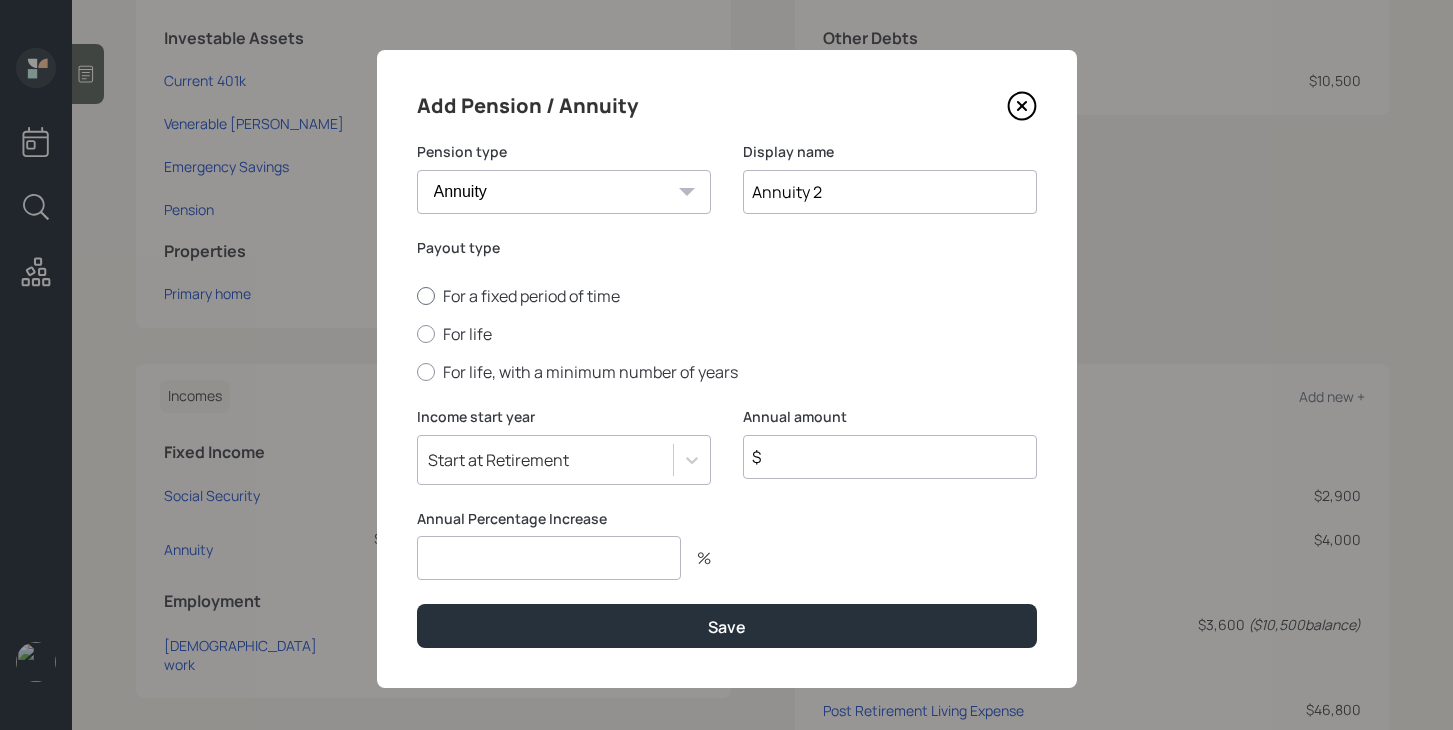 click on "For a fixed period of time" at bounding box center (727, 296) 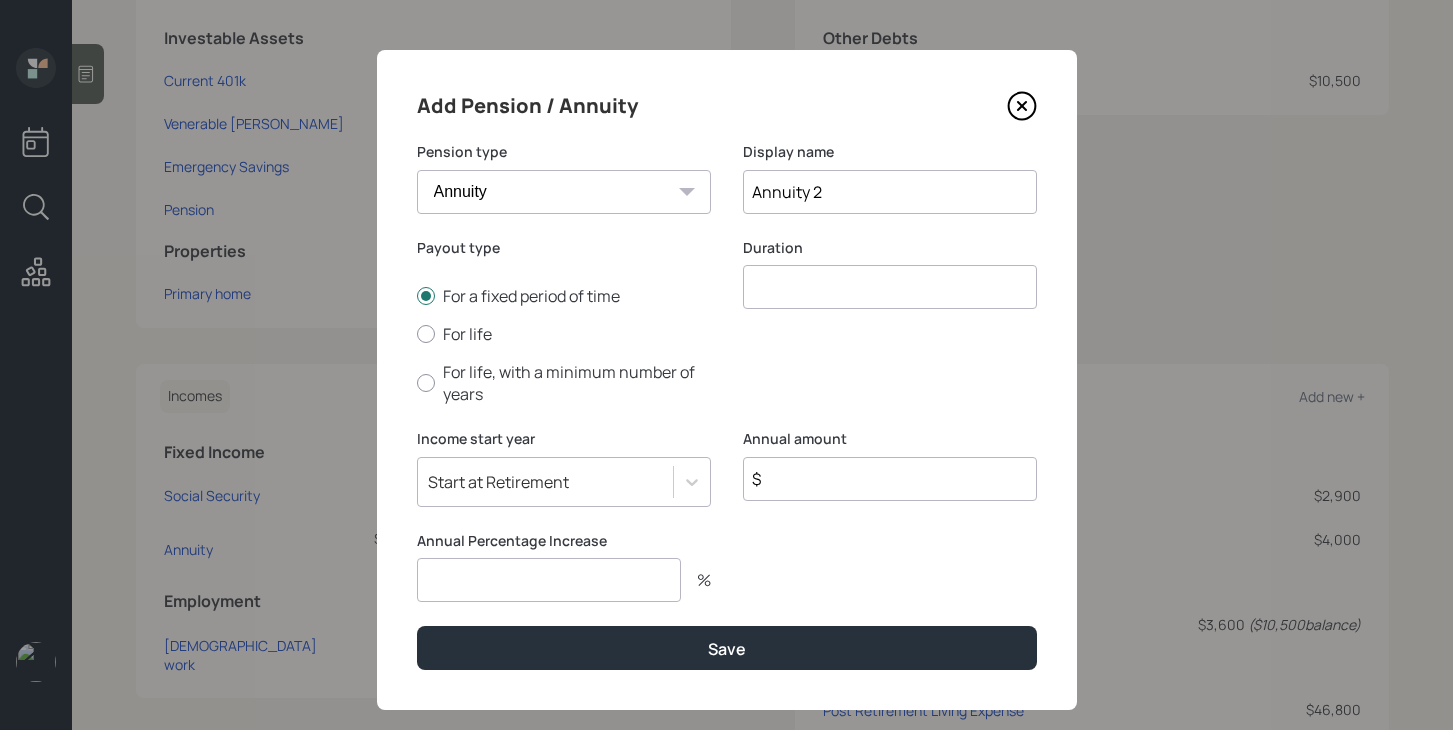 click at bounding box center (890, 287) 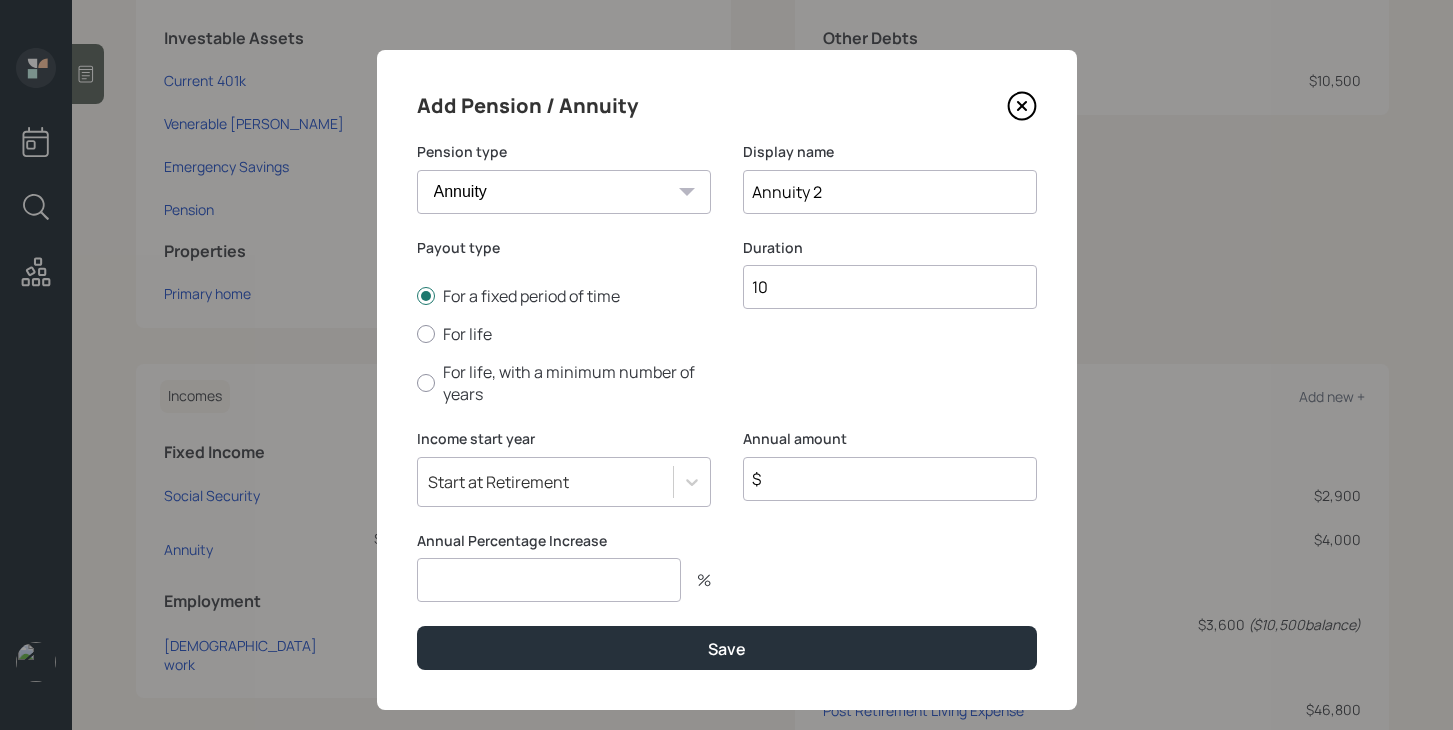 type on "10" 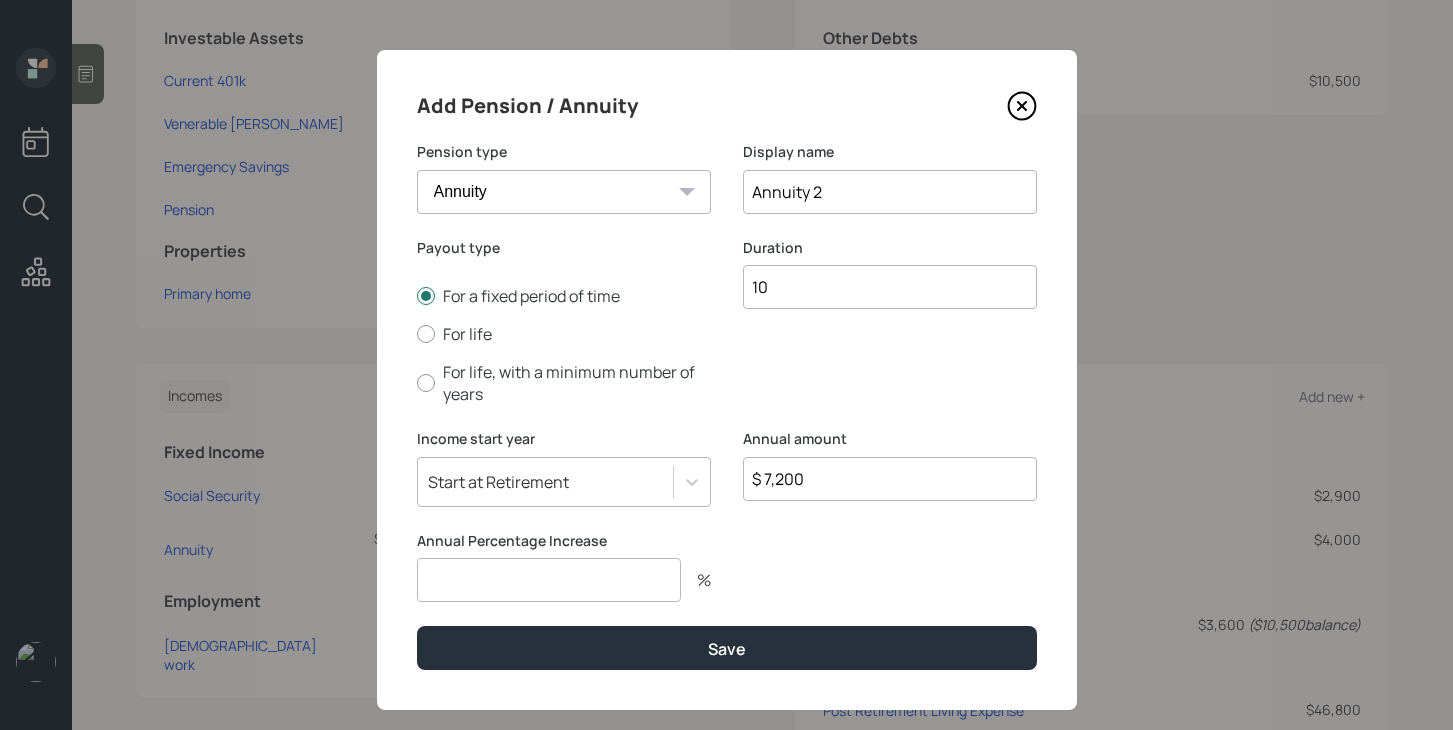 type on "$ 7,200" 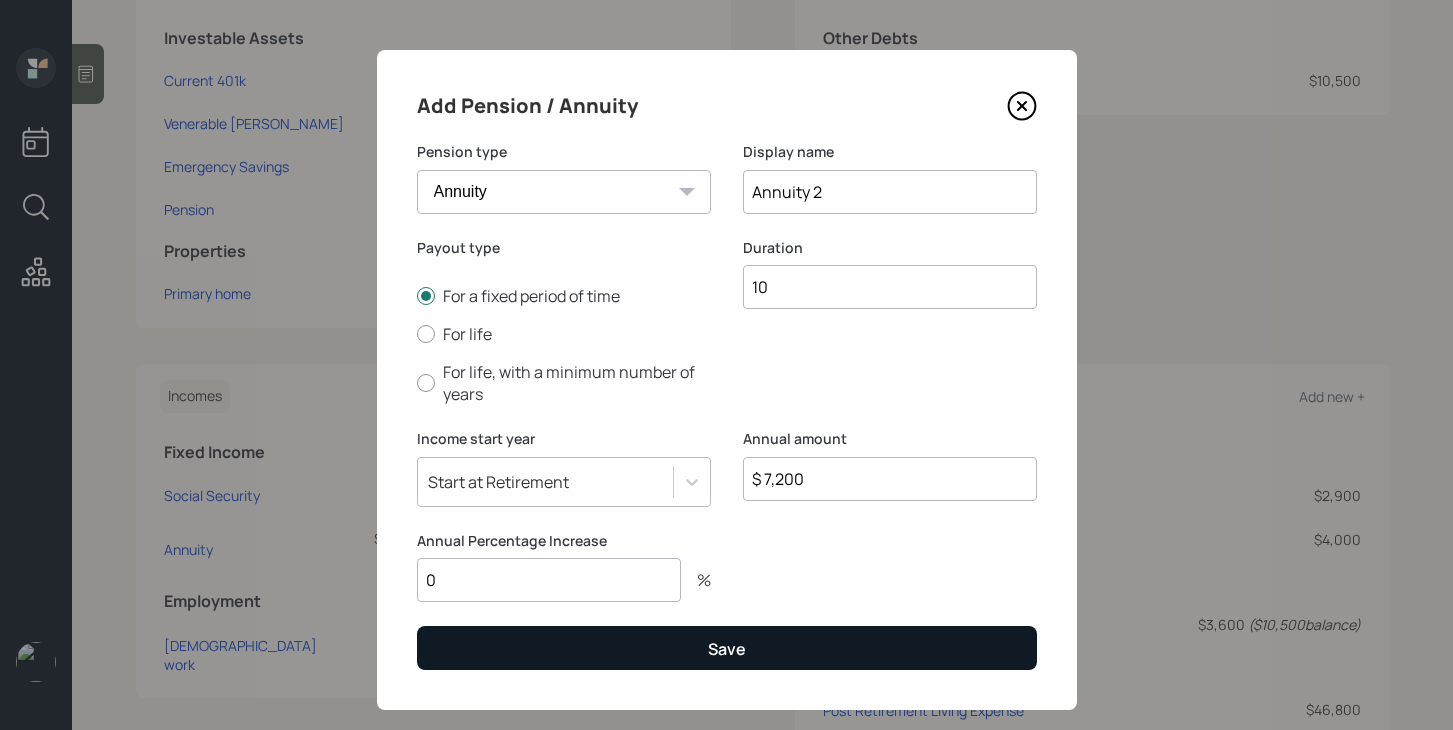 type on "0" 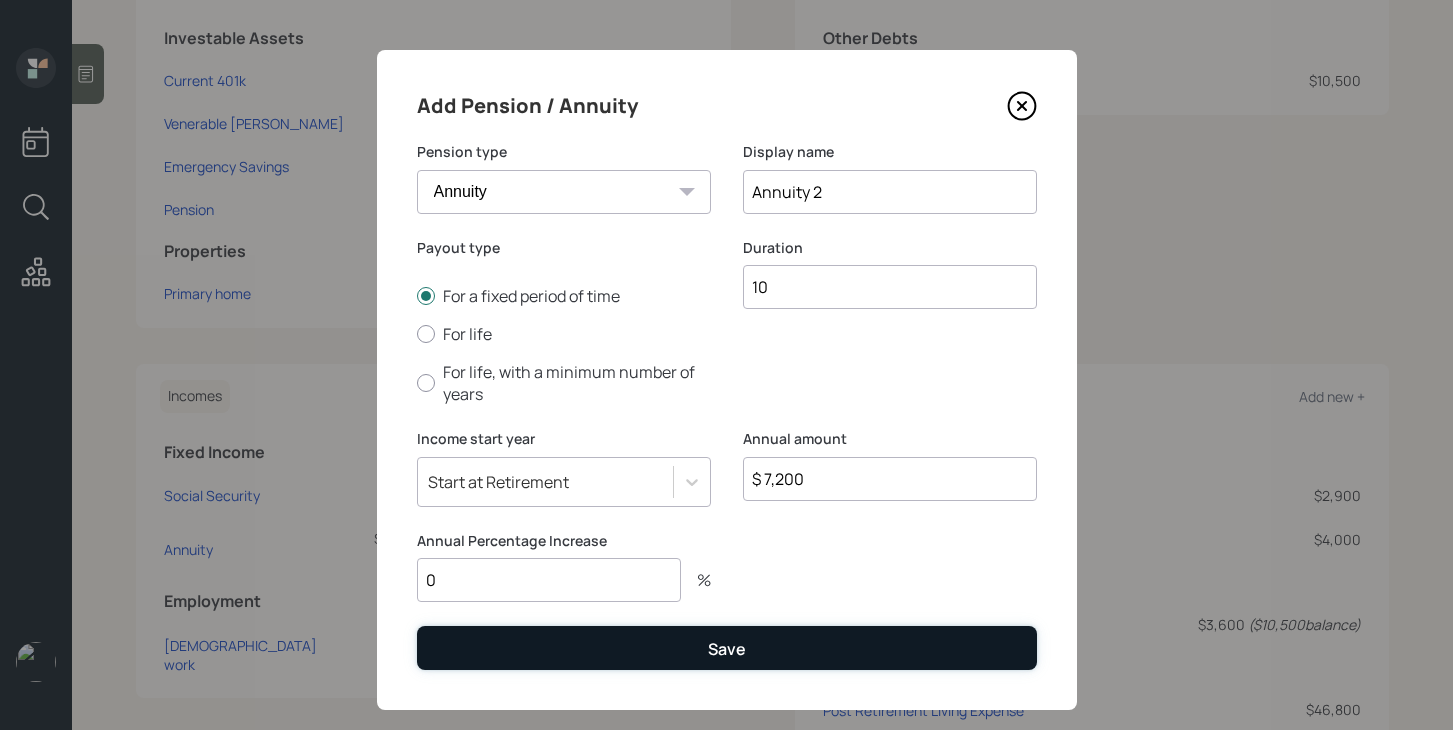 click on "Save" at bounding box center [727, 647] 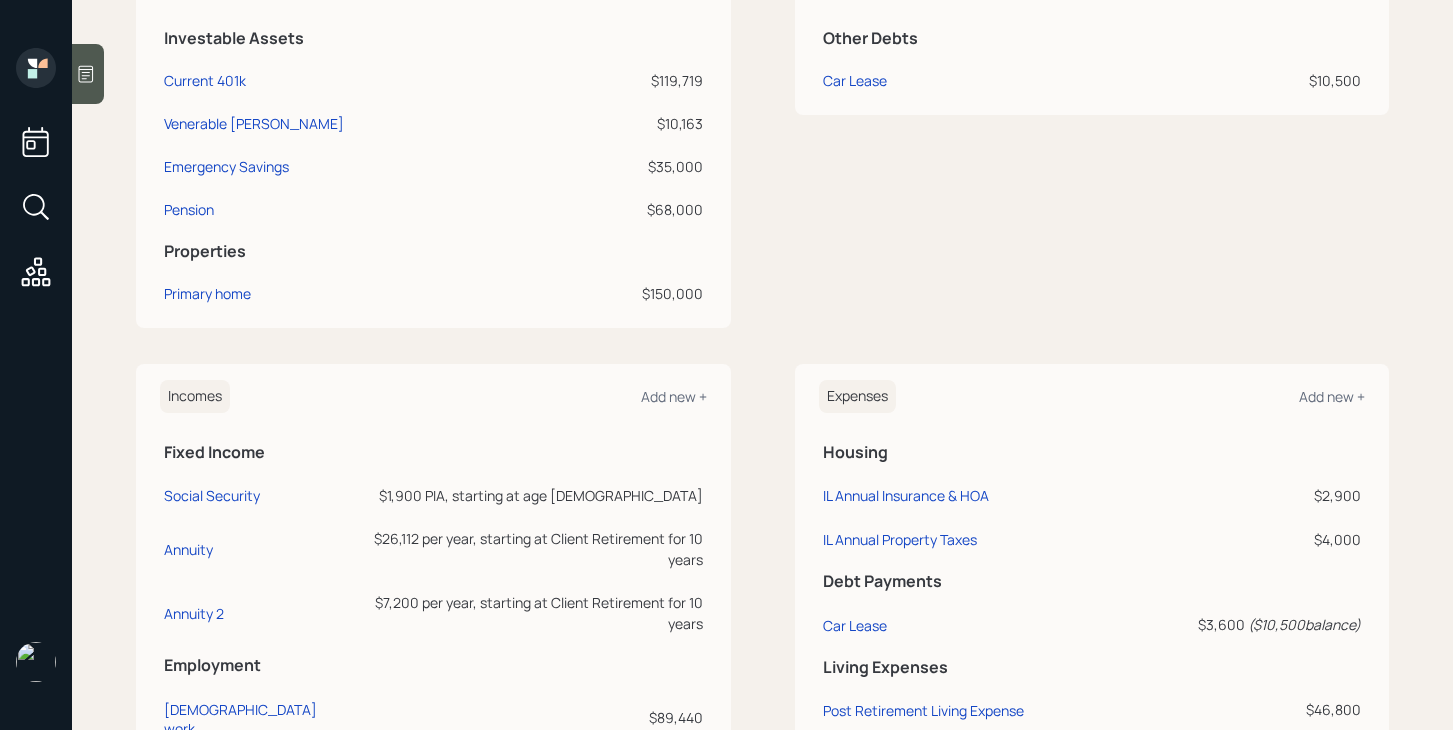 scroll, scrollTop: 0, scrollLeft: 0, axis: both 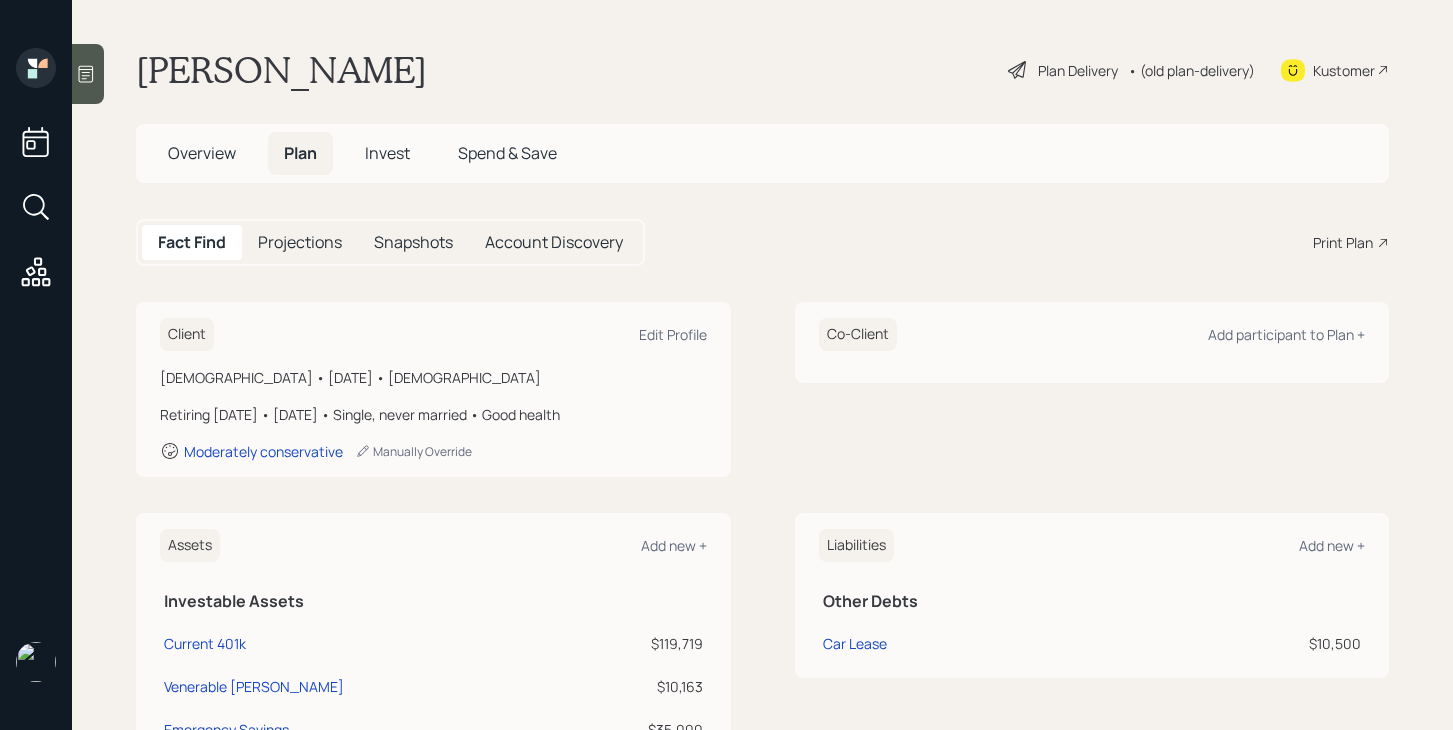 click on "Plan Delivery" at bounding box center (1078, 70) 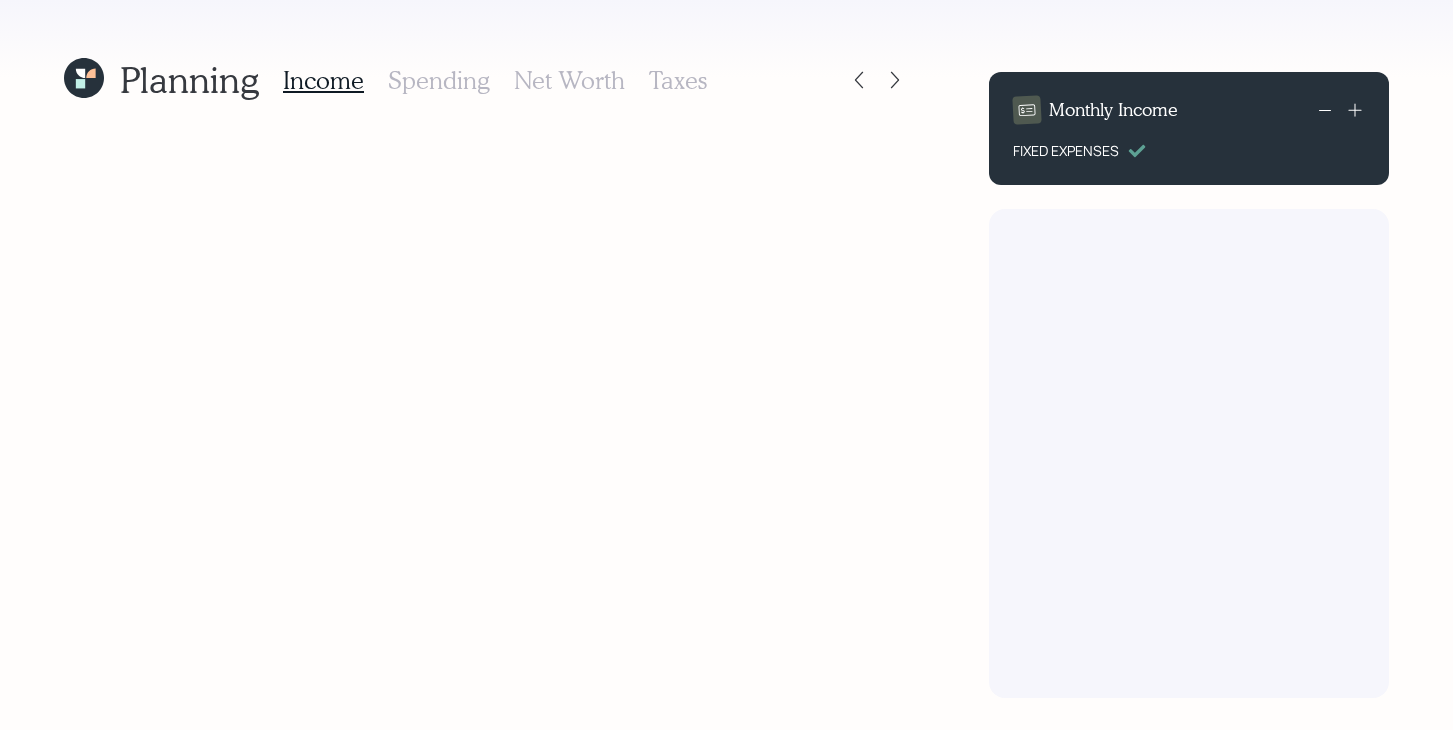 scroll, scrollTop: 0, scrollLeft: 0, axis: both 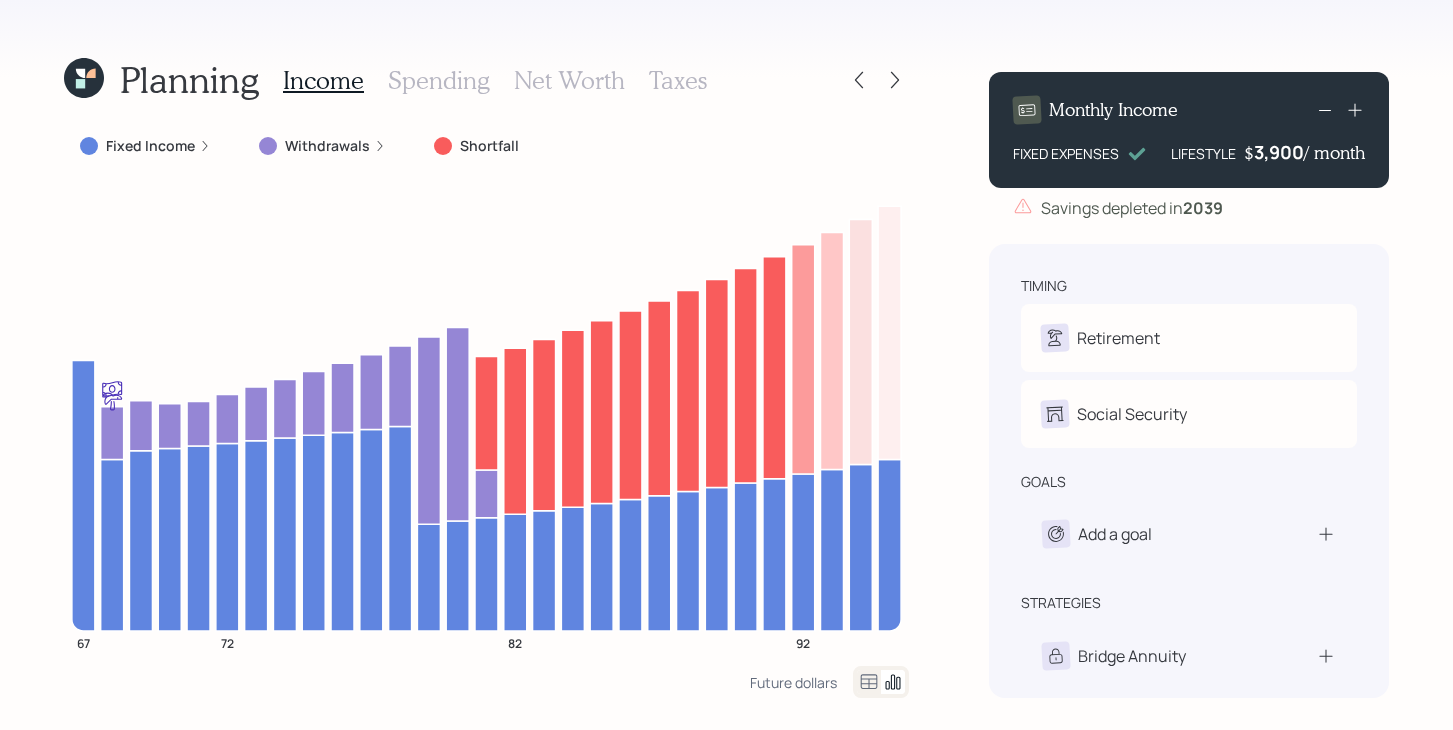 click 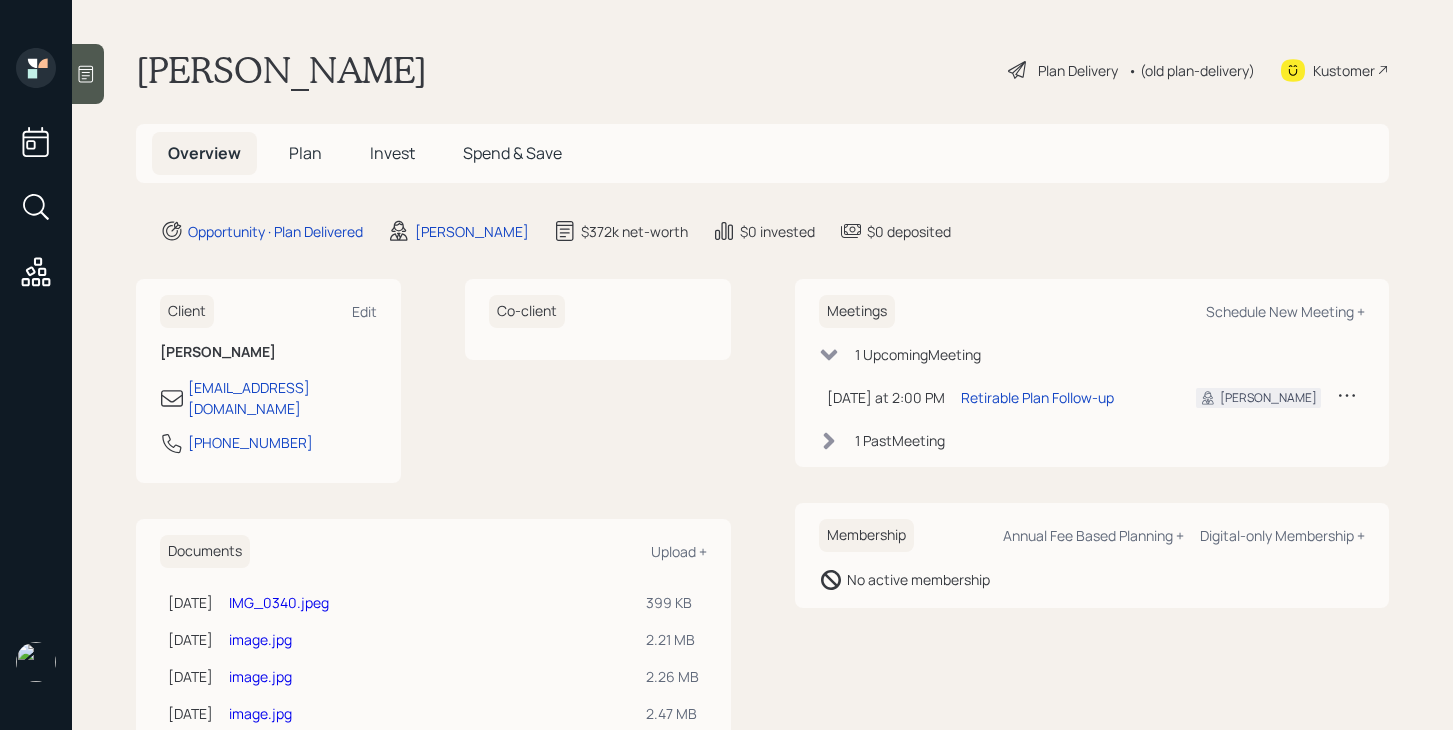 scroll, scrollTop: 47, scrollLeft: 0, axis: vertical 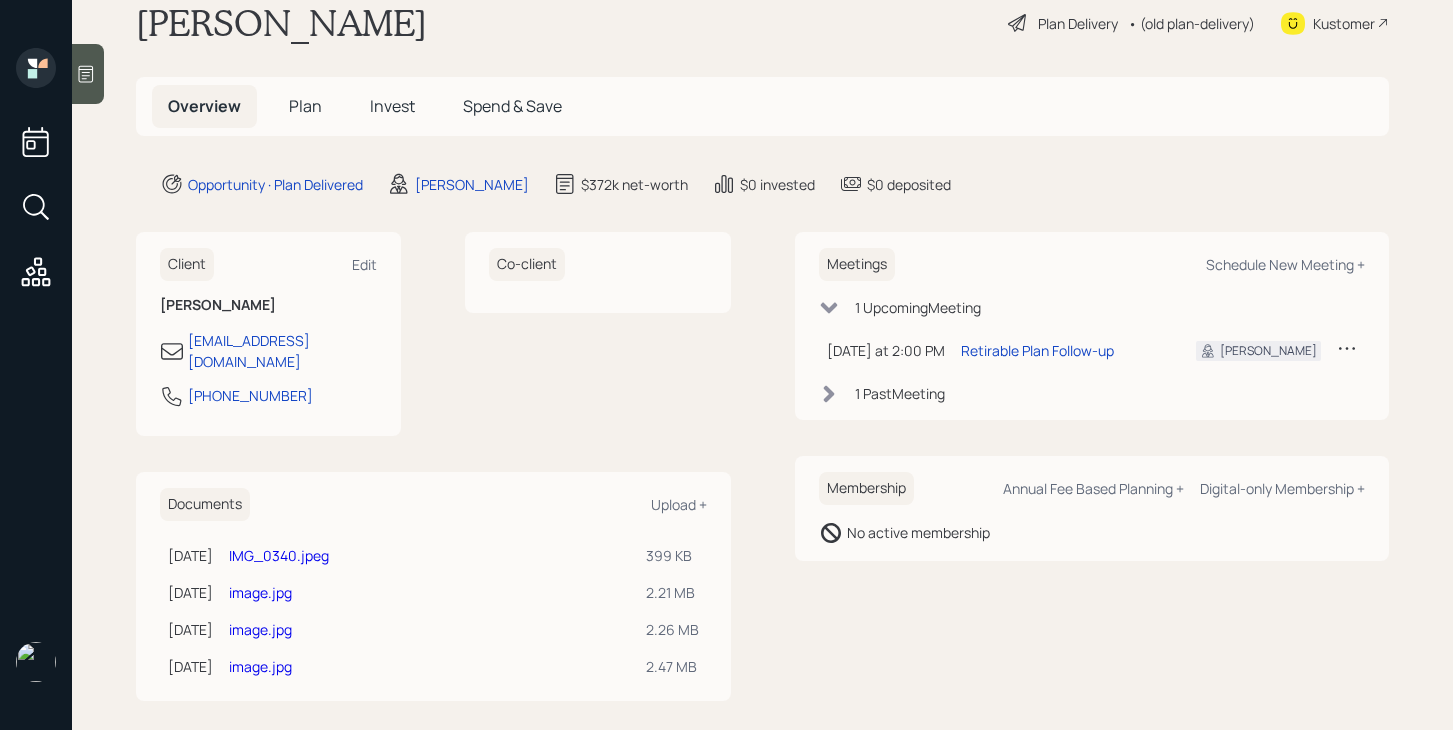 click on "Plan" at bounding box center [305, 106] 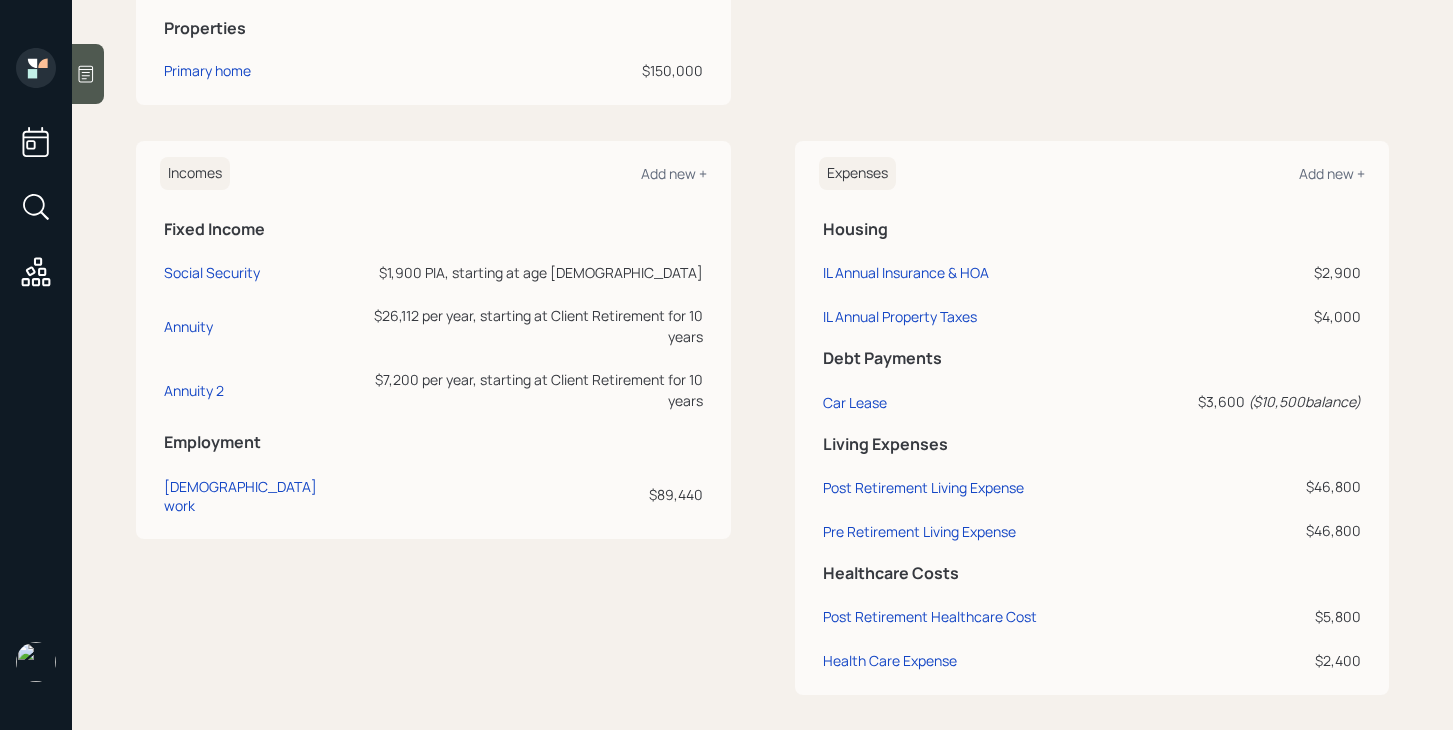scroll, scrollTop: 799, scrollLeft: 0, axis: vertical 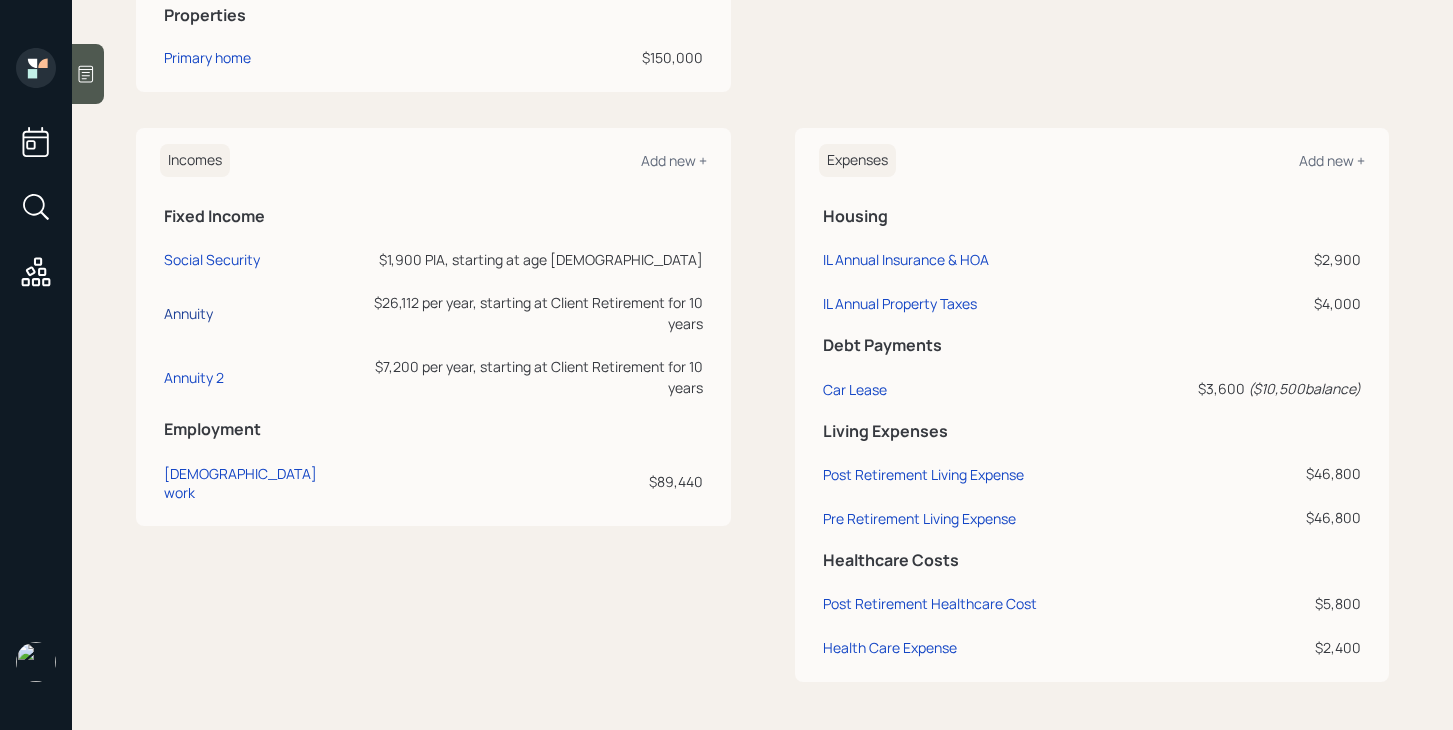 click on "Annuity" at bounding box center (188, 313) 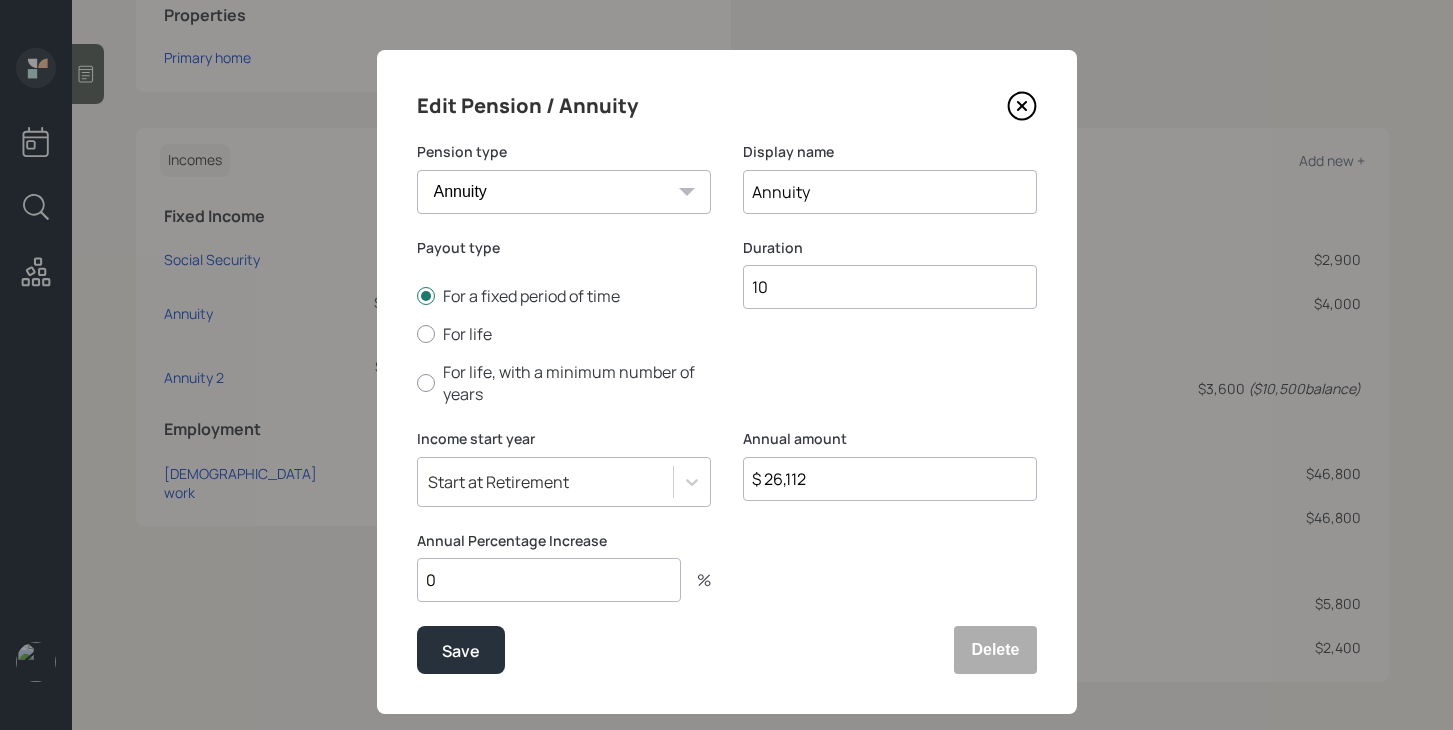 click on "$ 26,112" at bounding box center (890, 479) 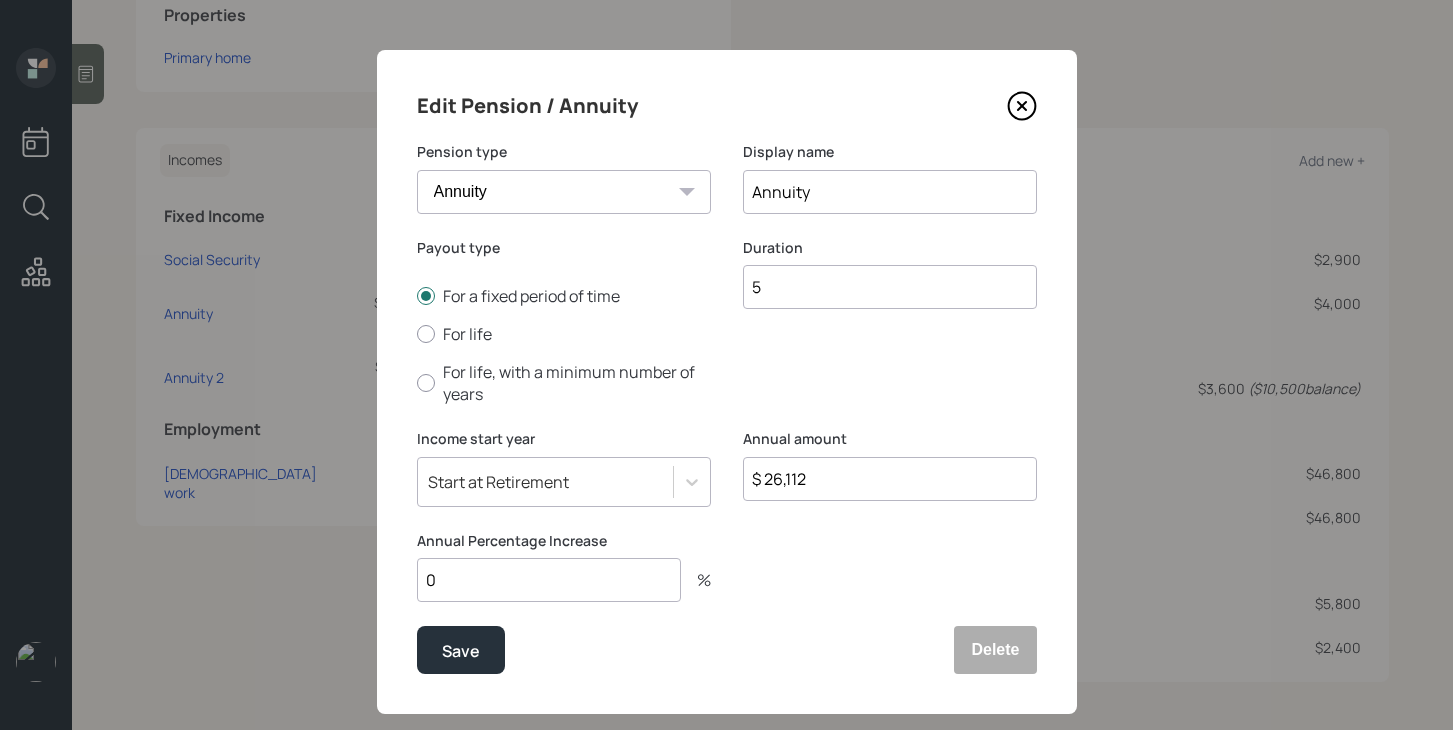 type on "5" 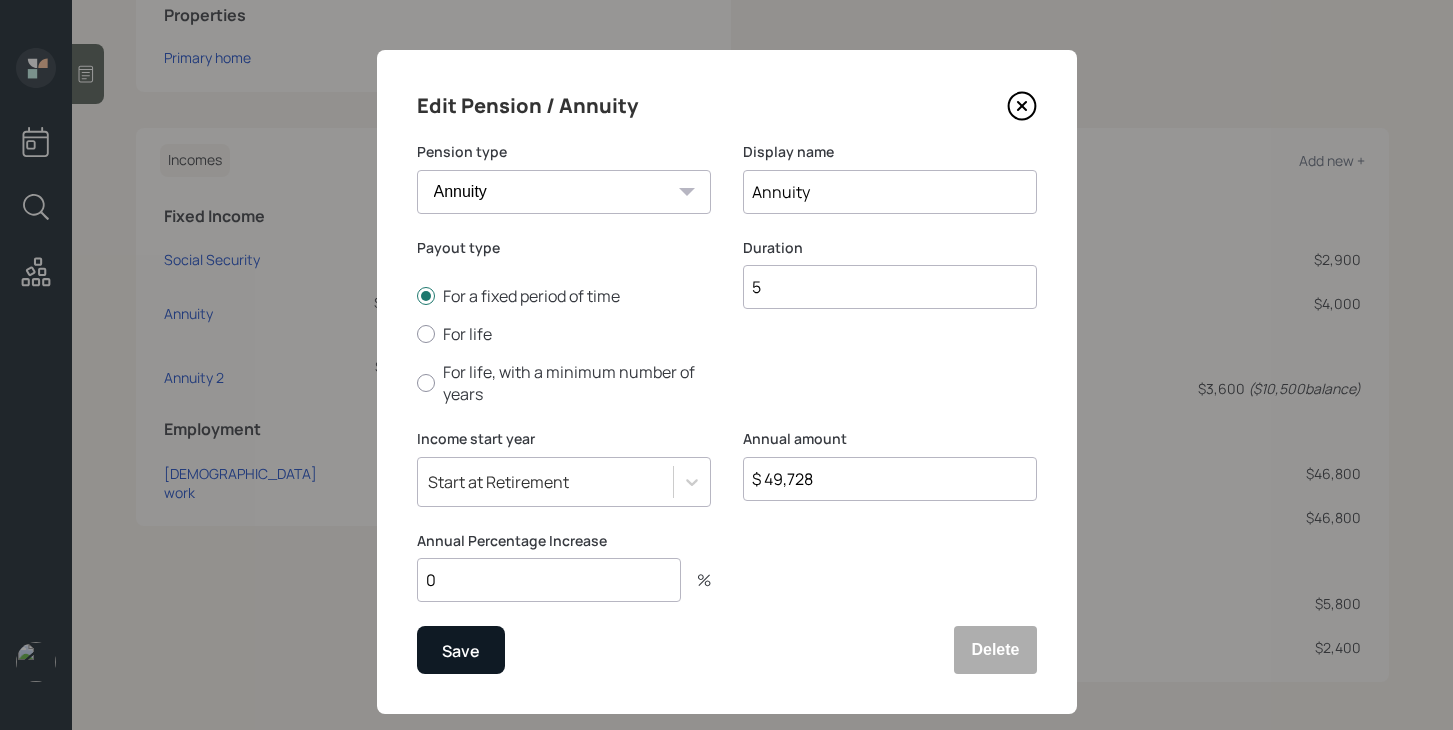 type on "$ 49,728" 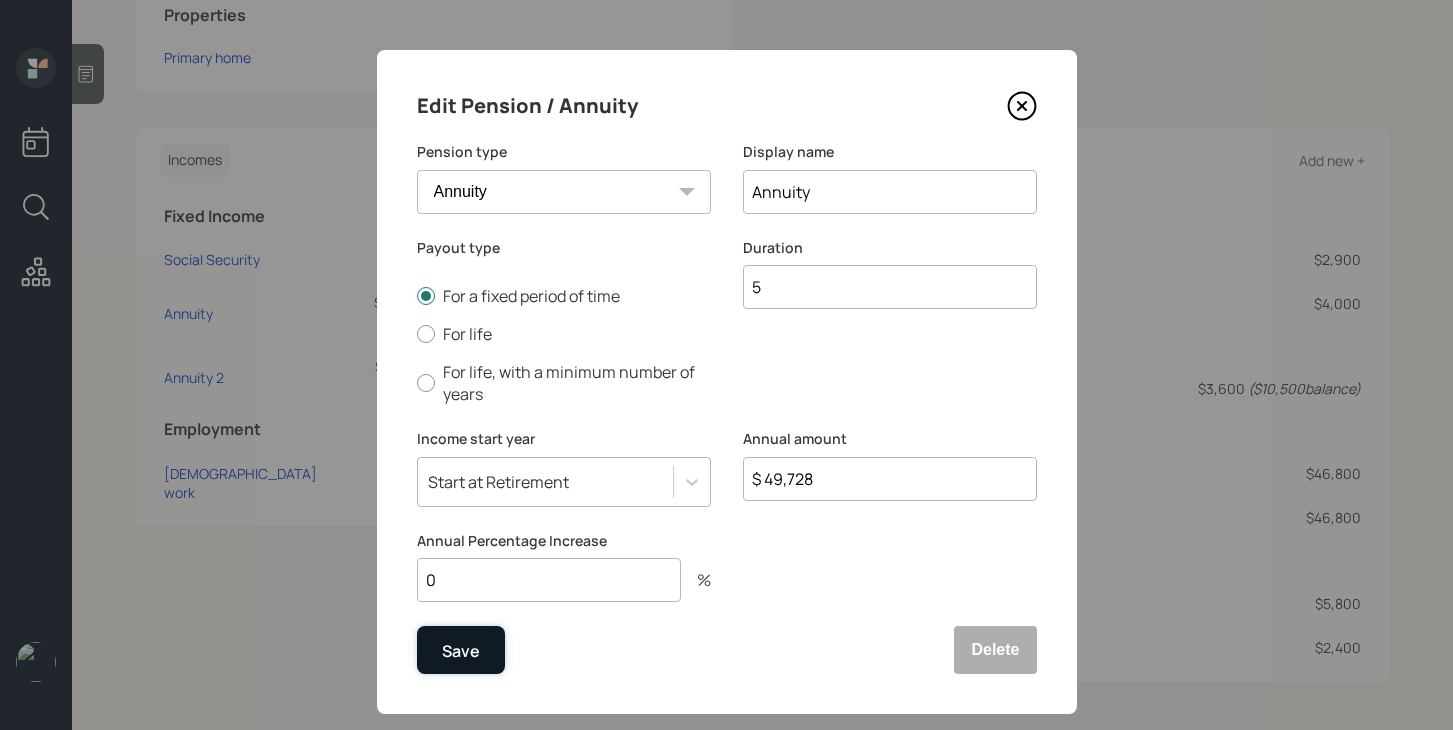 click on "Save" at bounding box center (461, 650) 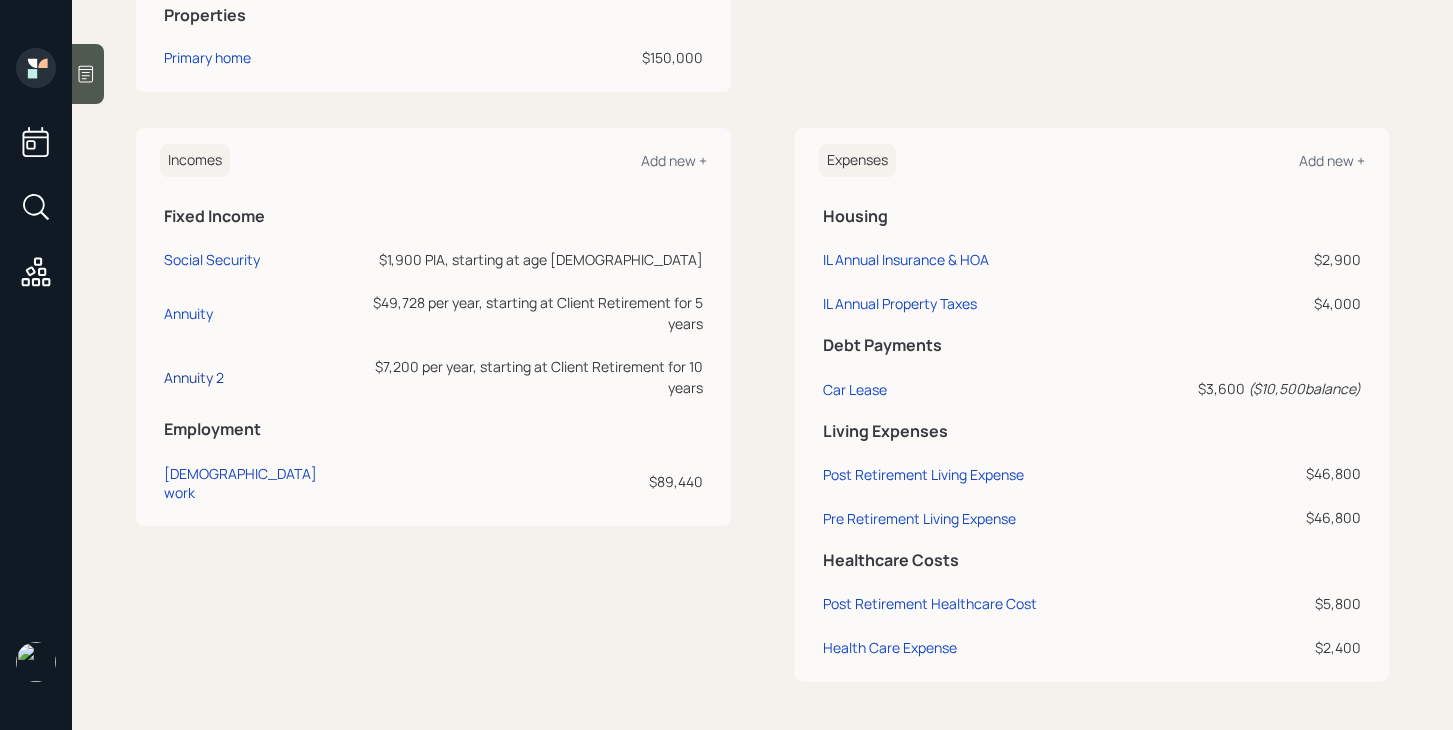 click on "Annuity 2" at bounding box center (194, 377) 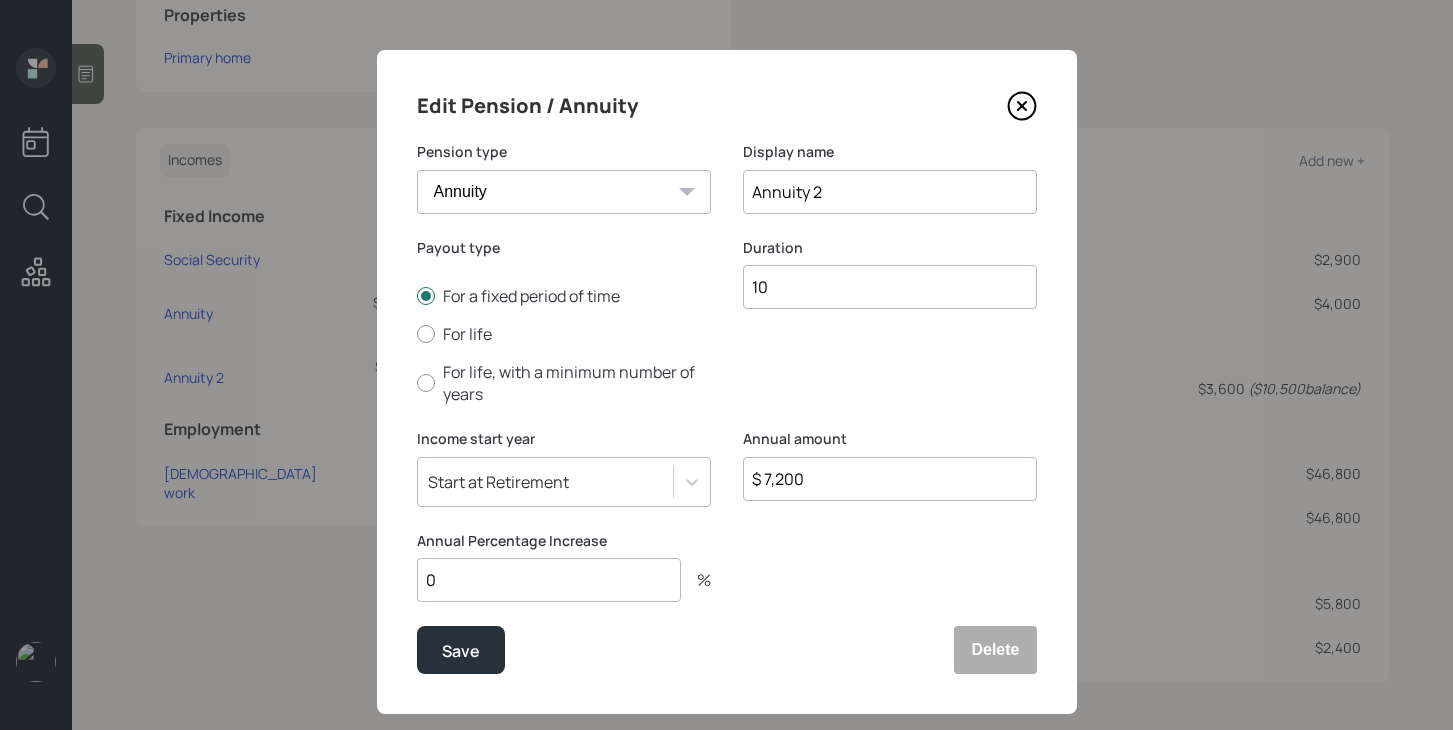 click on "10" at bounding box center [890, 287] 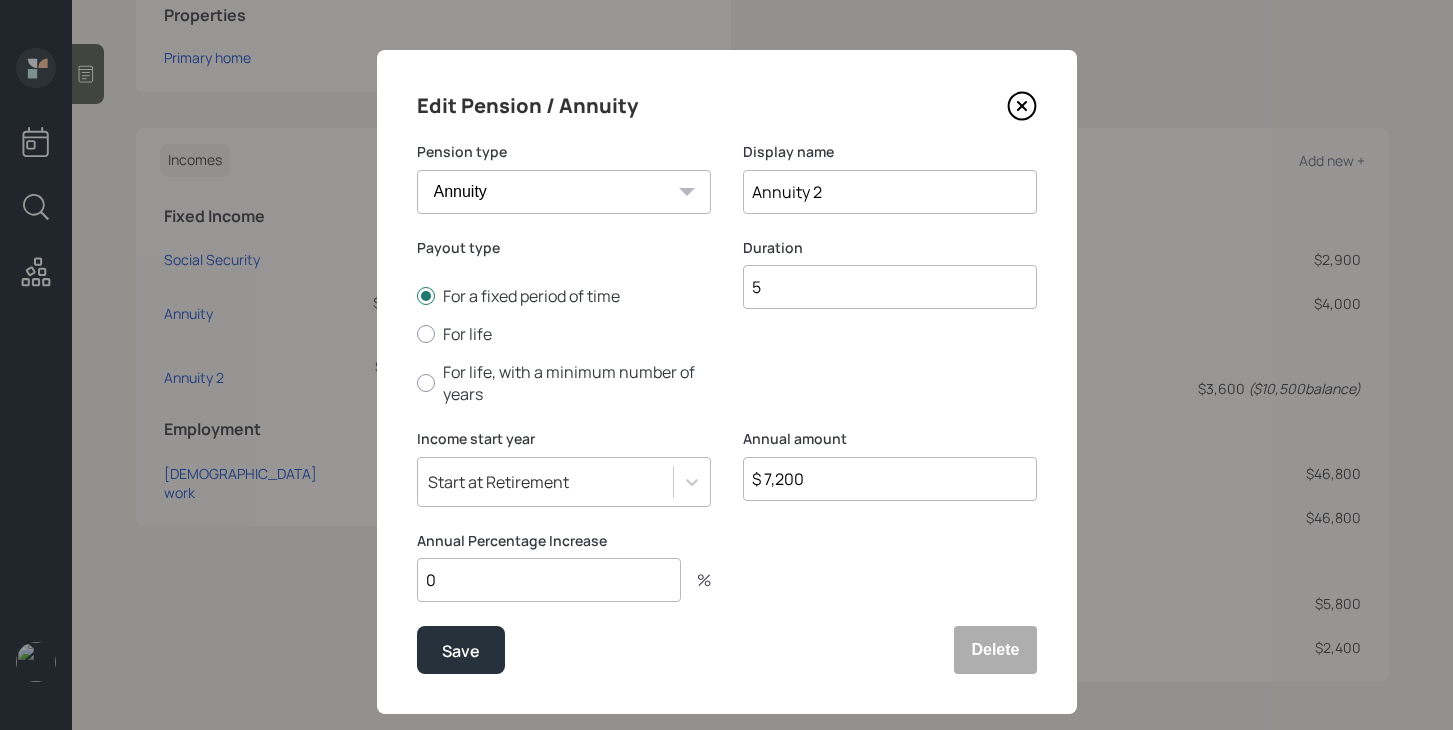 type on "5" 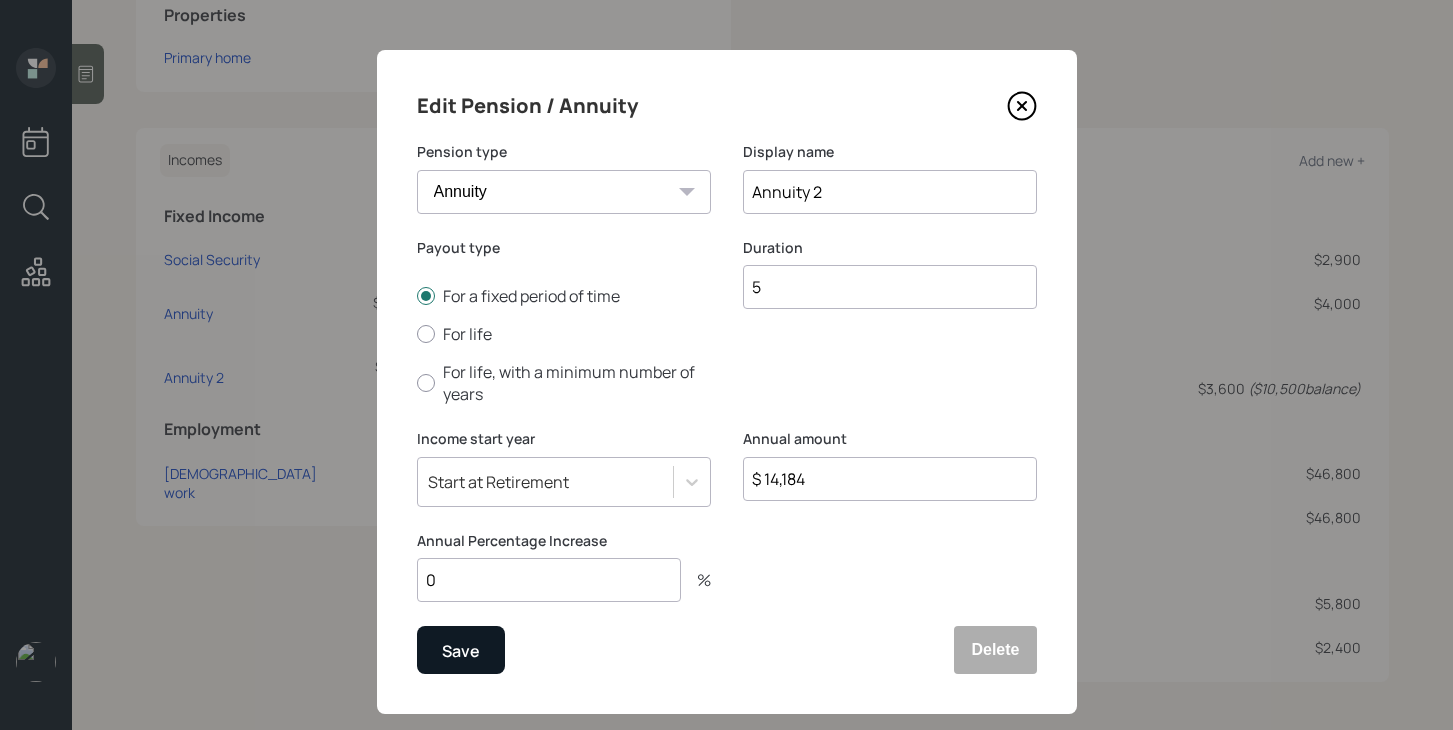 type on "$ 14,184" 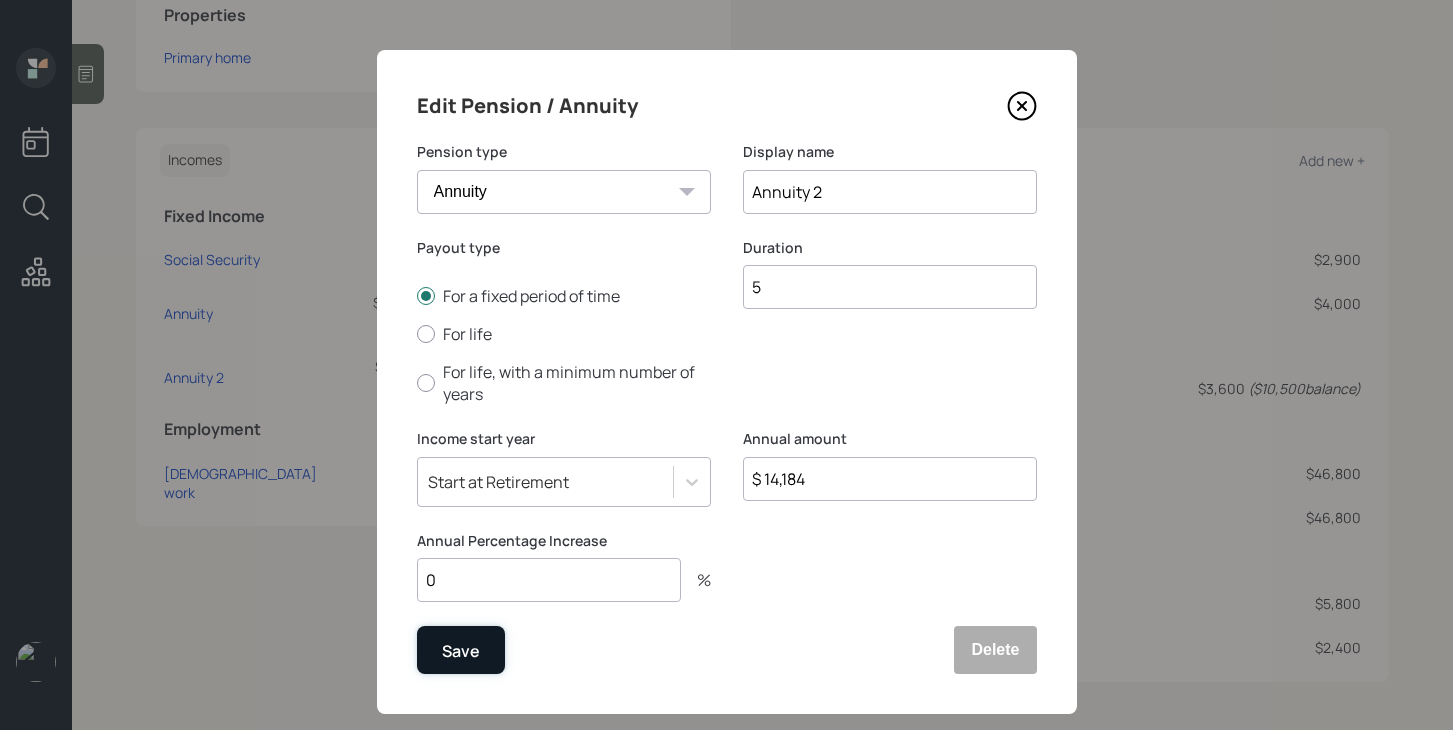 click on "Save" at bounding box center (461, 650) 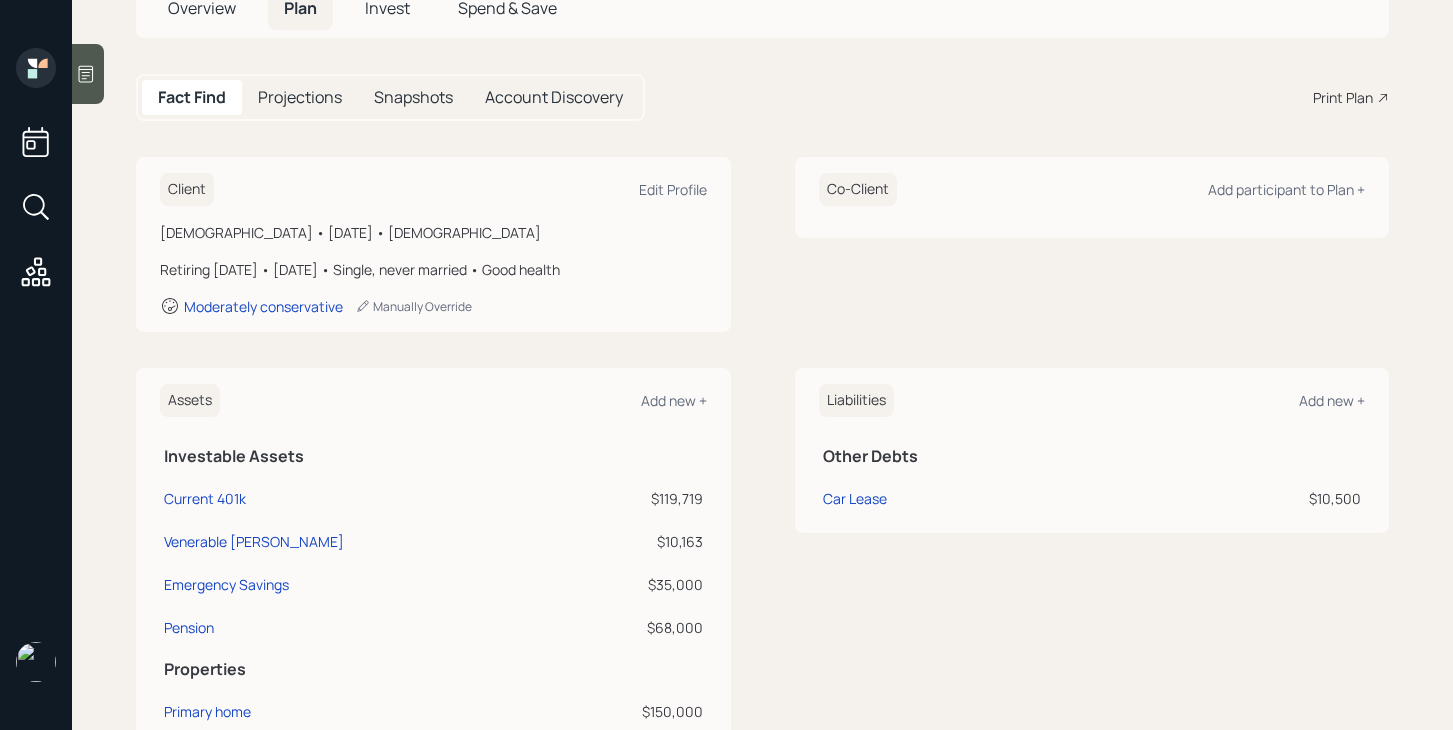 scroll, scrollTop: 0, scrollLeft: 0, axis: both 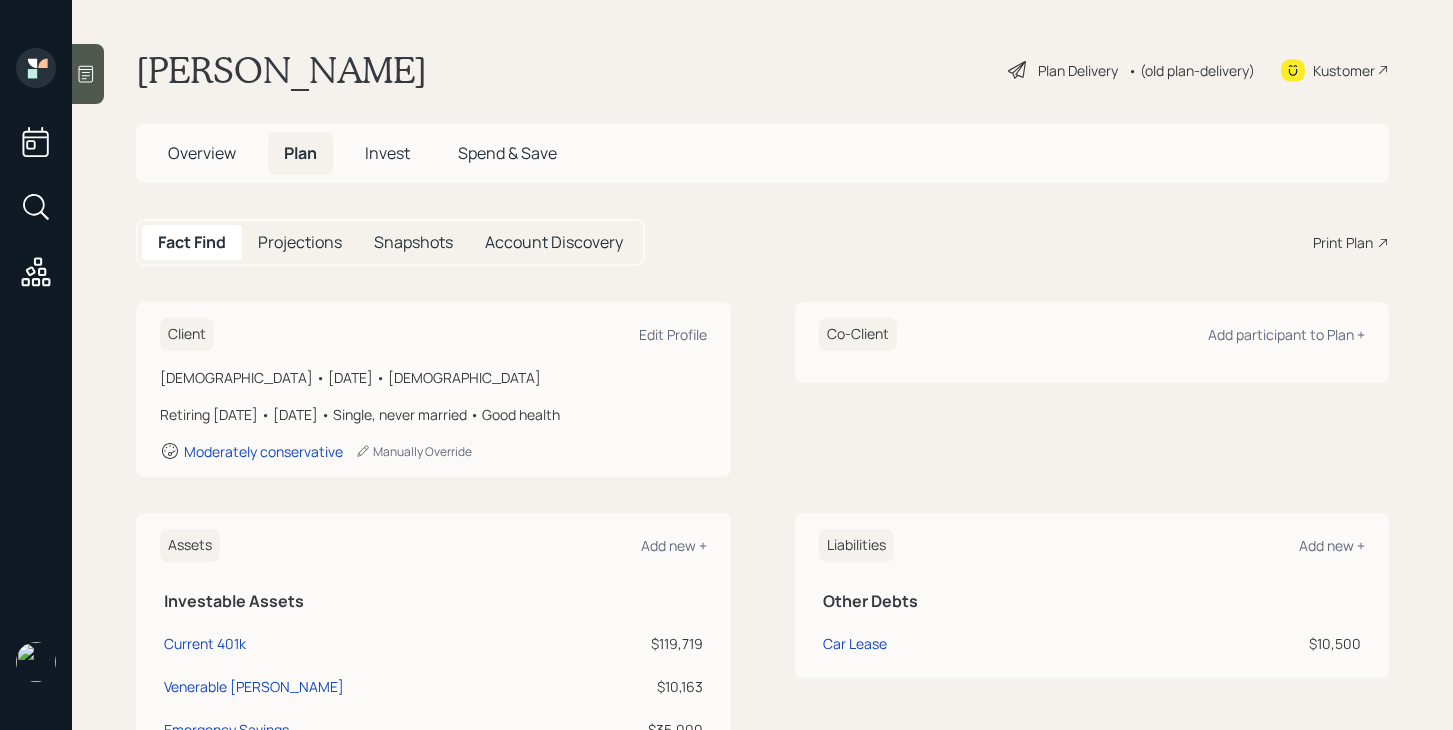 click on "Plan Delivery" at bounding box center [1078, 70] 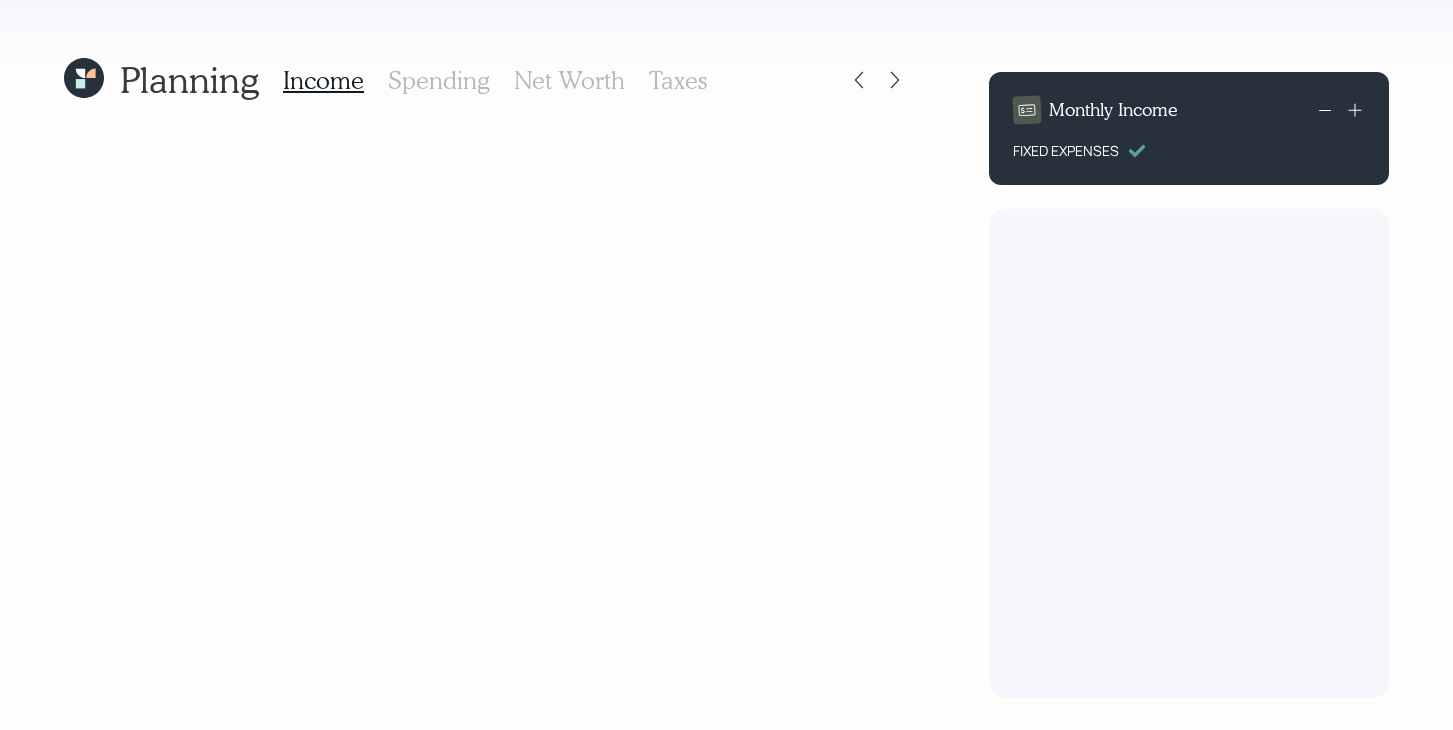scroll, scrollTop: 0, scrollLeft: 0, axis: both 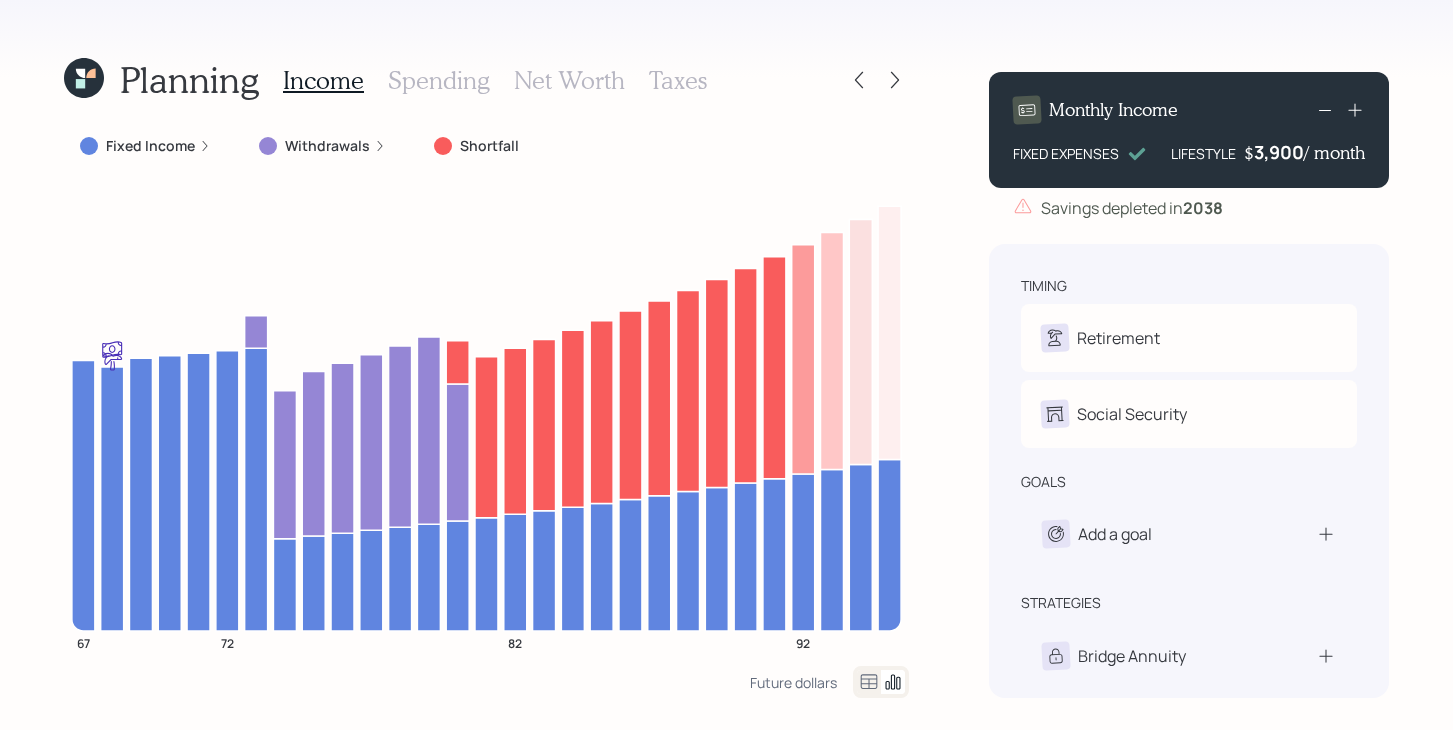 click 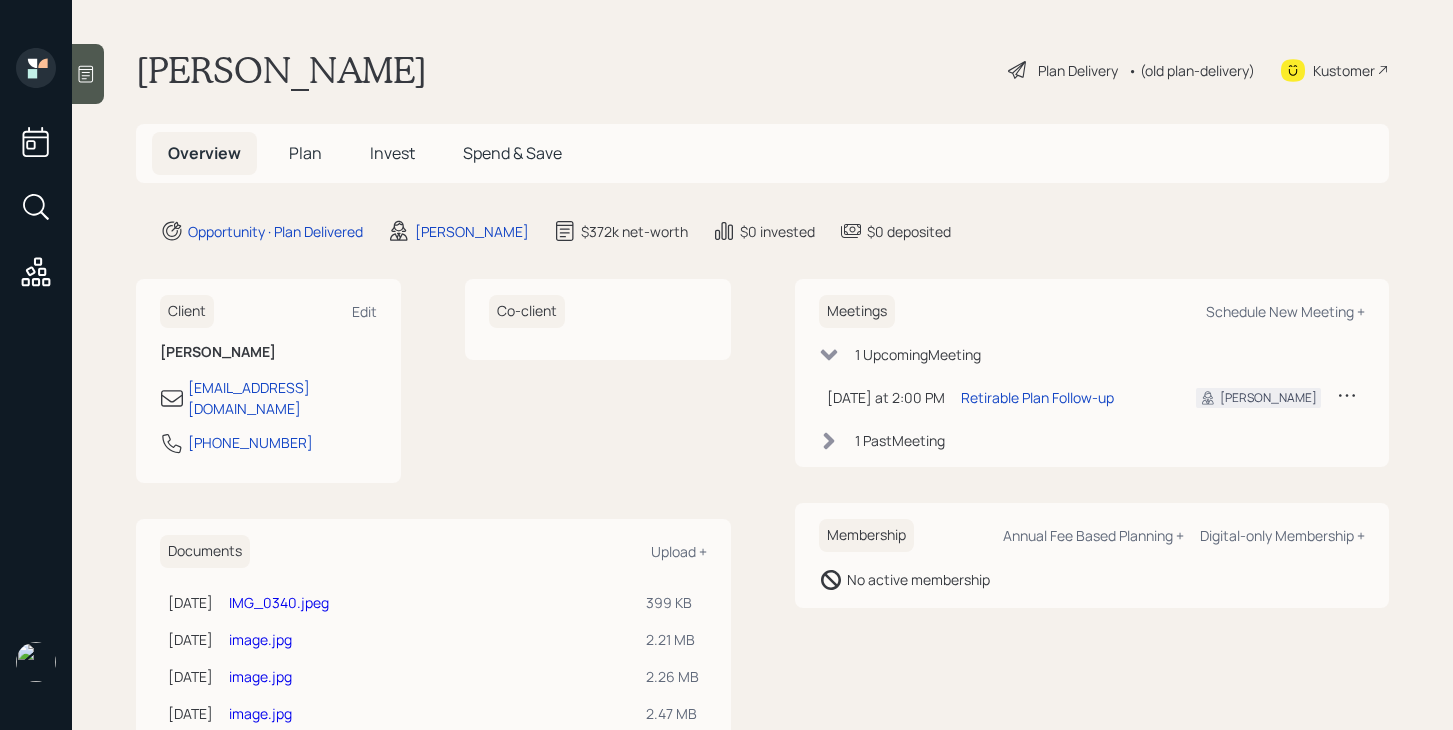 scroll, scrollTop: 47, scrollLeft: 0, axis: vertical 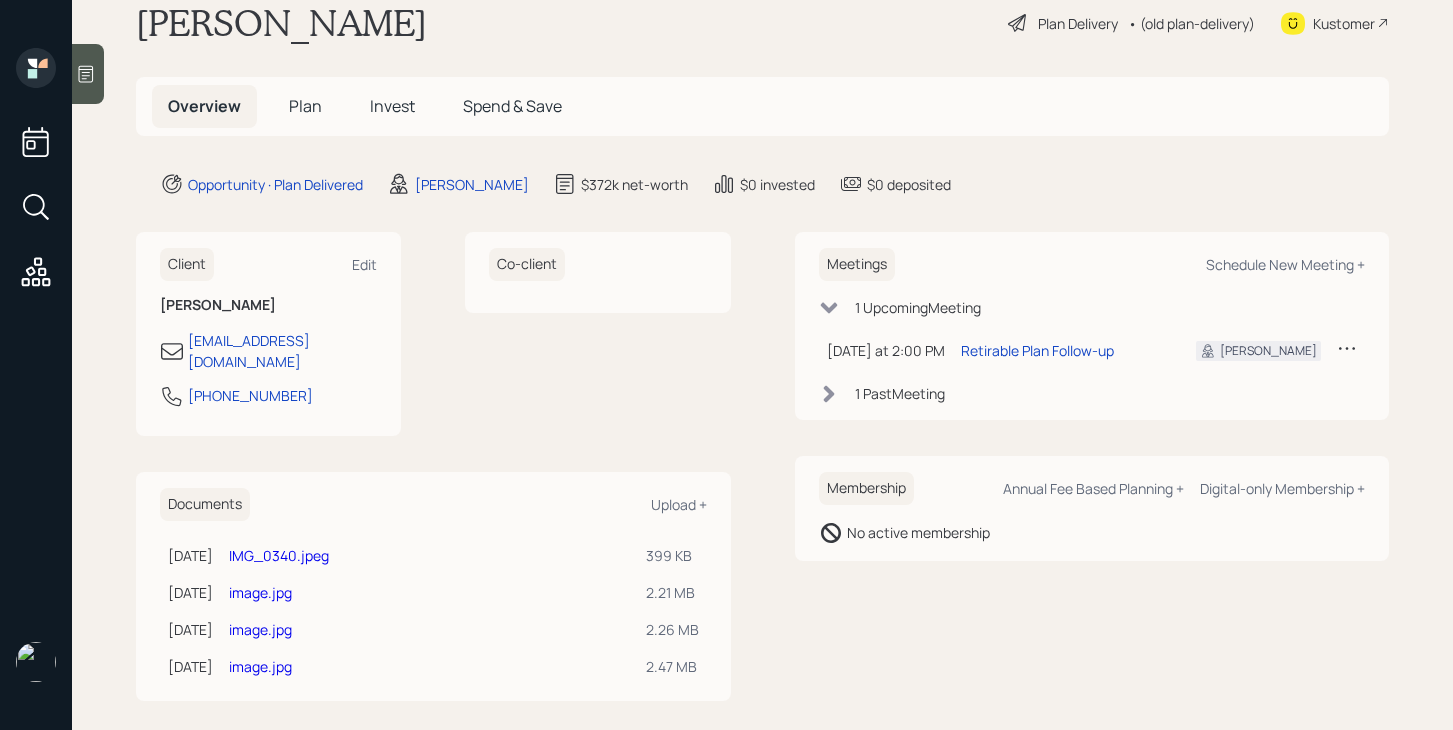 click on "Plan" at bounding box center (305, 106) 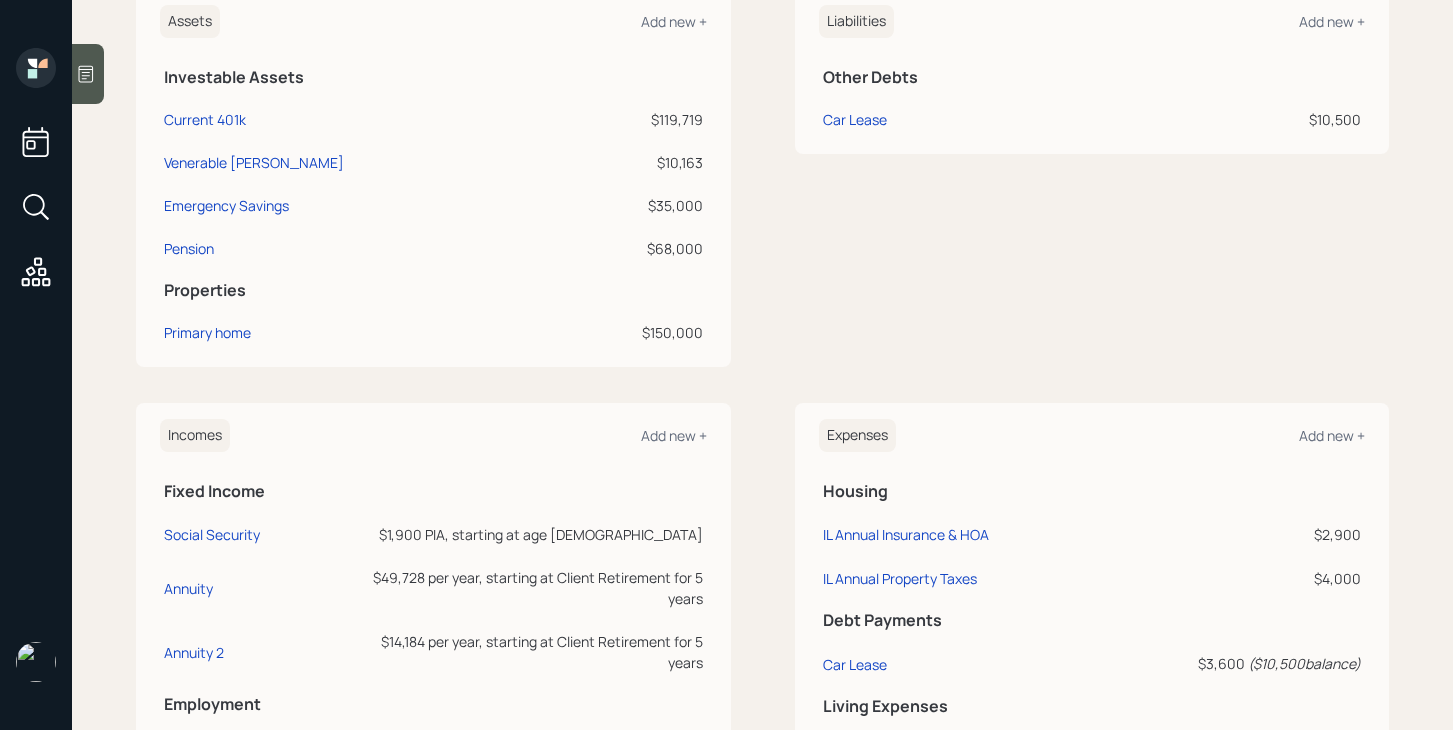 scroll, scrollTop: 527, scrollLeft: 0, axis: vertical 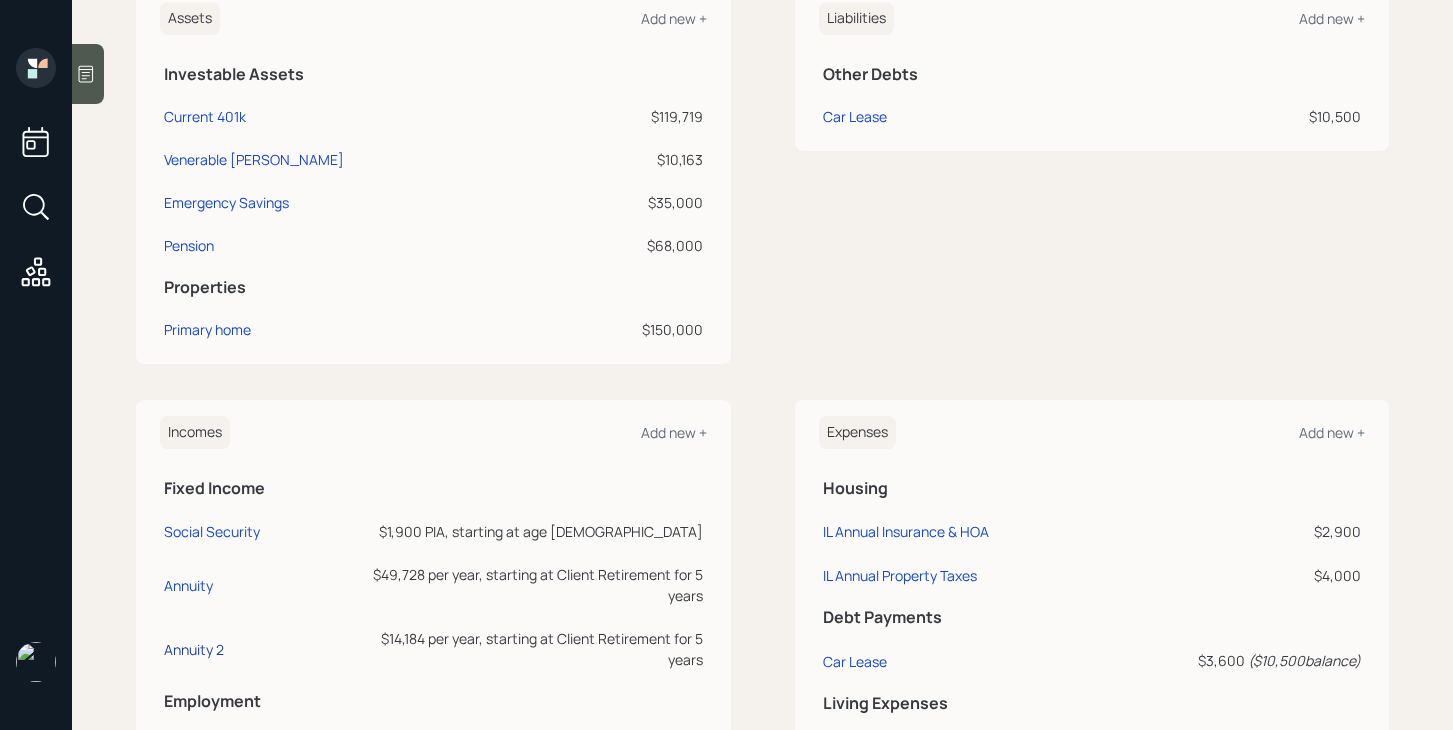 click on "Annuity 2" at bounding box center [194, 649] 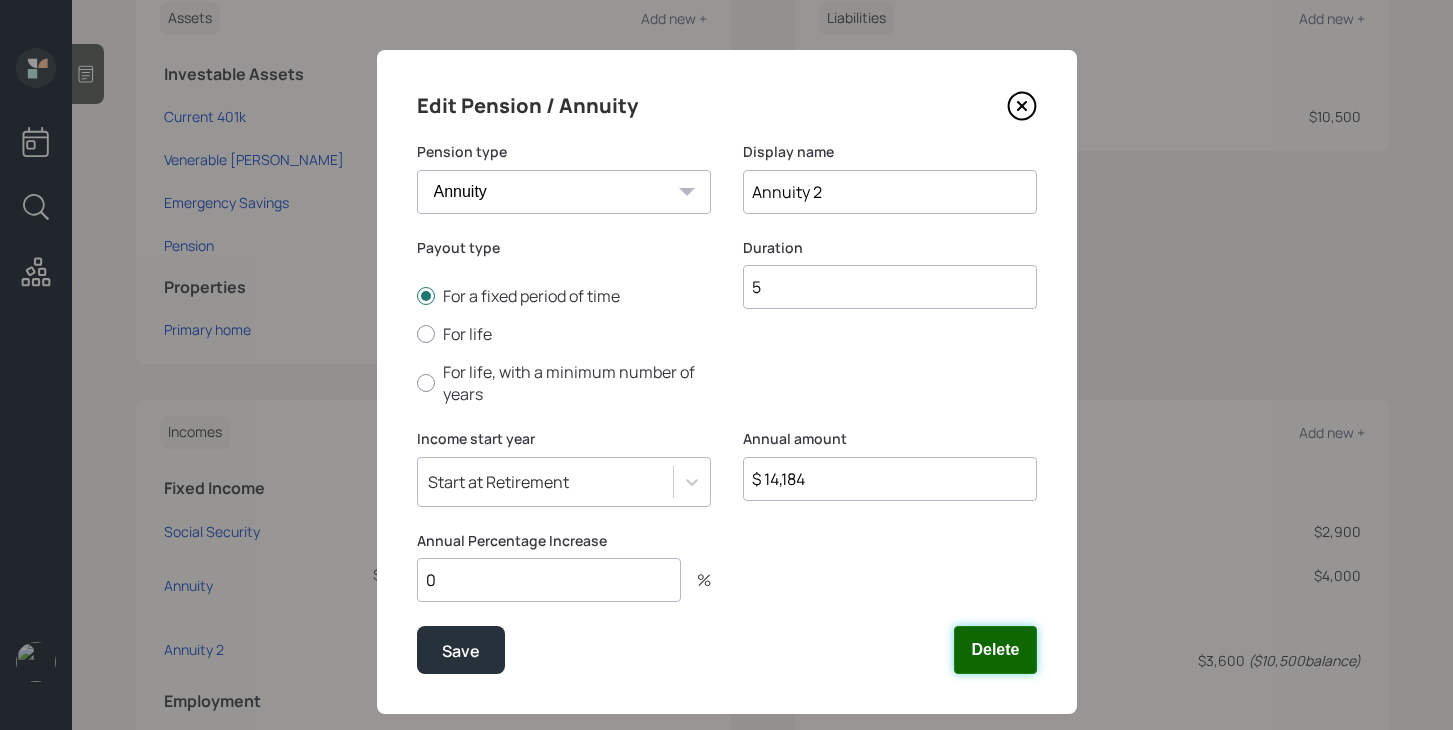 click on "Delete" at bounding box center (995, 650) 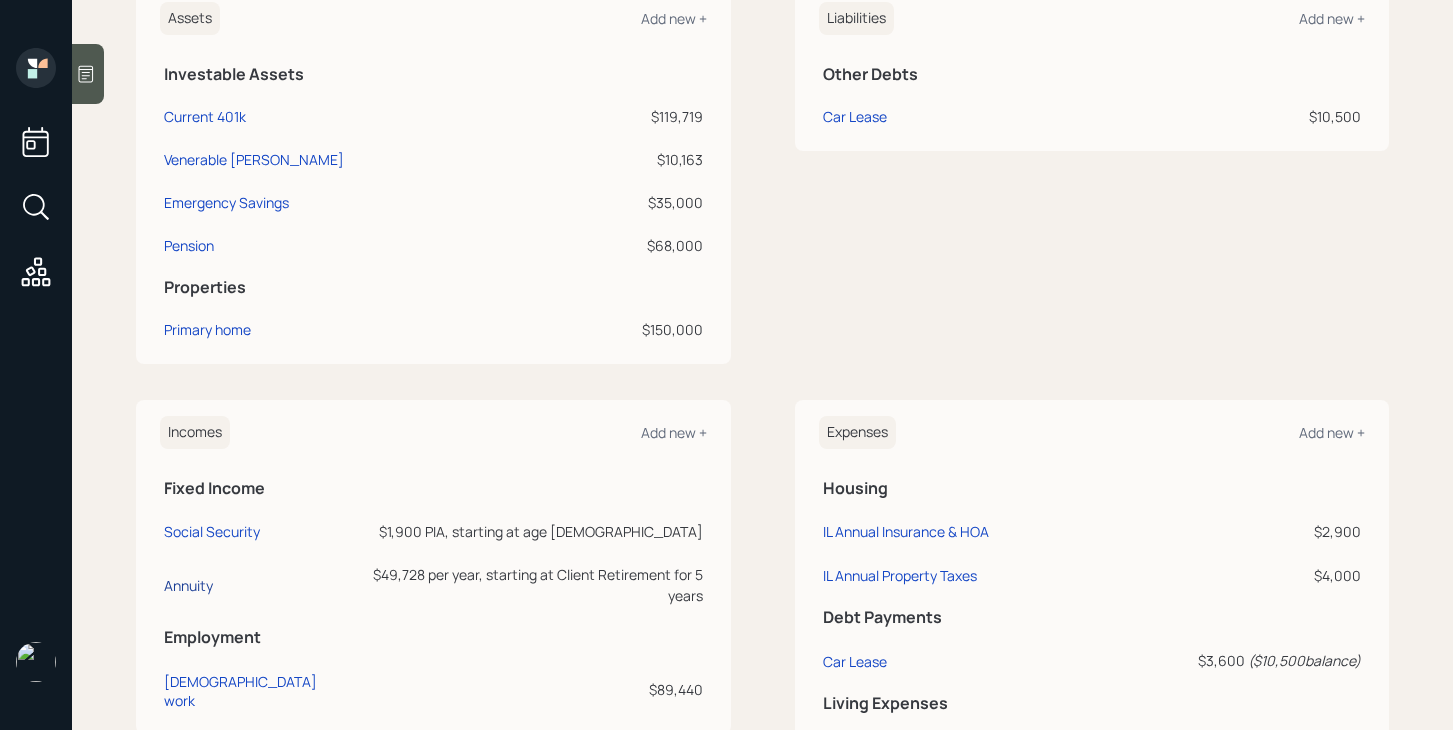click on "Annuity" at bounding box center (188, 585) 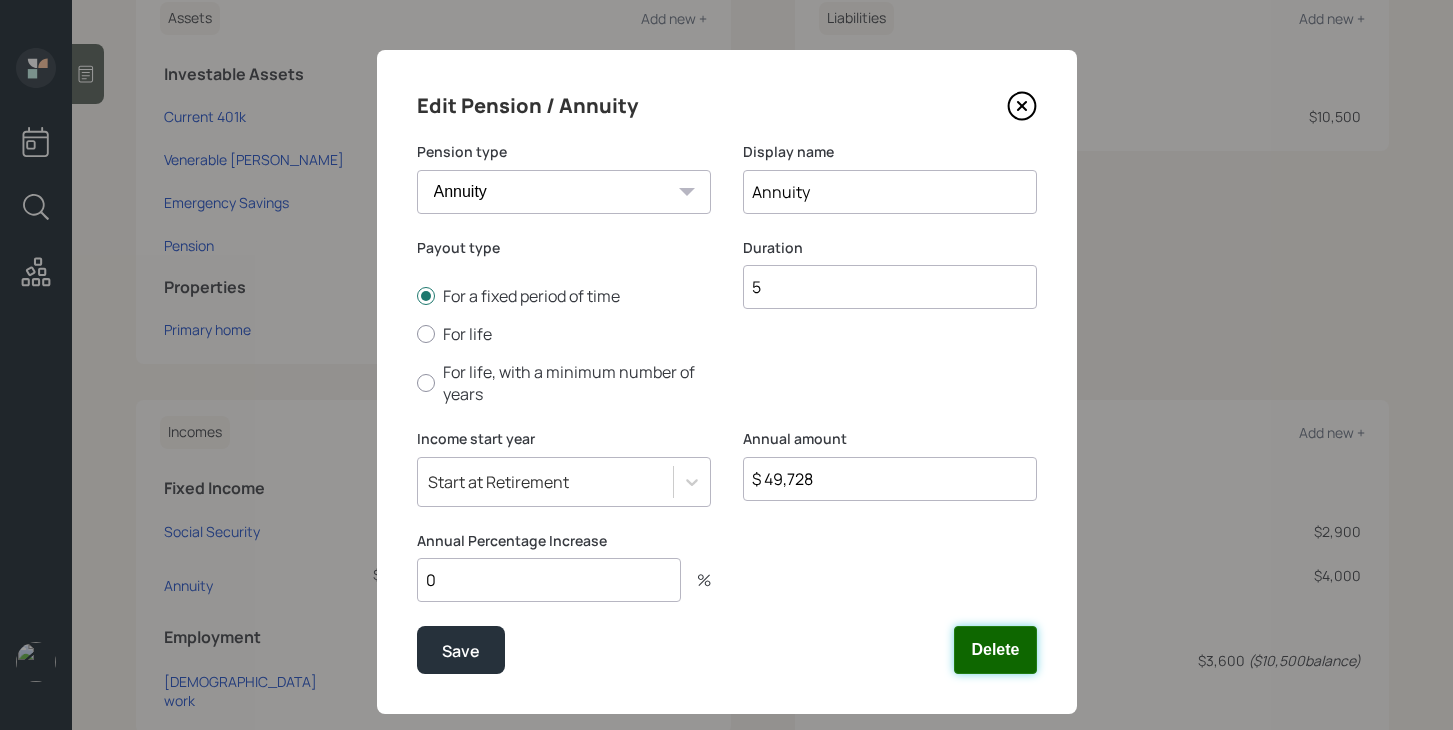 click on "Delete" at bounding box center (995, 650) 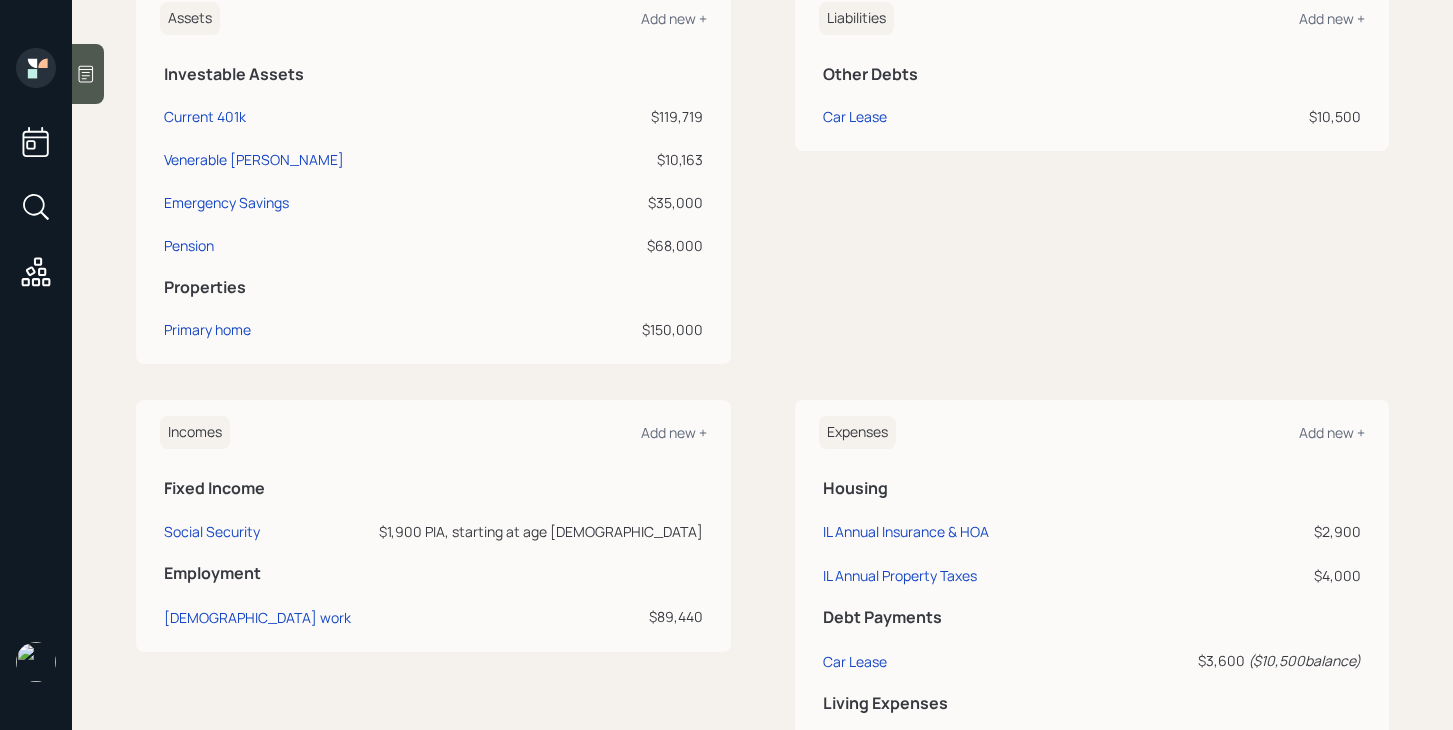 scroll, scrollTop: 0, scrollLeft: 0, axis: both 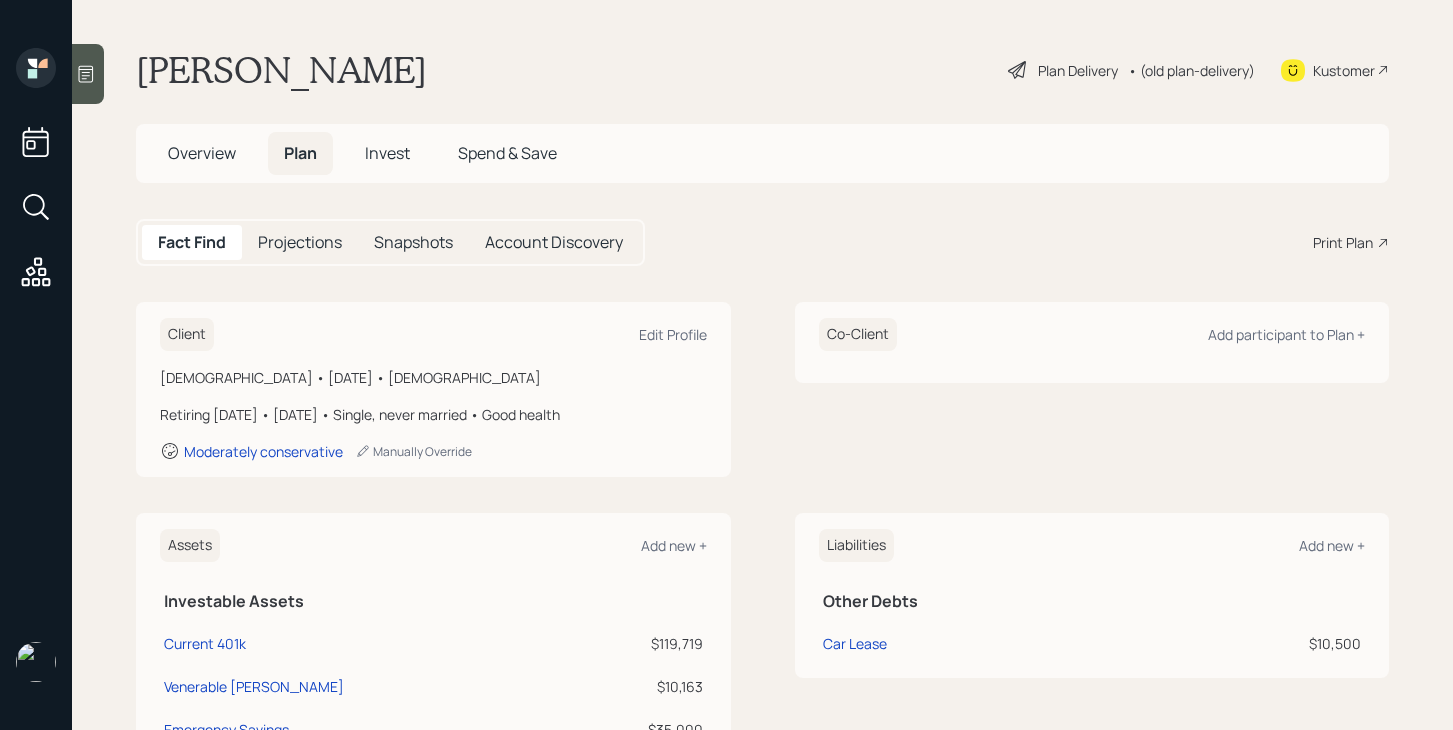 click on "Overview" at bounding box center [202, 153] 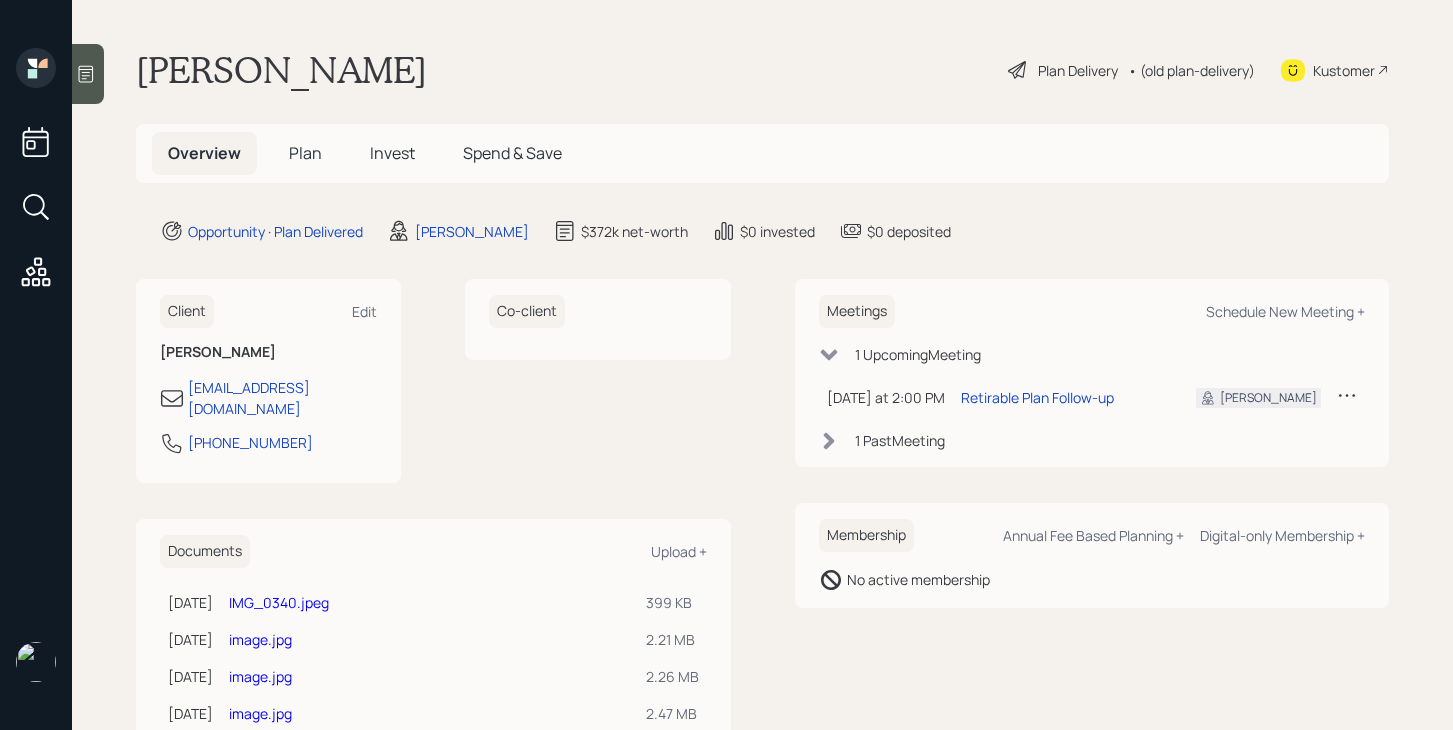 scroll, scrollTop: 47, scrollLeft: 0, axis: vertical 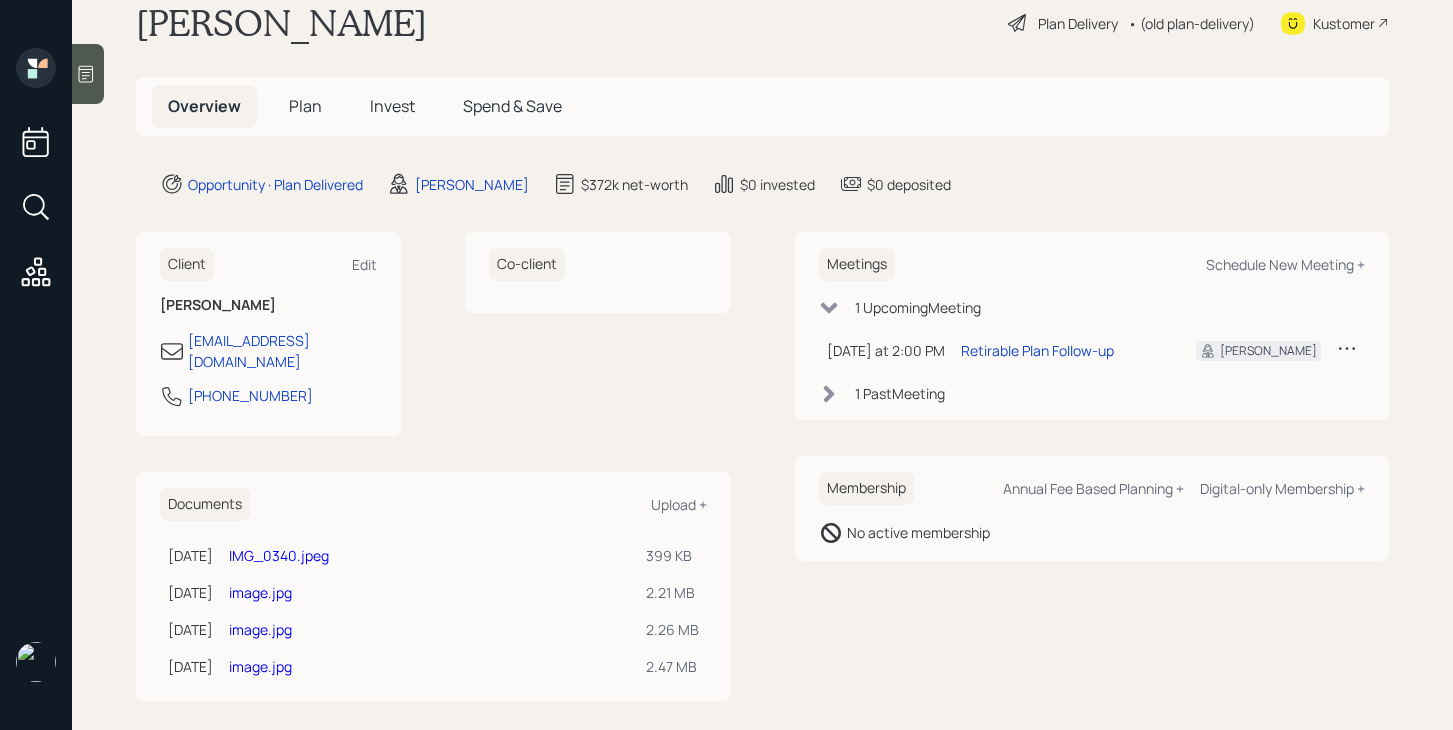 click on "IMG_0340.jpeg" at bounding box center (279, 555) 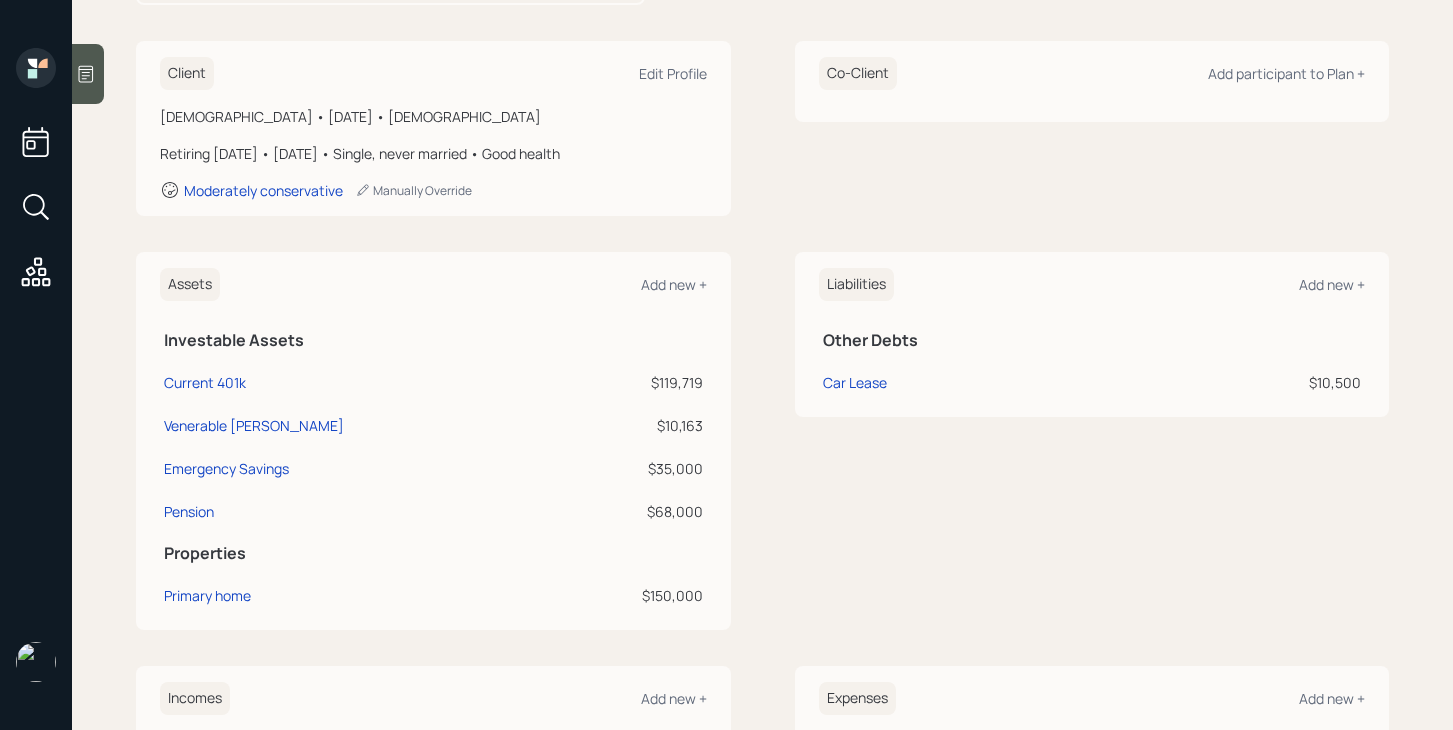scroll, scrollTop: 265, scrollLeft: 0, axis: vertical 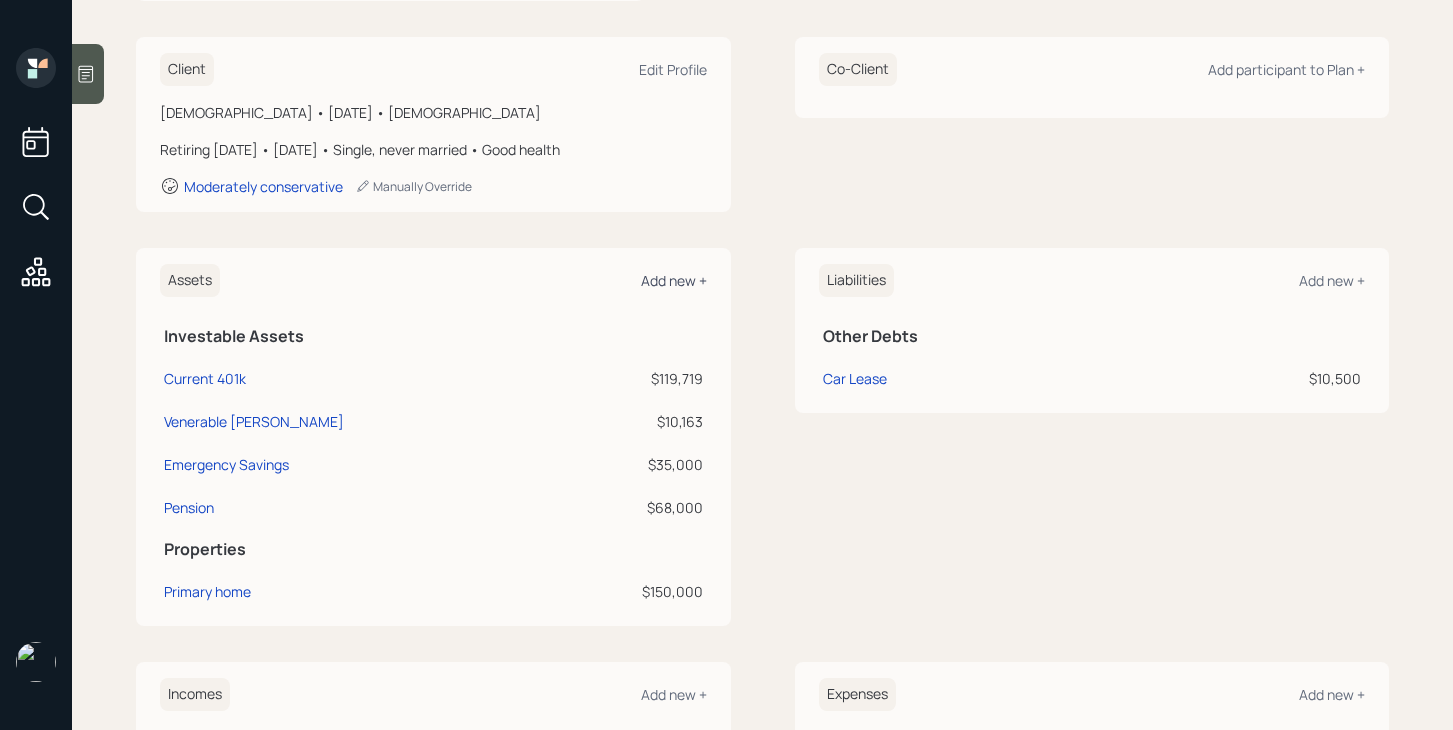 click on "Add new +" at bounding box center (674, 280) 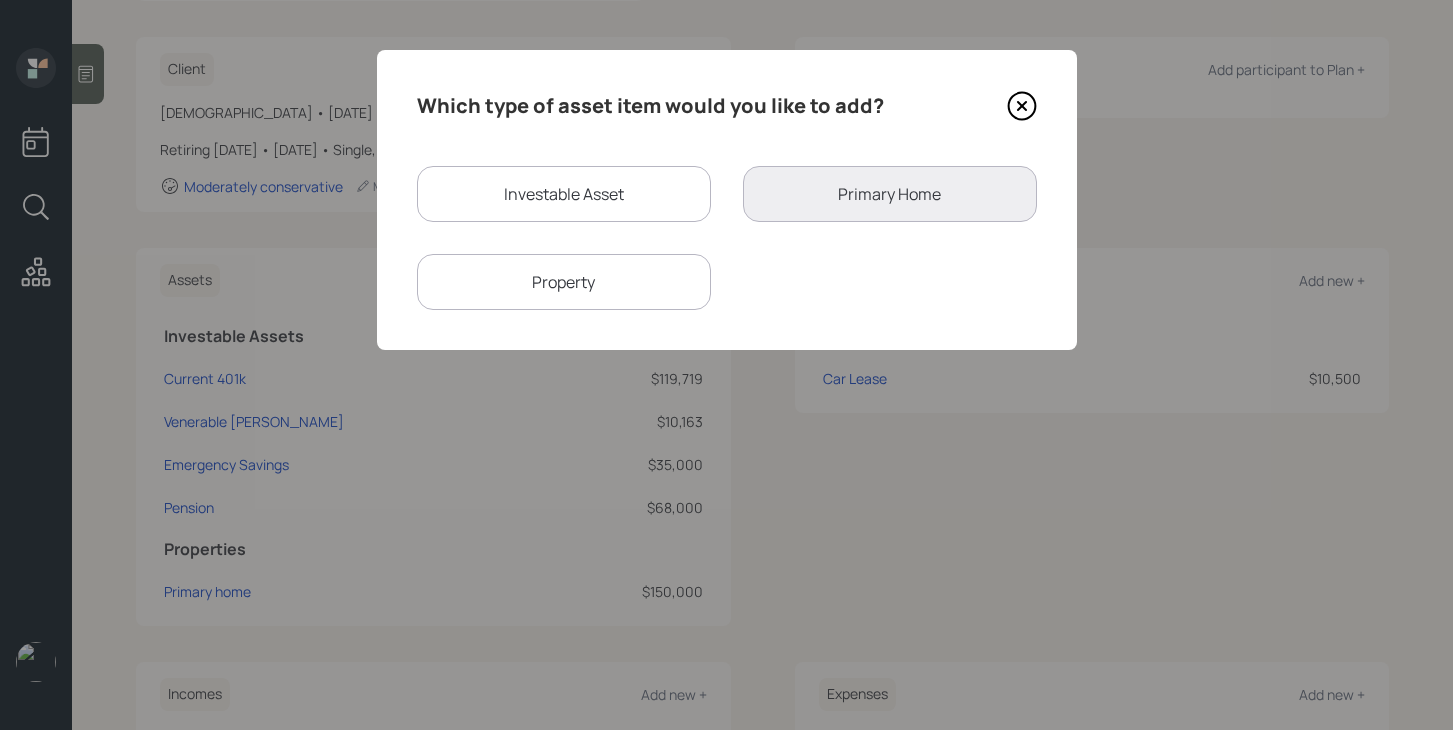 click on "Investable Asset" at bounding box center (564, 194) 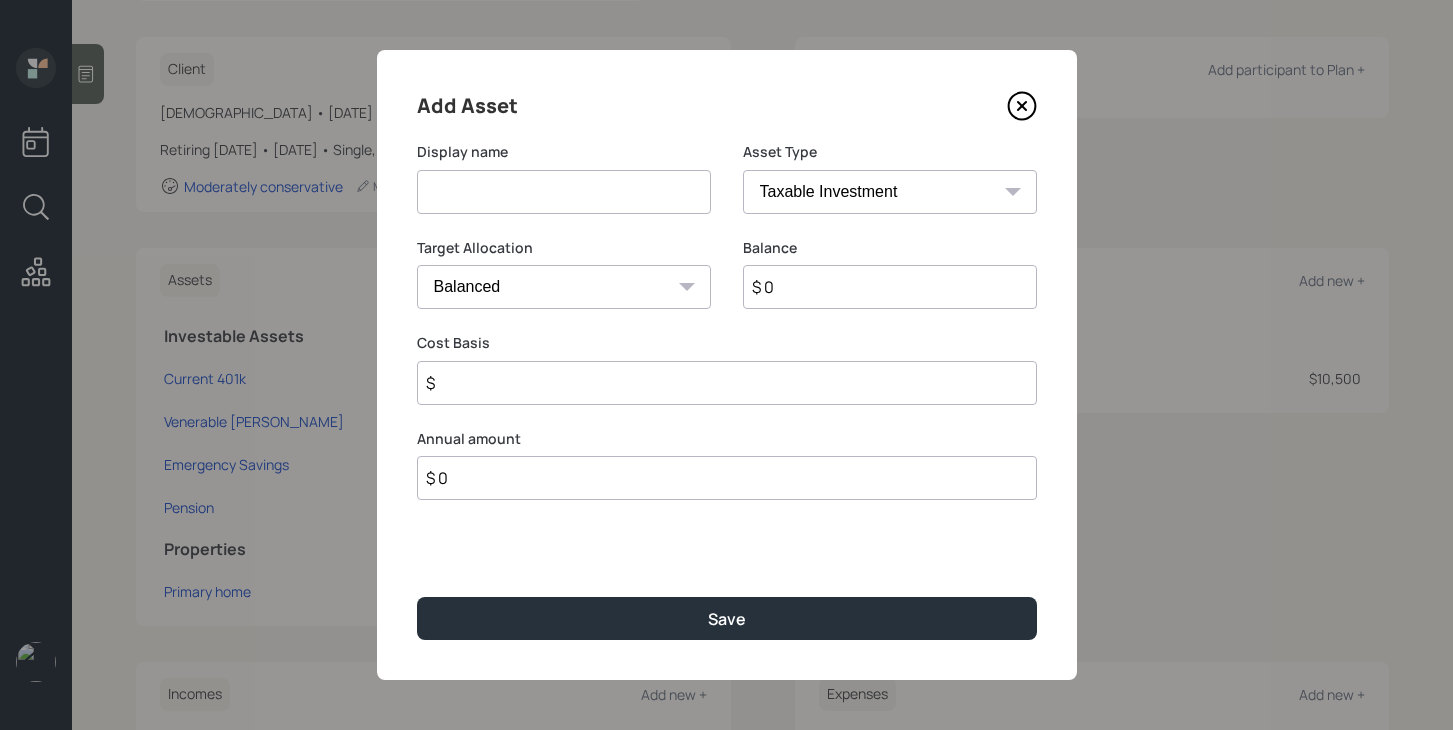 click at bounding box center [564, 192] 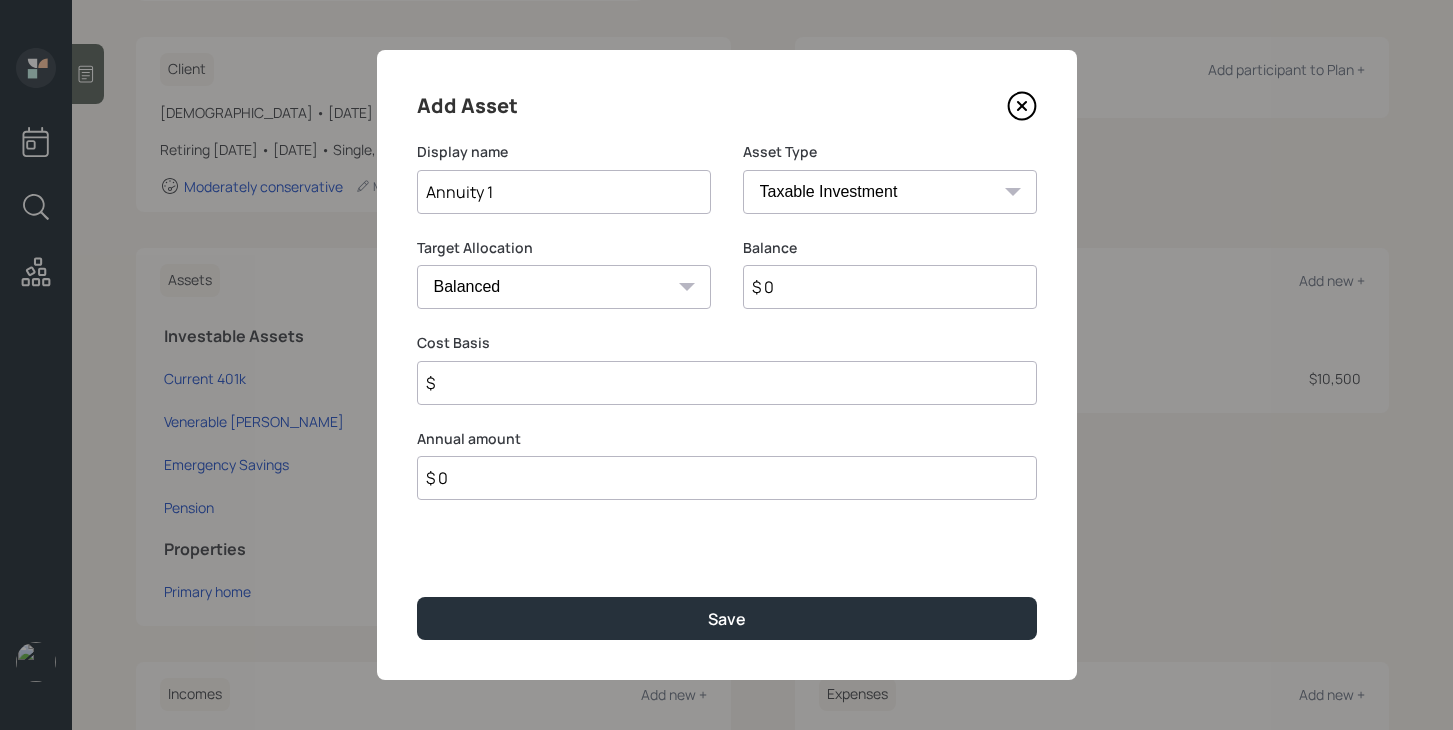 type on "Annuity 1" 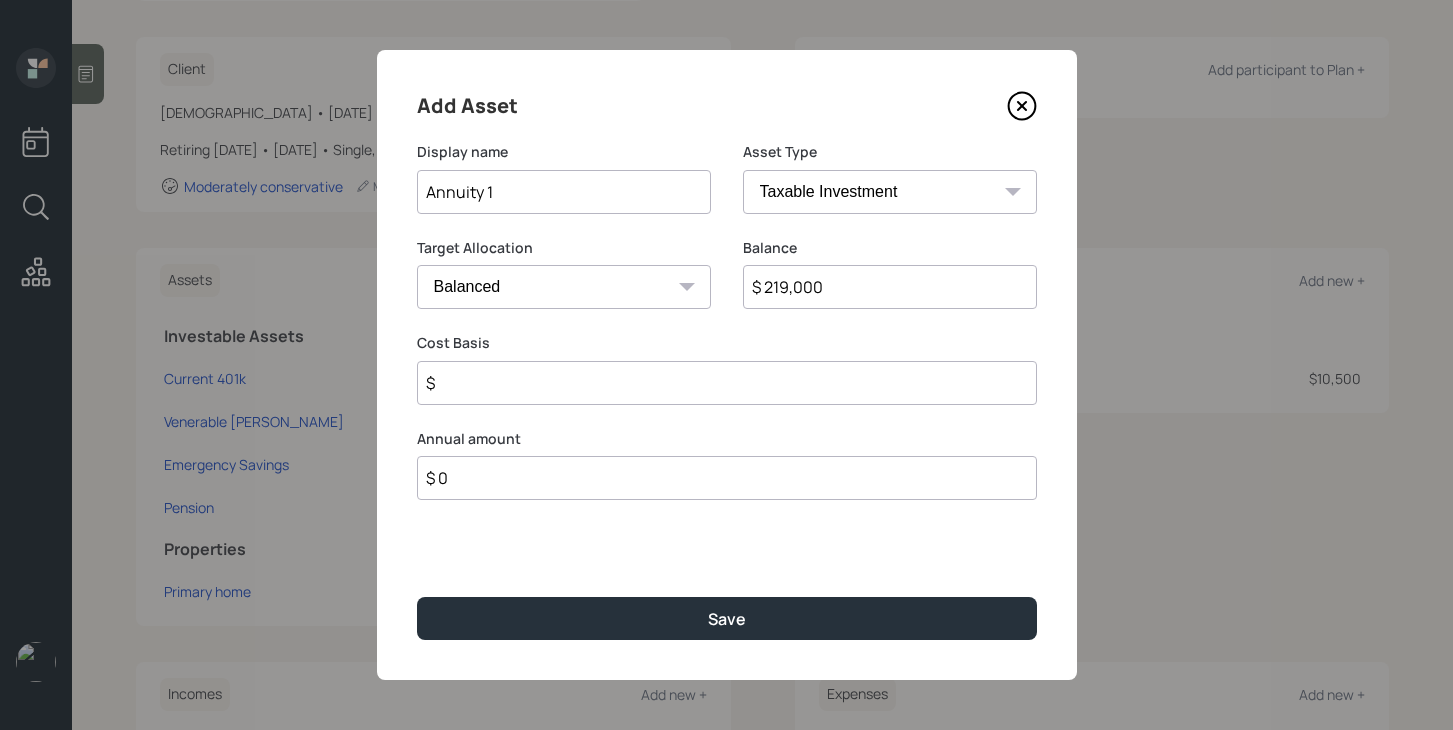 type on "$ 219,000" 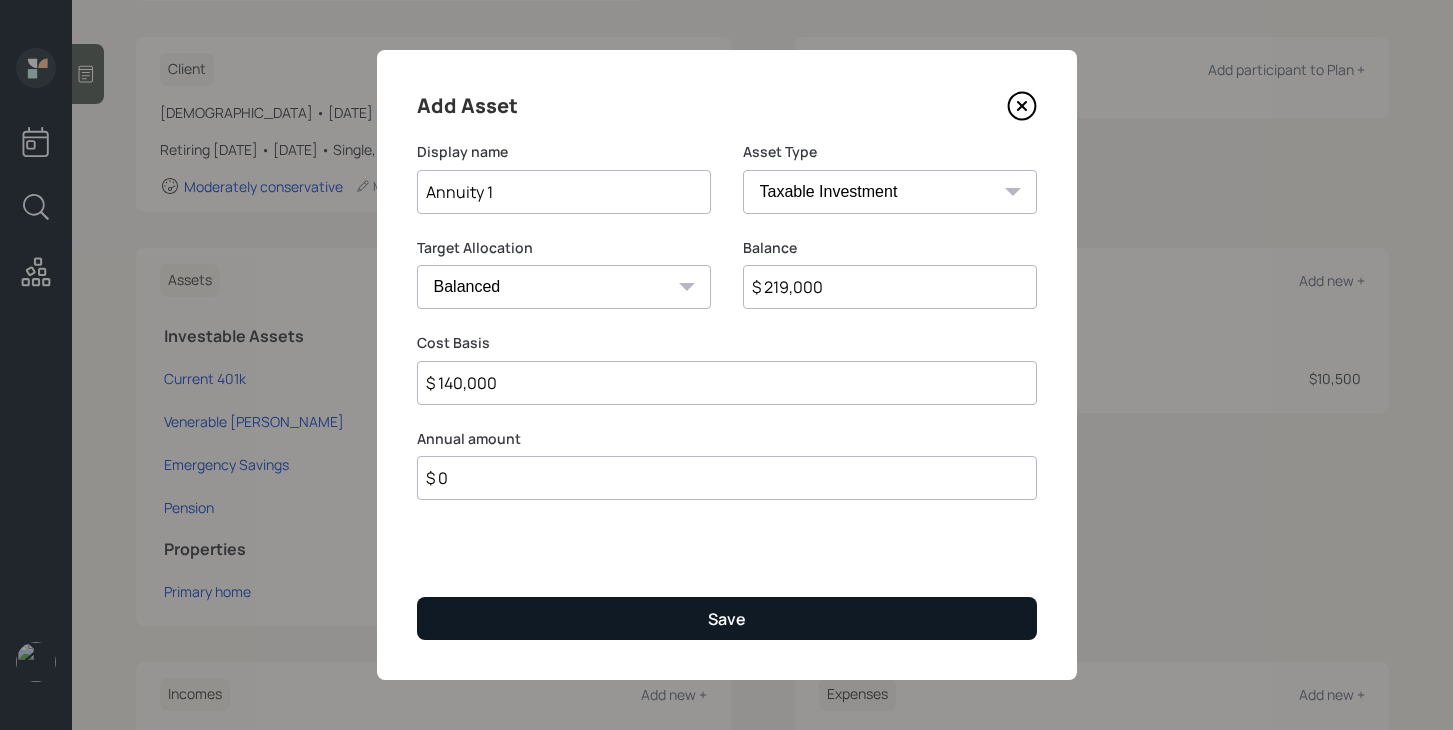 type on "$ 140,000" 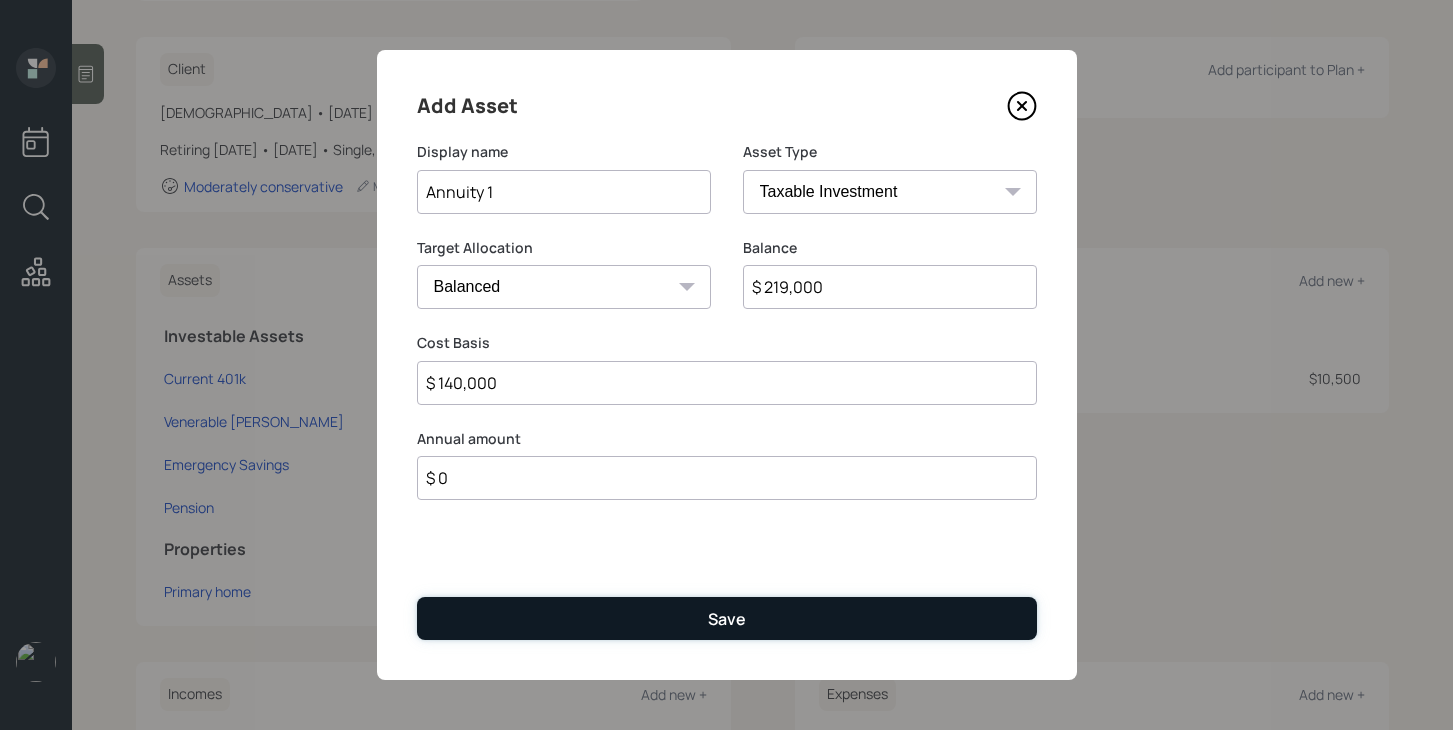 click on "Save" at bounding box center (727, 618) 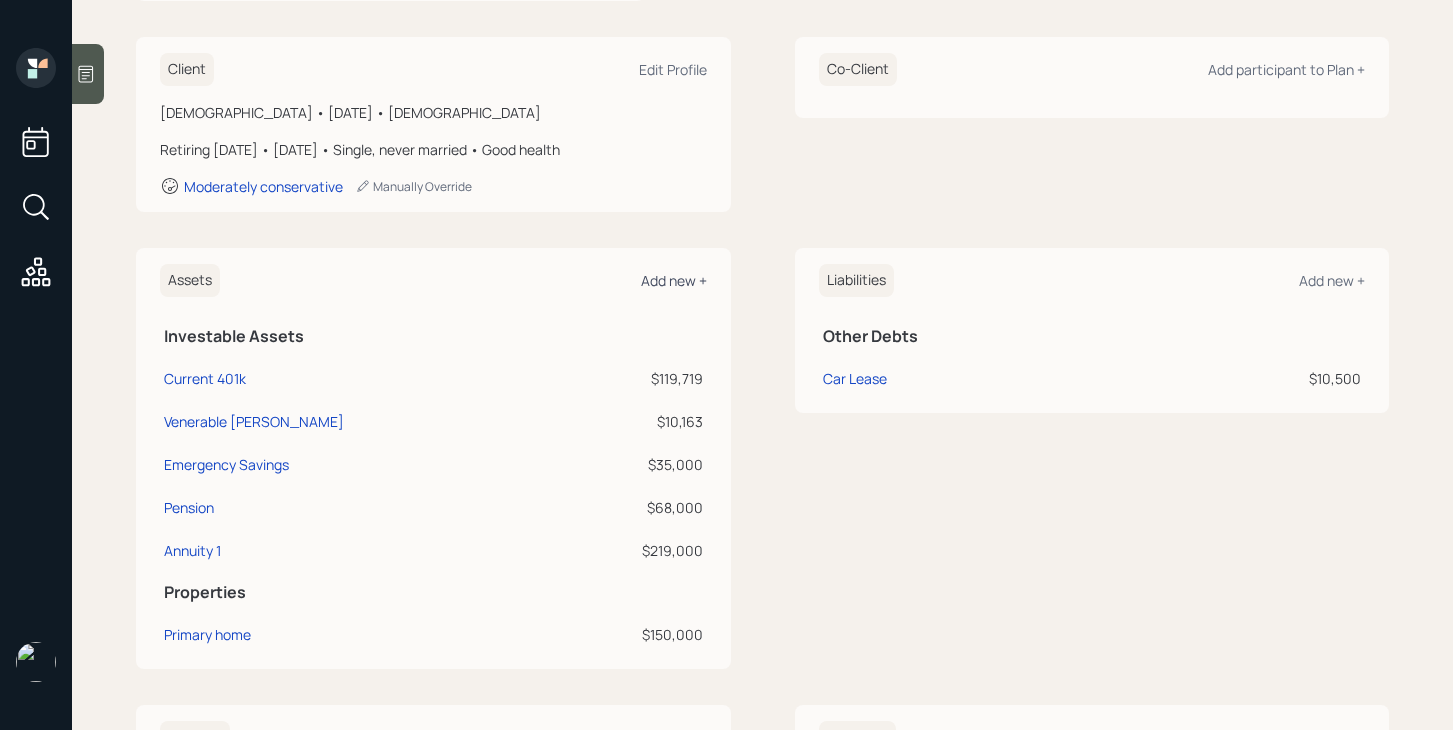 click on "Add new +" at bounding box center (674, 280) 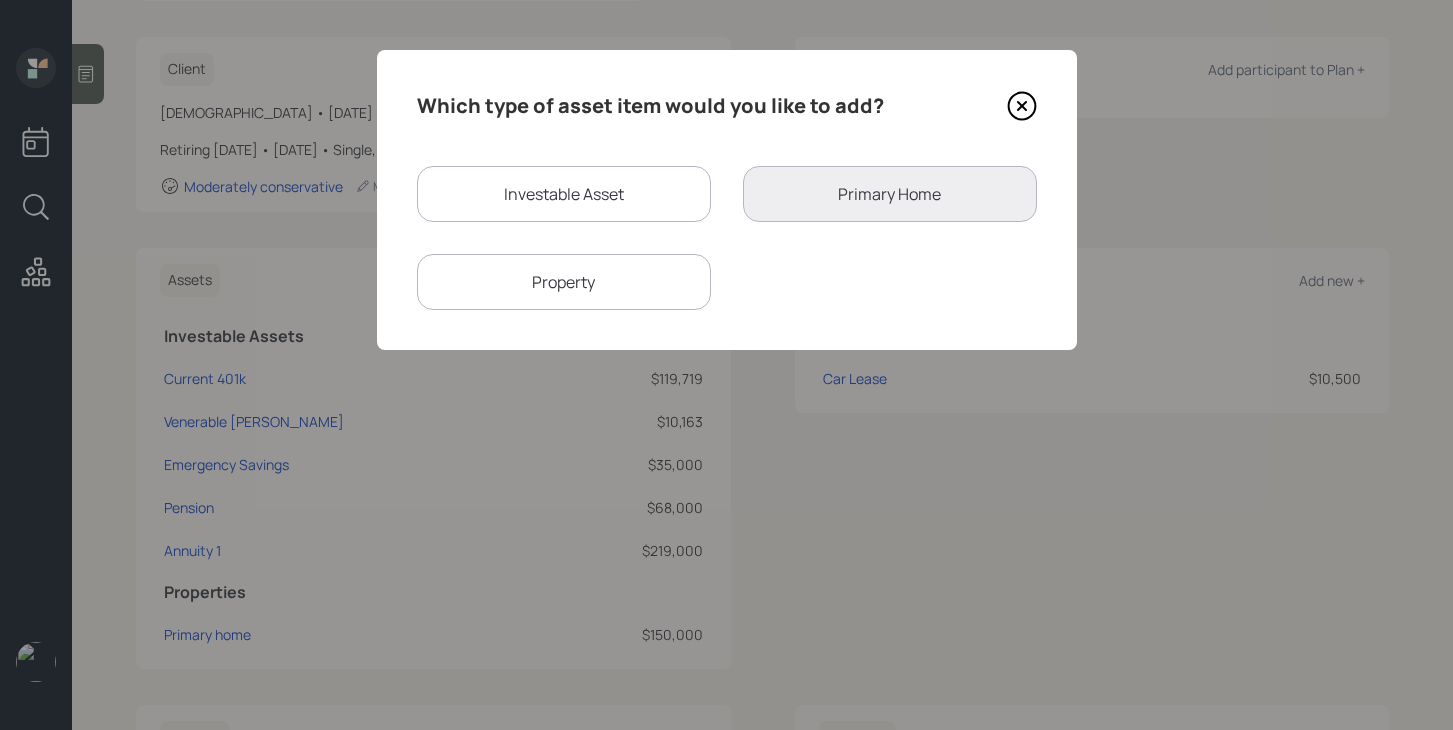 click on "Investable Asset" at bounding box center [564, 194] 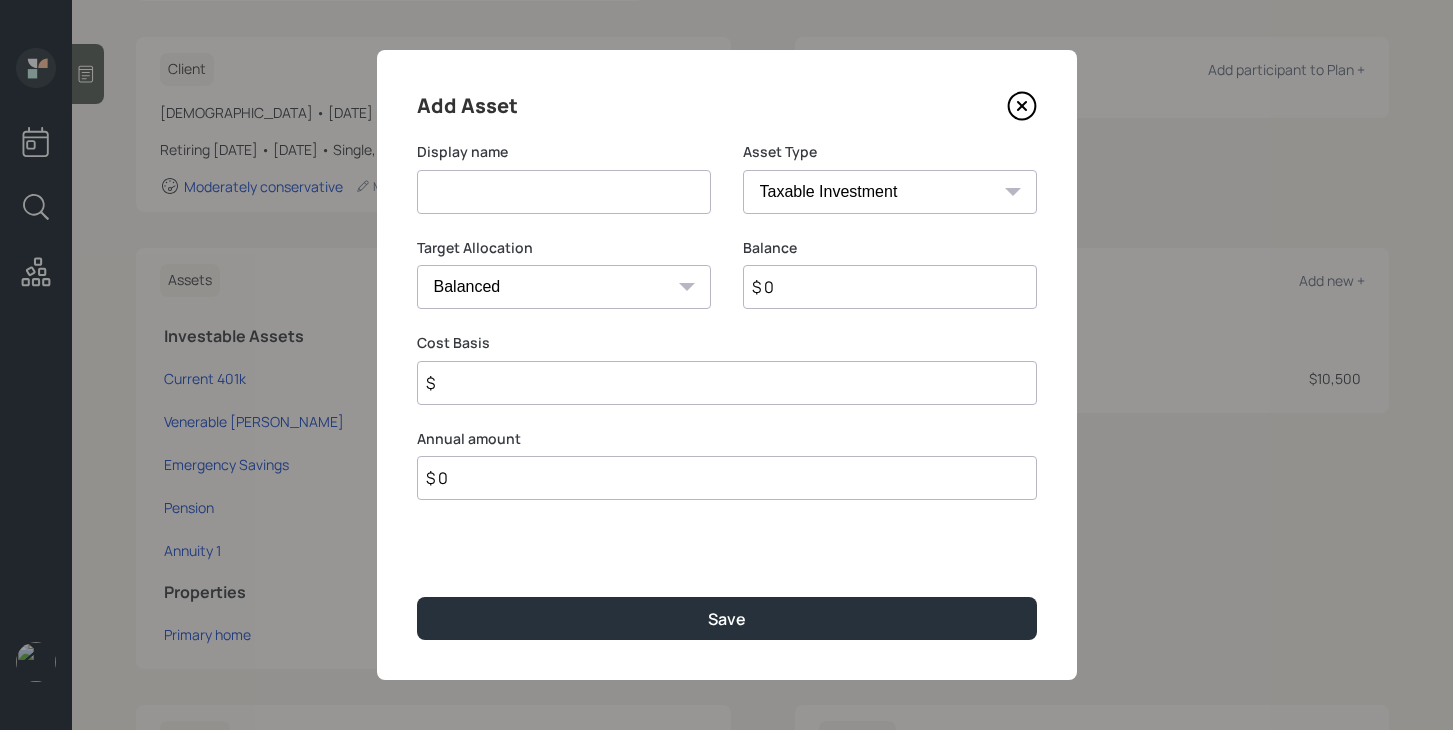 click at bounding box center (564, 192) 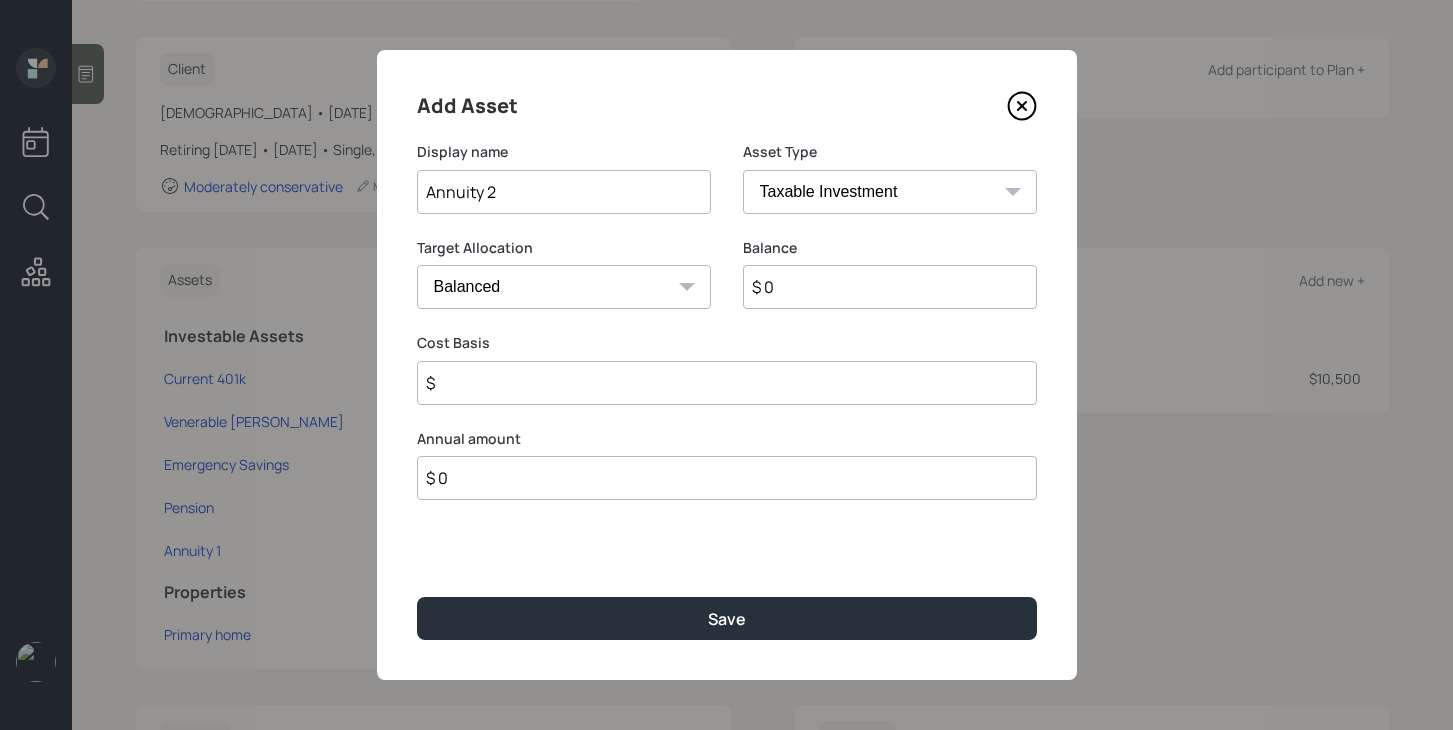 type on "Annuity 2" 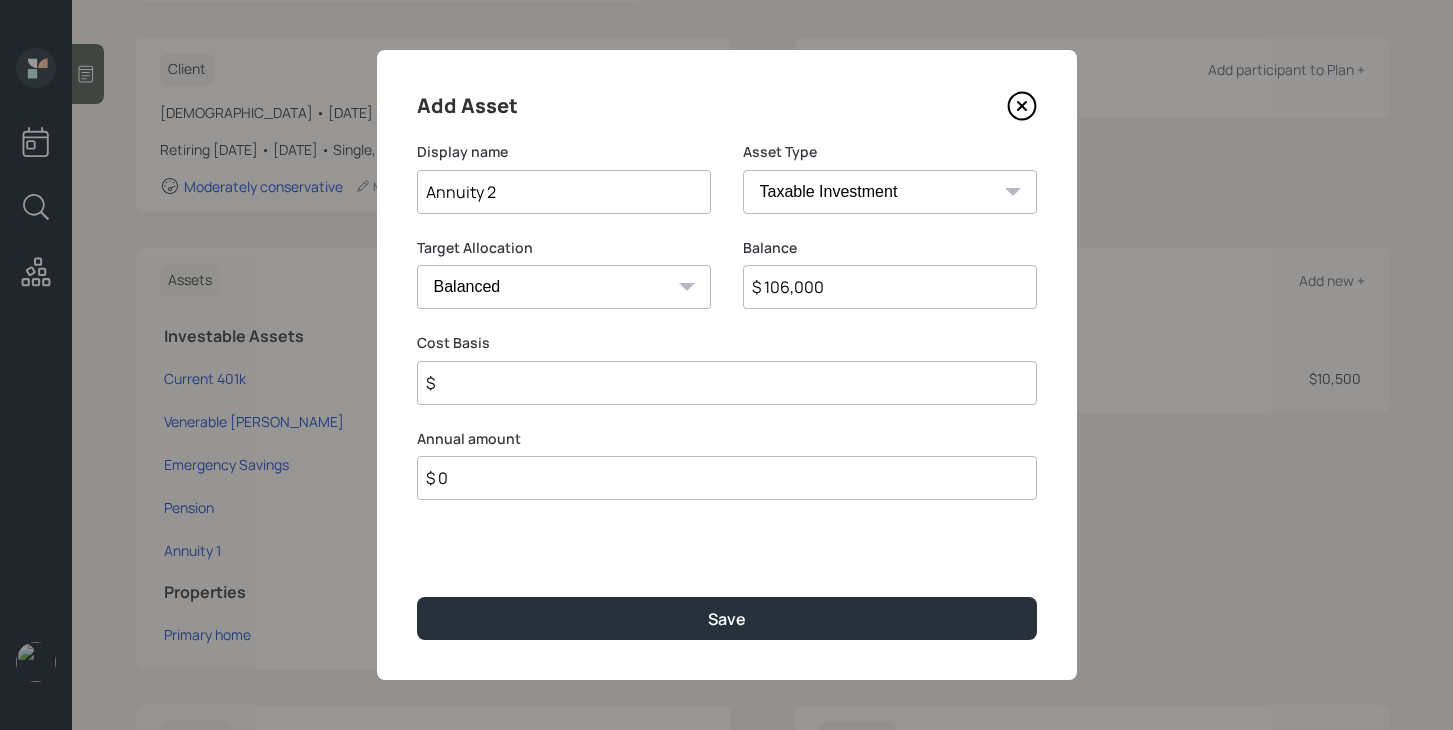 type on "$ 106,000" 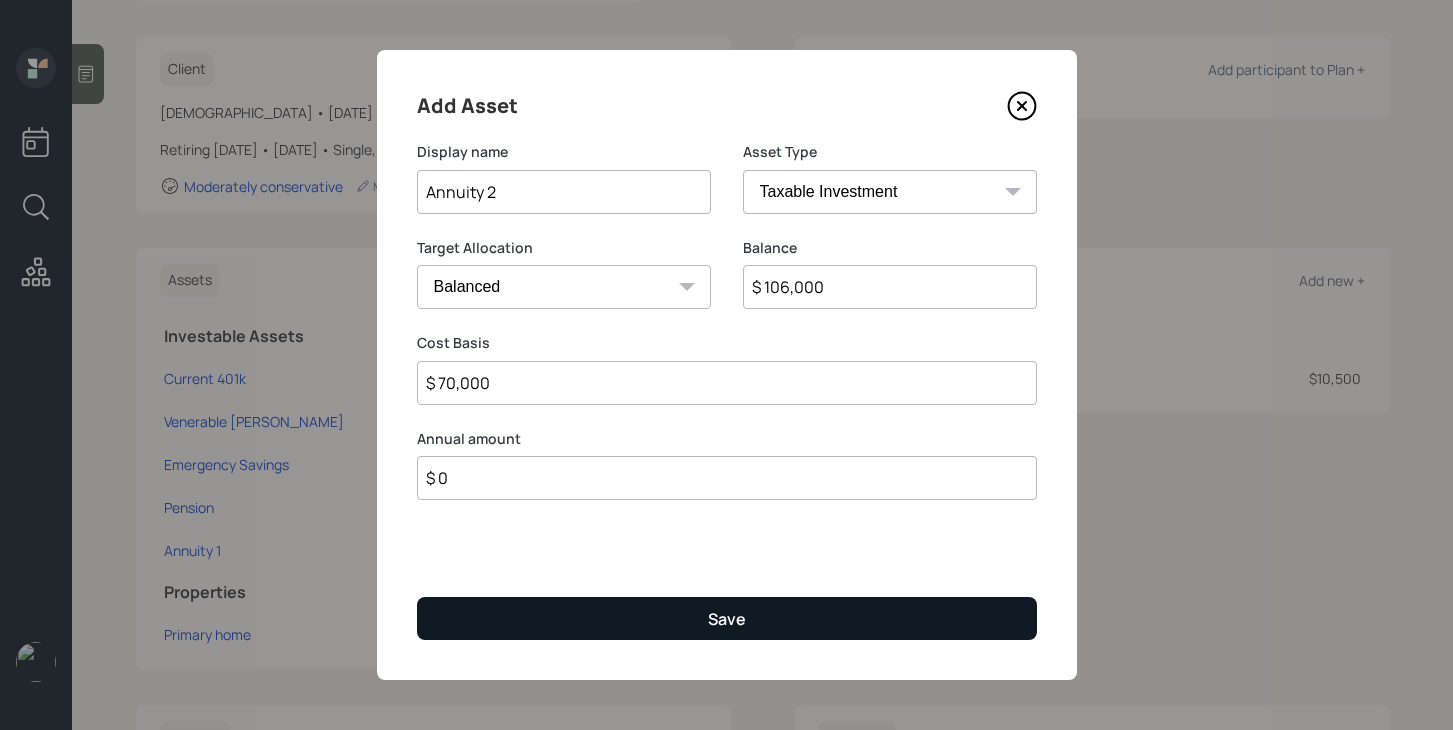 type on "$ 70,000" 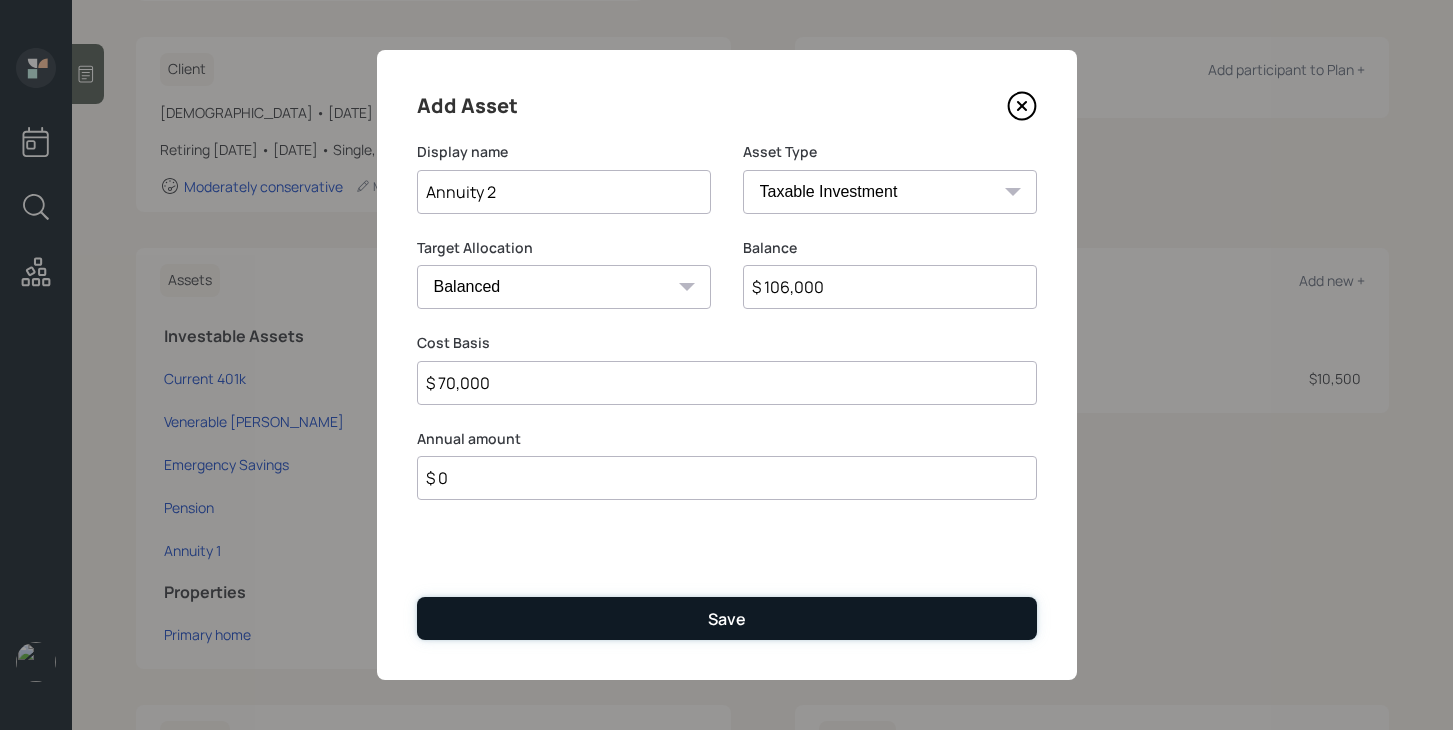 click on "Save" at bounding box center (727, 618) 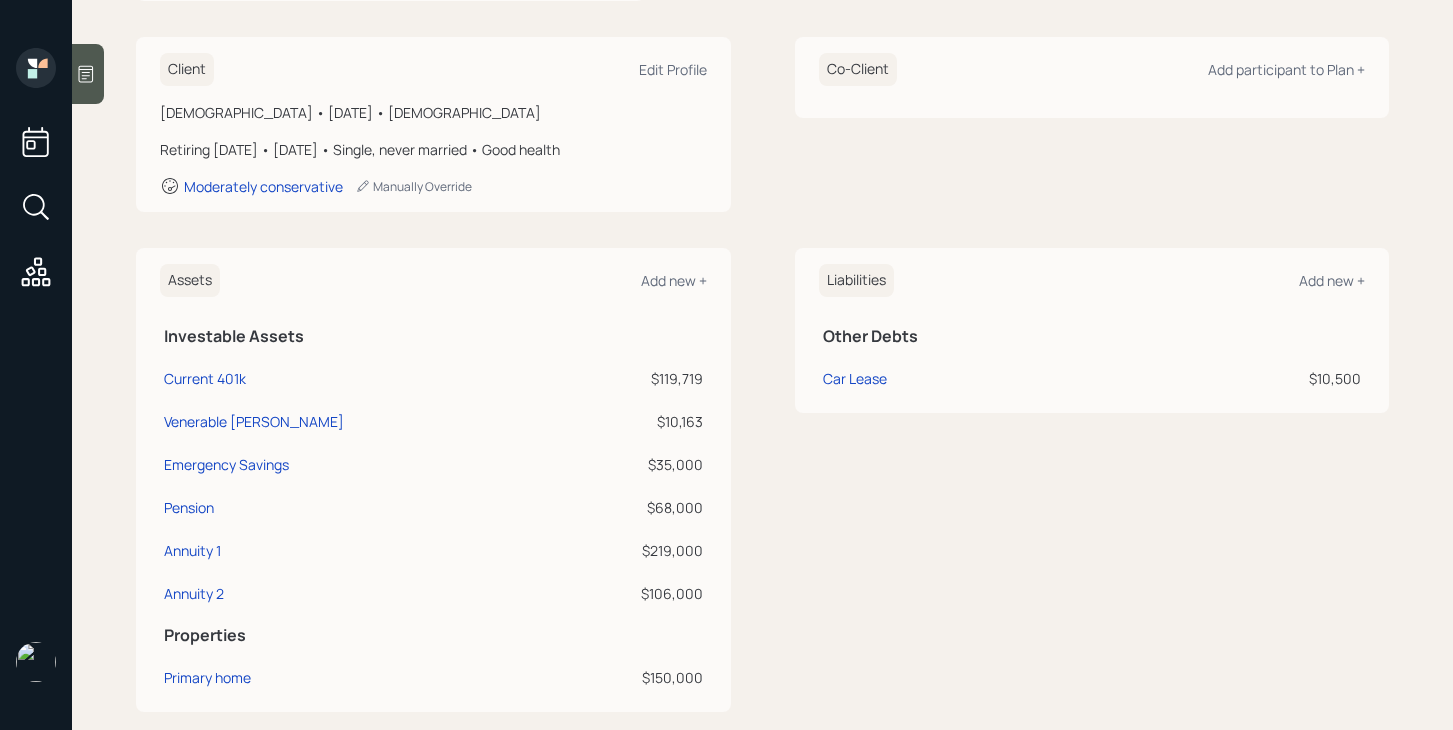 scroll, scrollTop: 0, scrollLeft: 0, axis: both 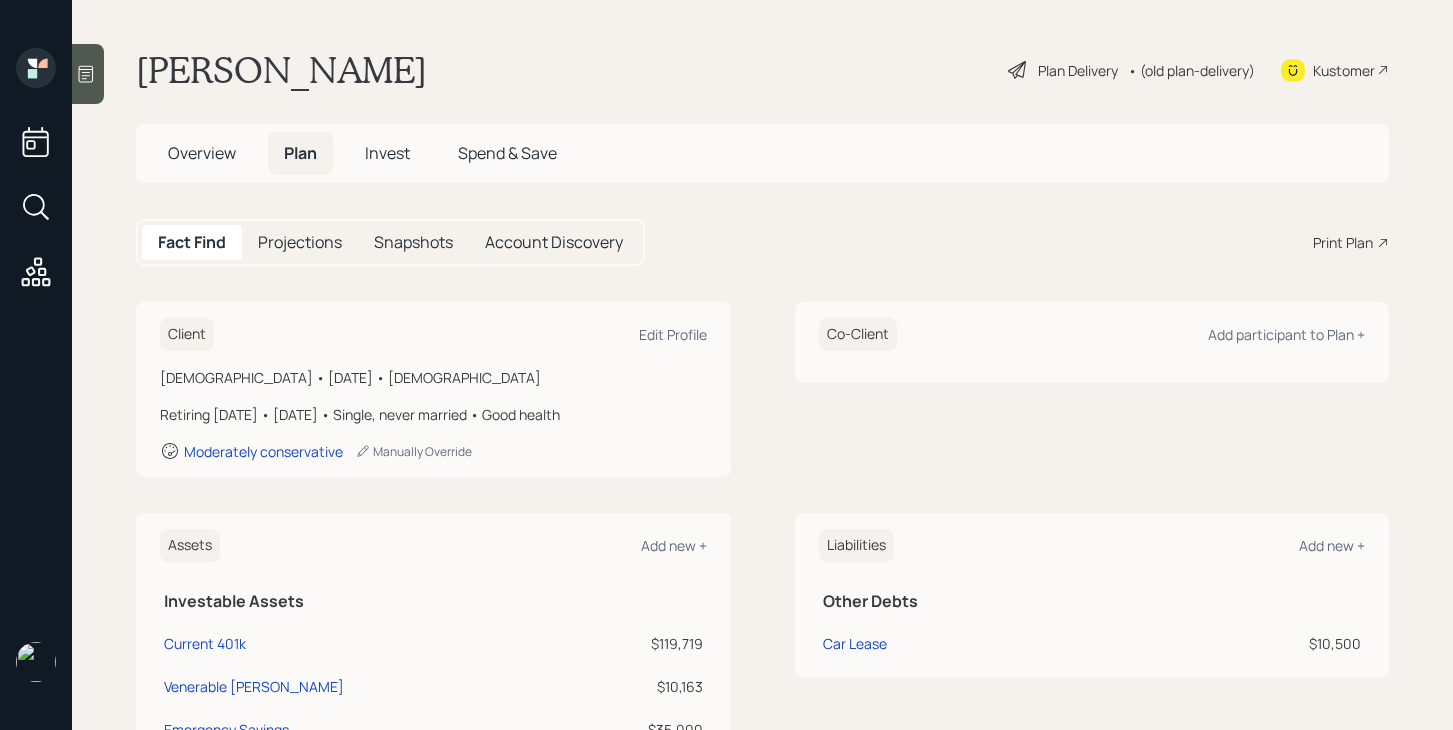 click on "Plan Delivery" at bounding box center [1078, 70] 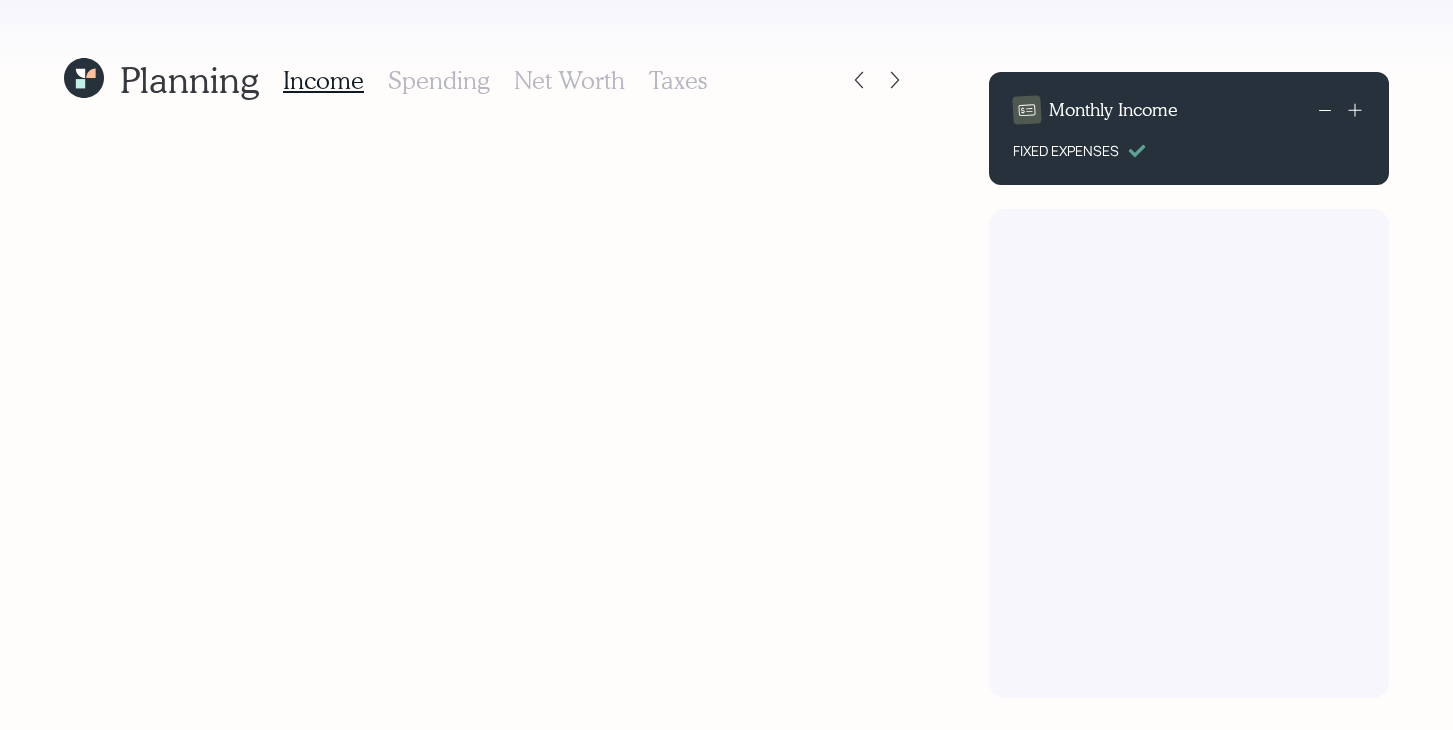 scroll, scrollTop: 0, scrollLeft: 0, axis: both 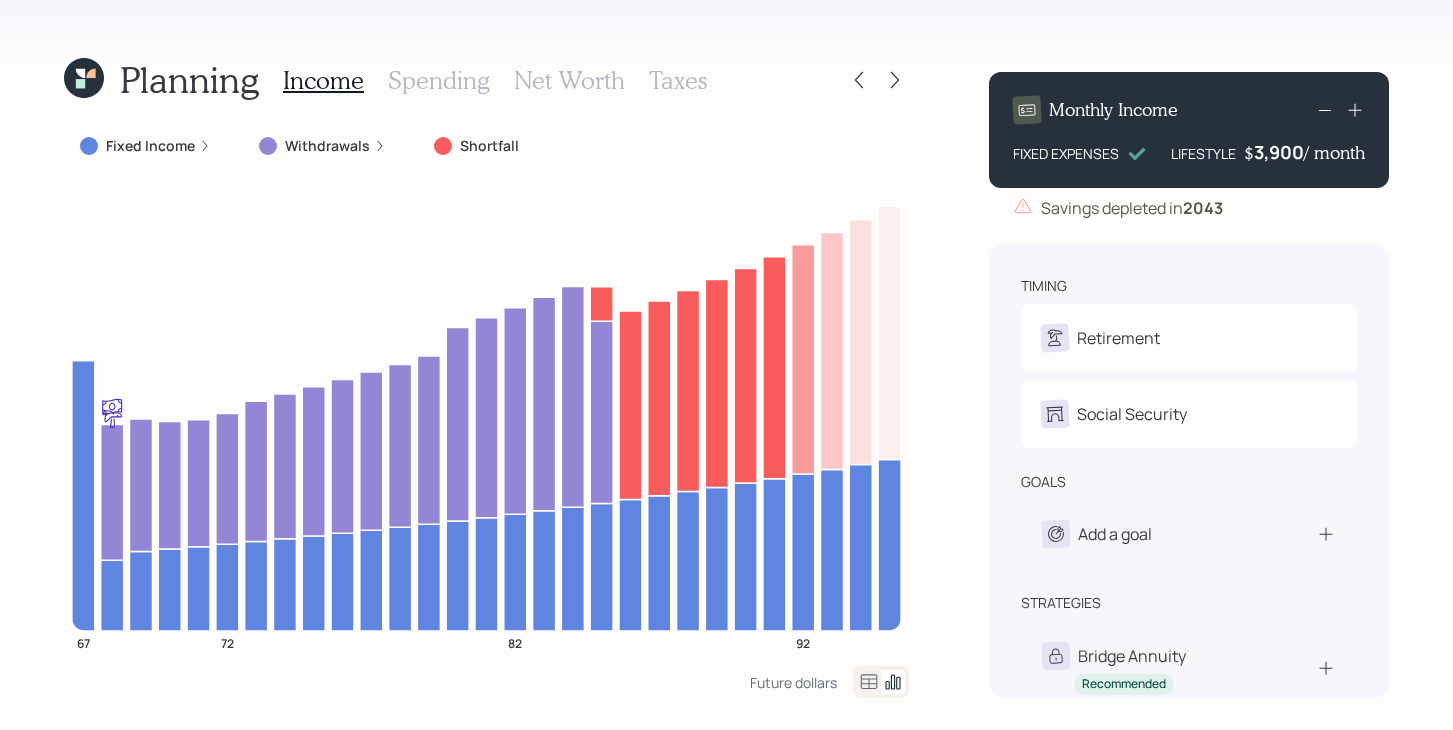 click on "Fixed Income" at bounding box center [150, 146] 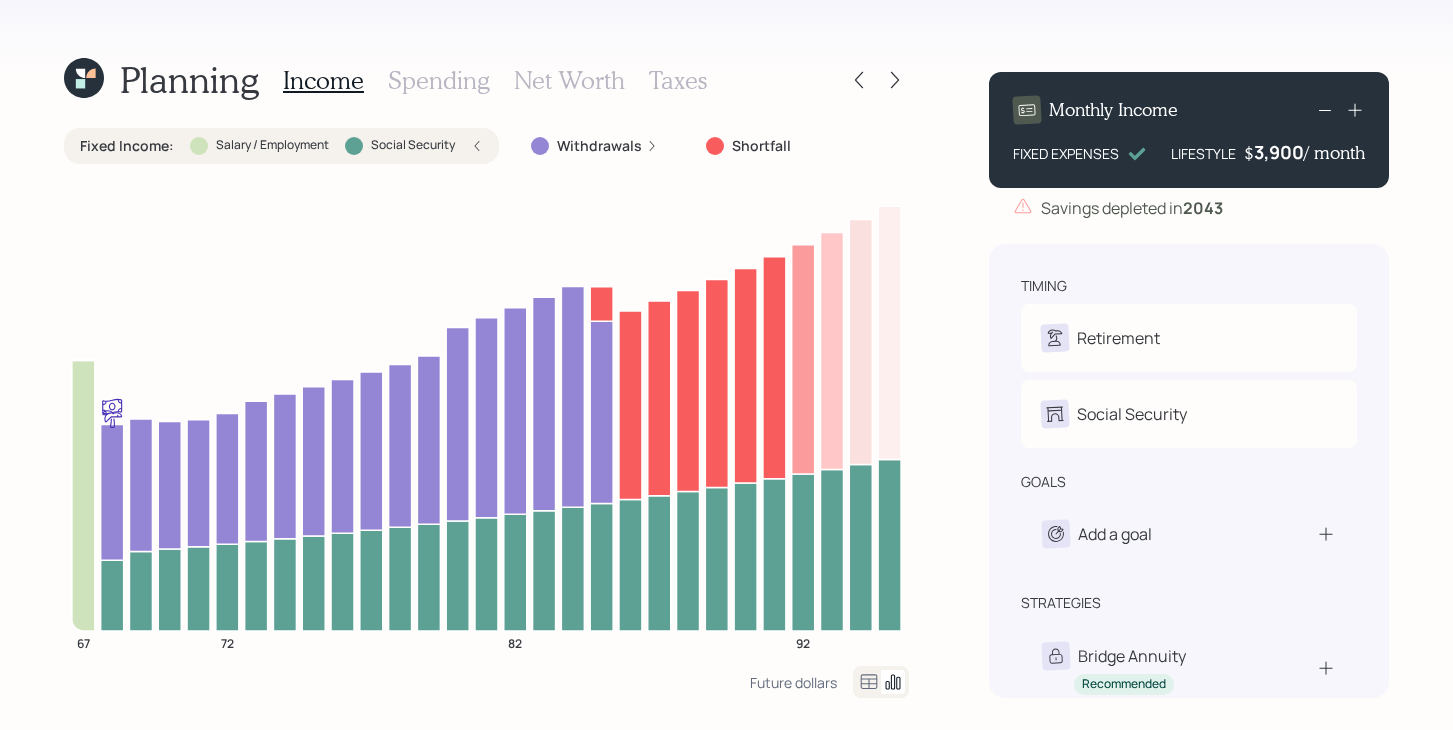 click on "Fixed Income : Salary / Employment Social Security" at bounding box center [281, 146] 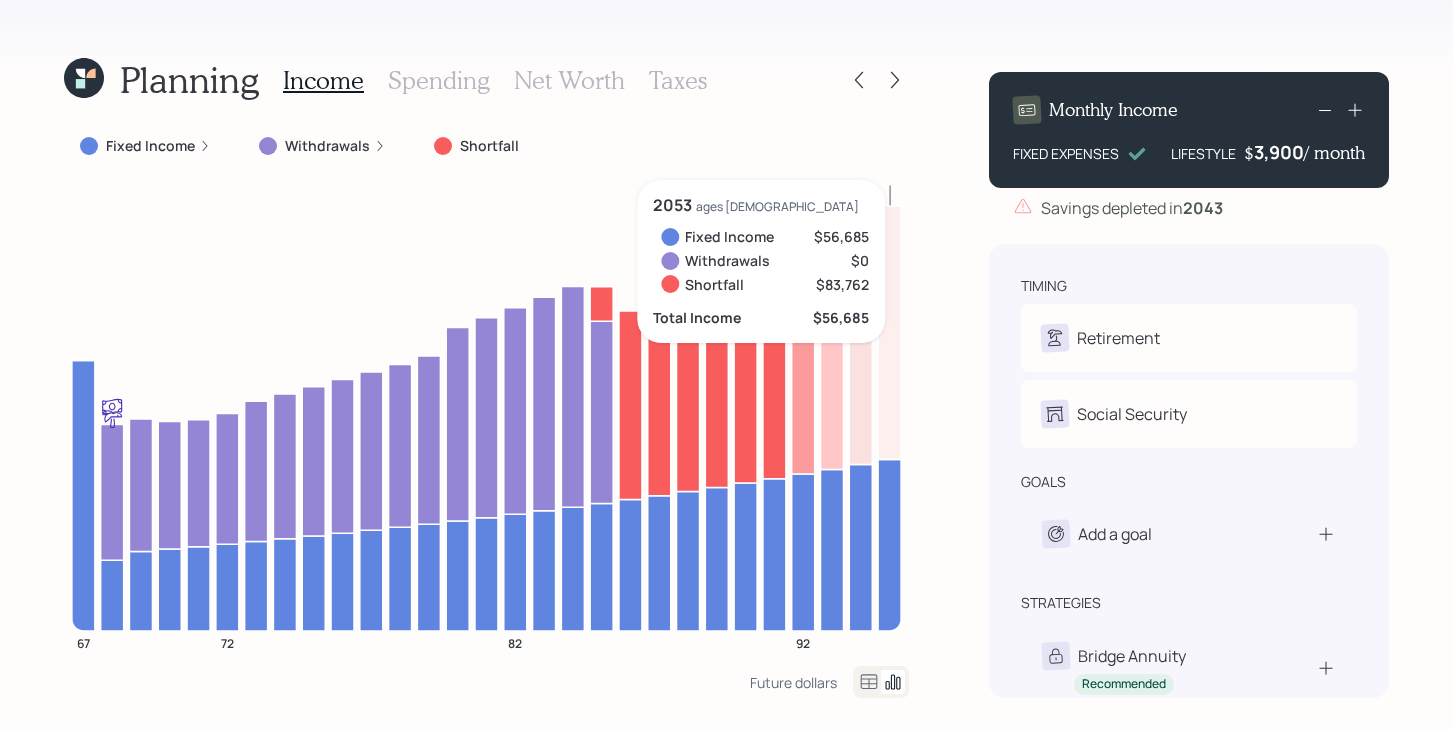 scroll, scrollTop: 133, scrollLeft: 0, axis: vertical 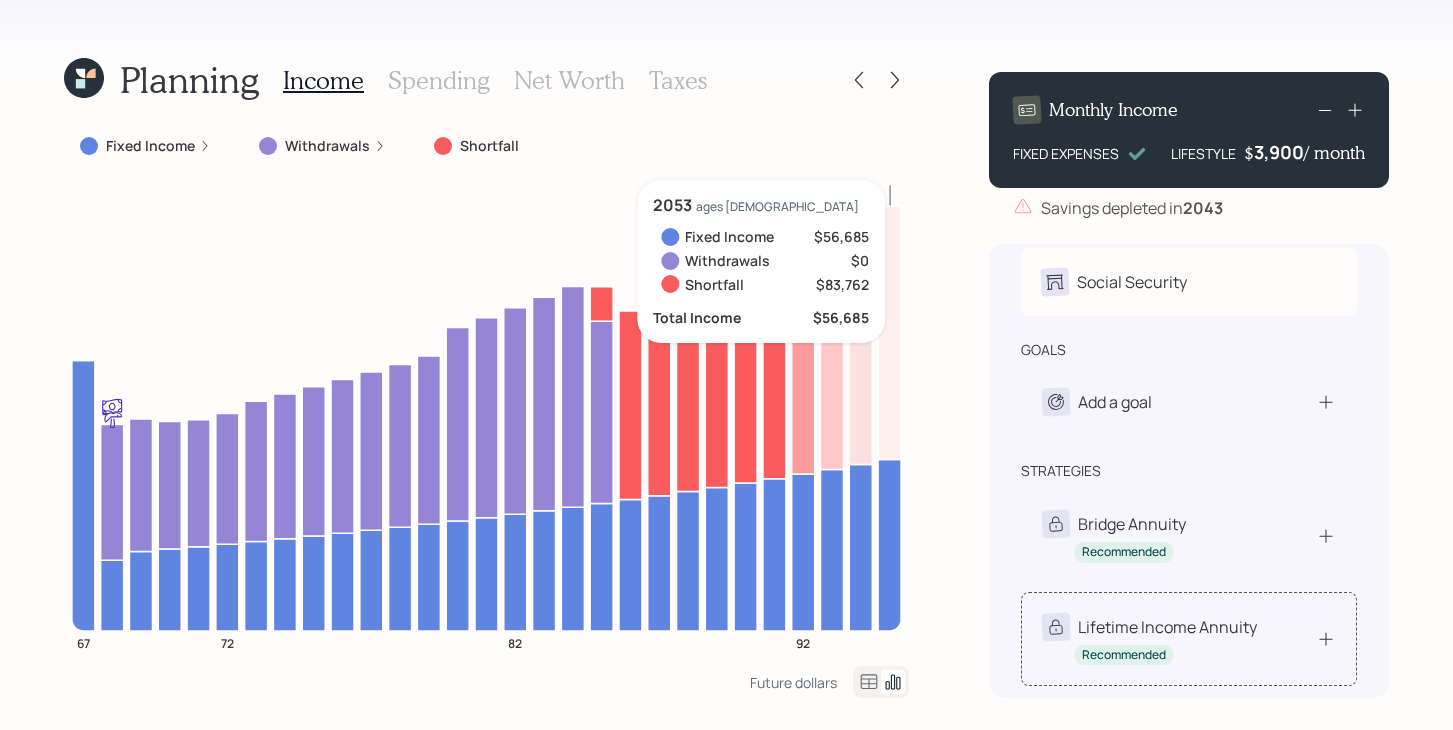 click 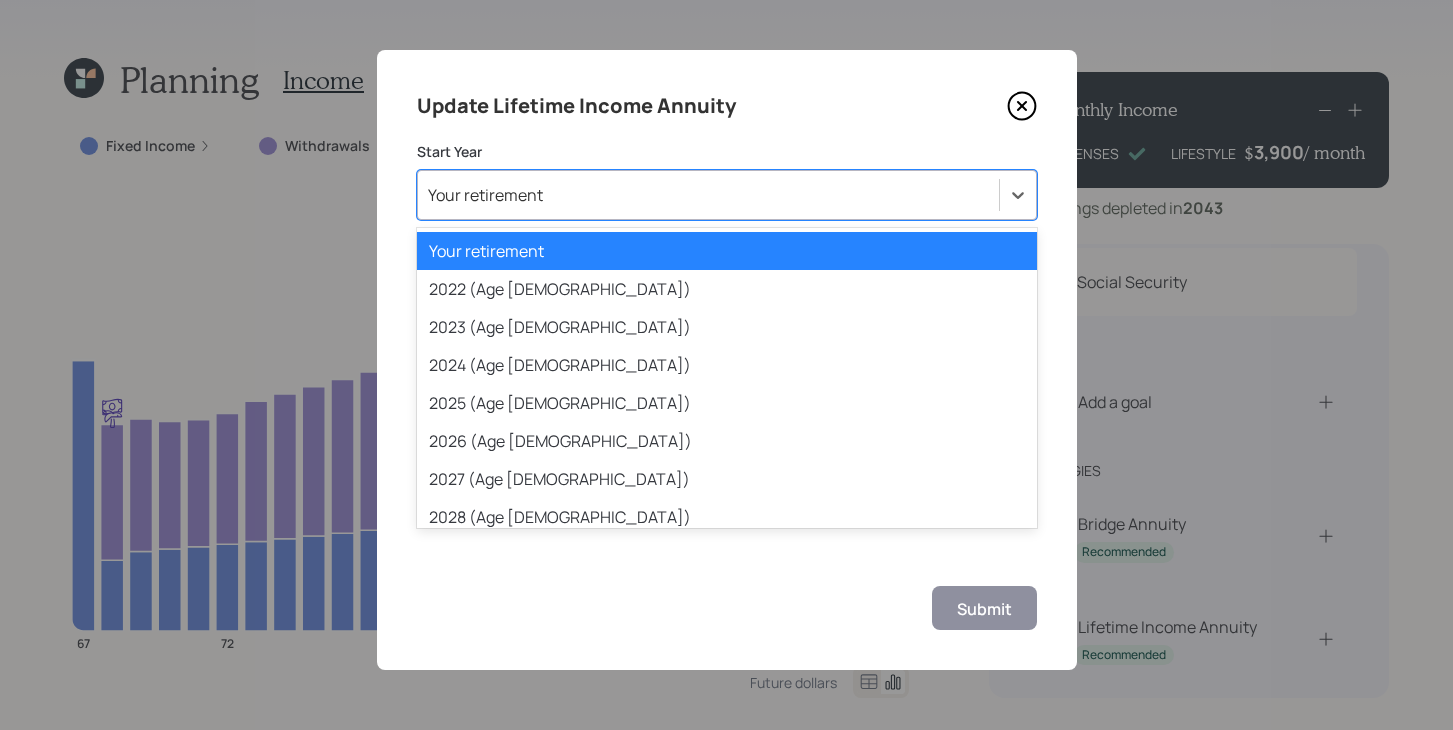 click on "Your retirement" at bounding box center (708, 195) 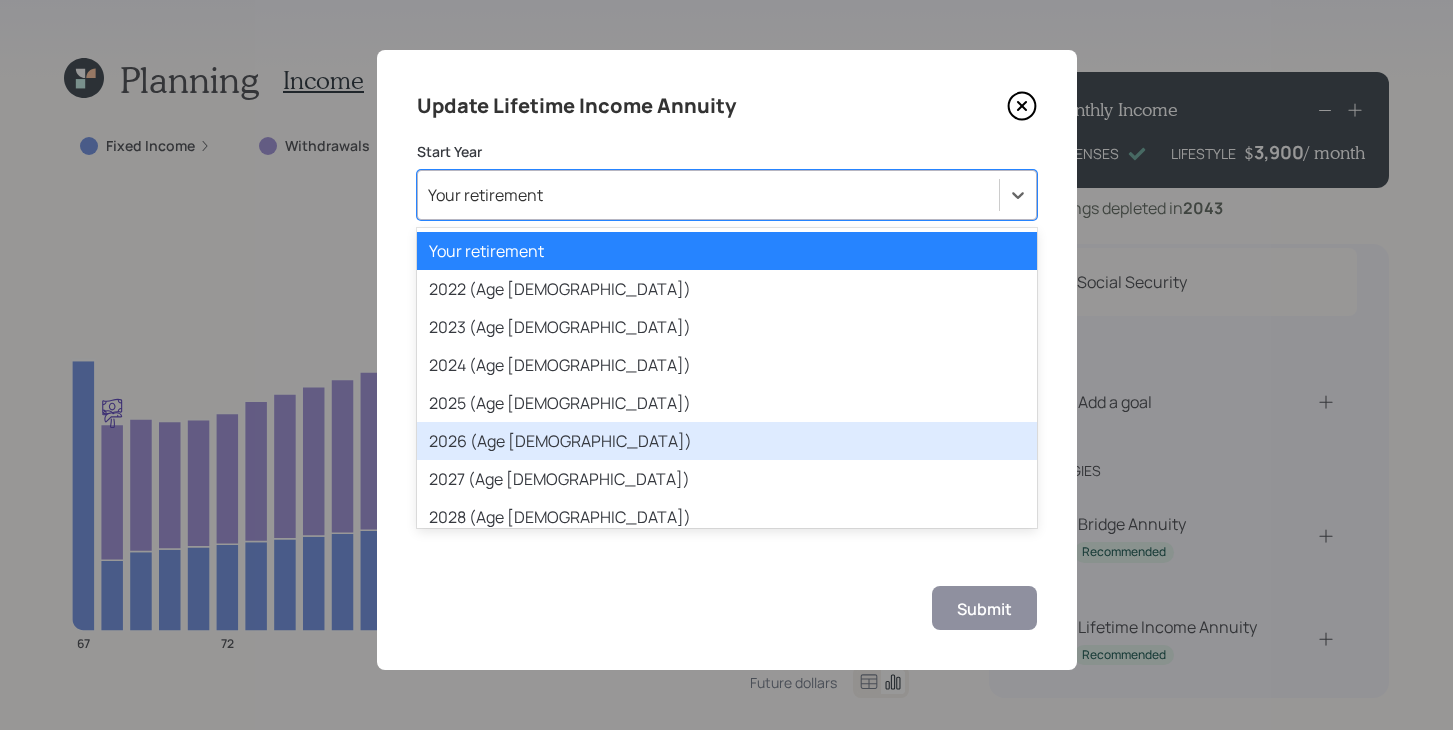 click on "2026 (Age [DEMOGRAPHIC_DATA])" at bounding box center [727, 441] 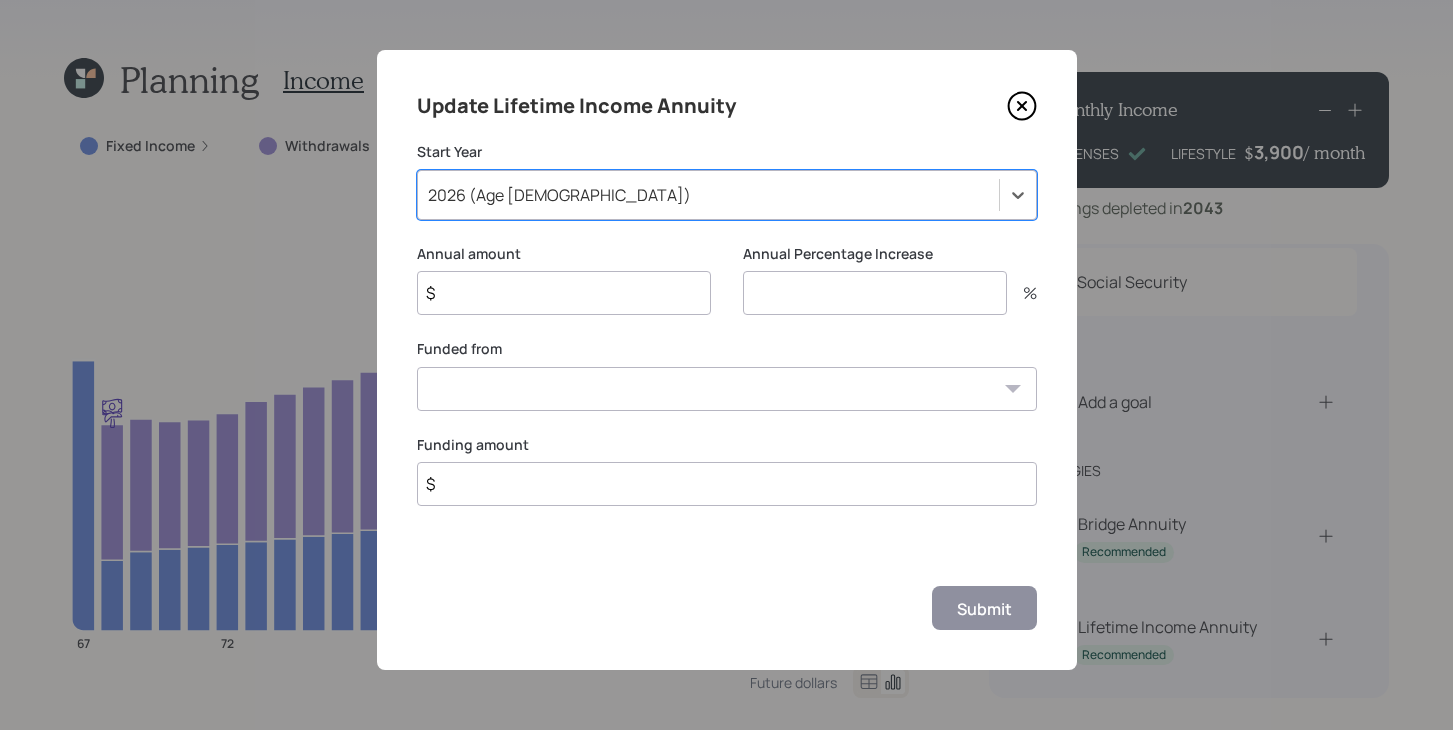 click on "$" at bounding box center (564, 293) 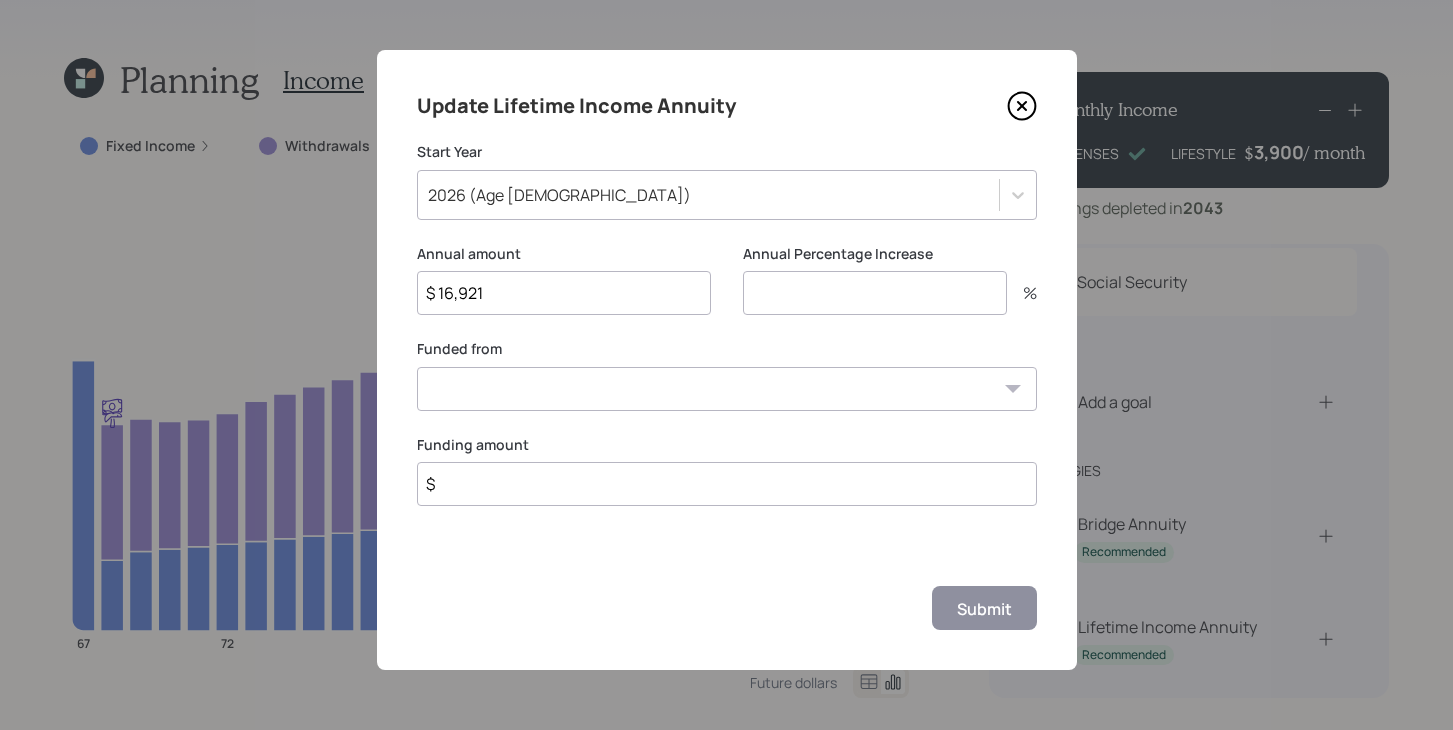 type on "$ 16,921" 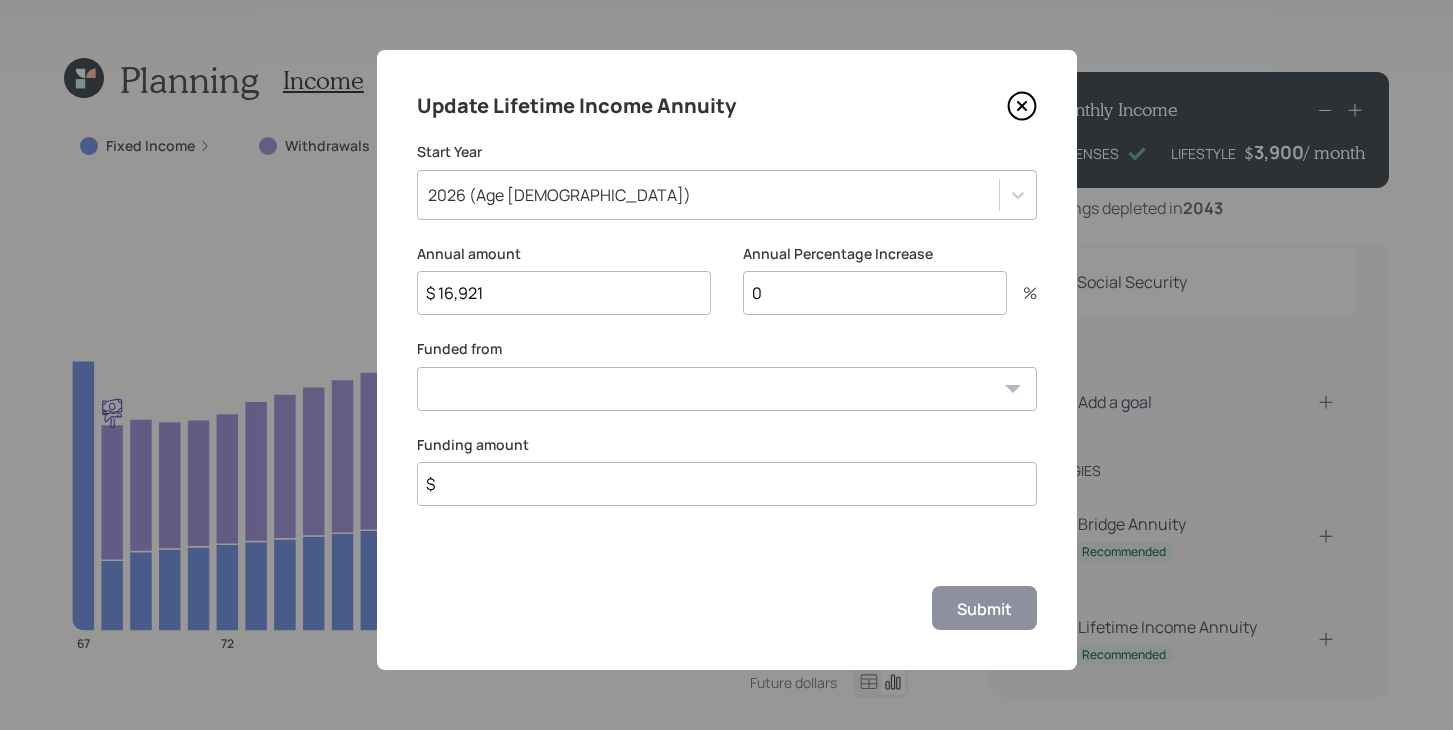 type on "0" 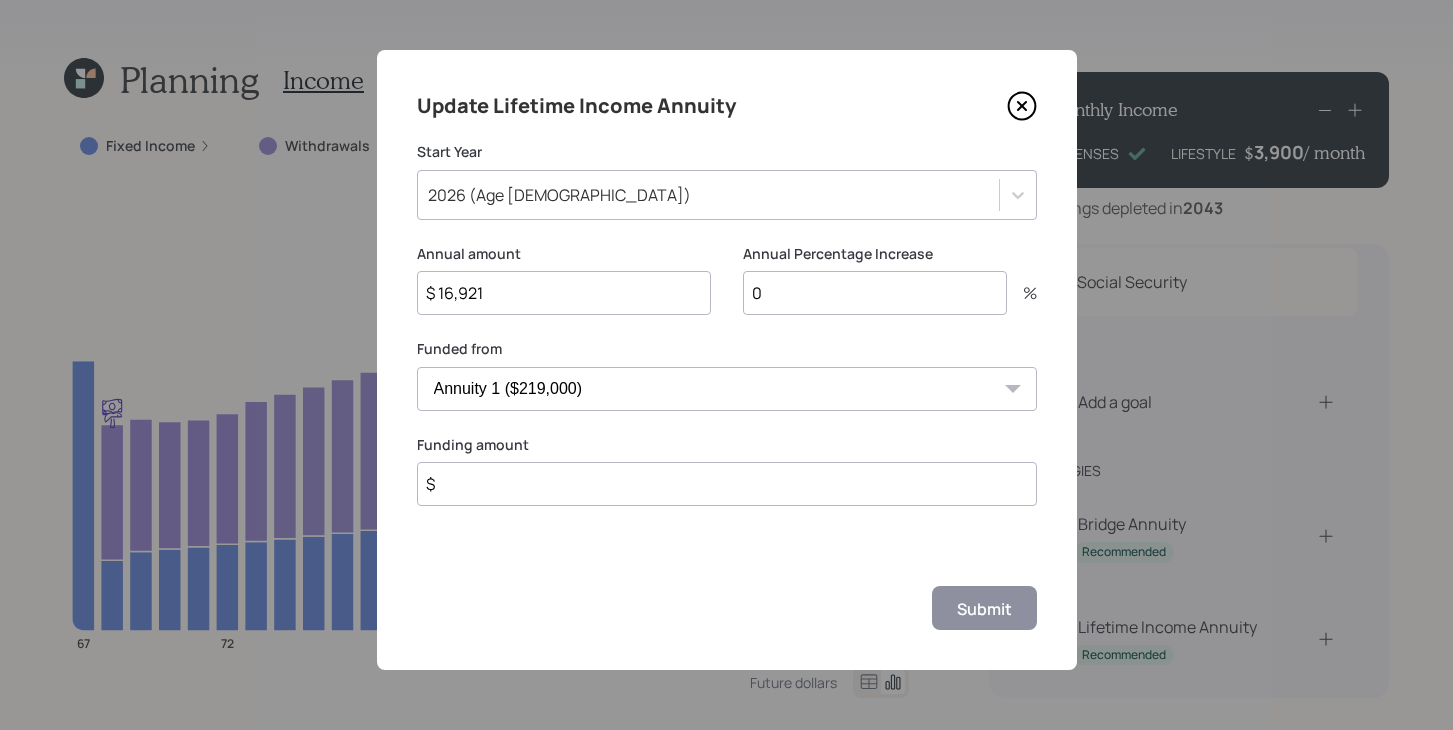 click on "$" at bounding box center [727, 484] 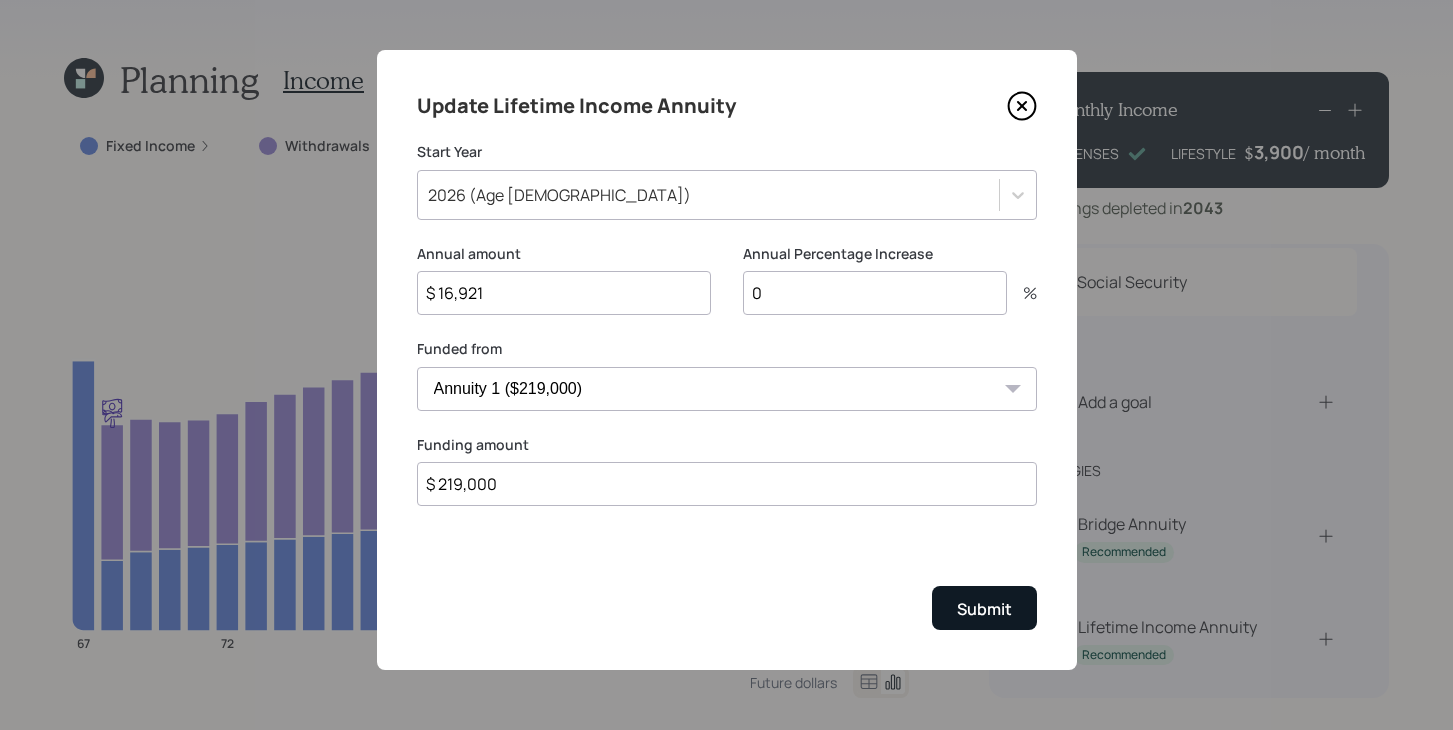 type on "$ 219,000" 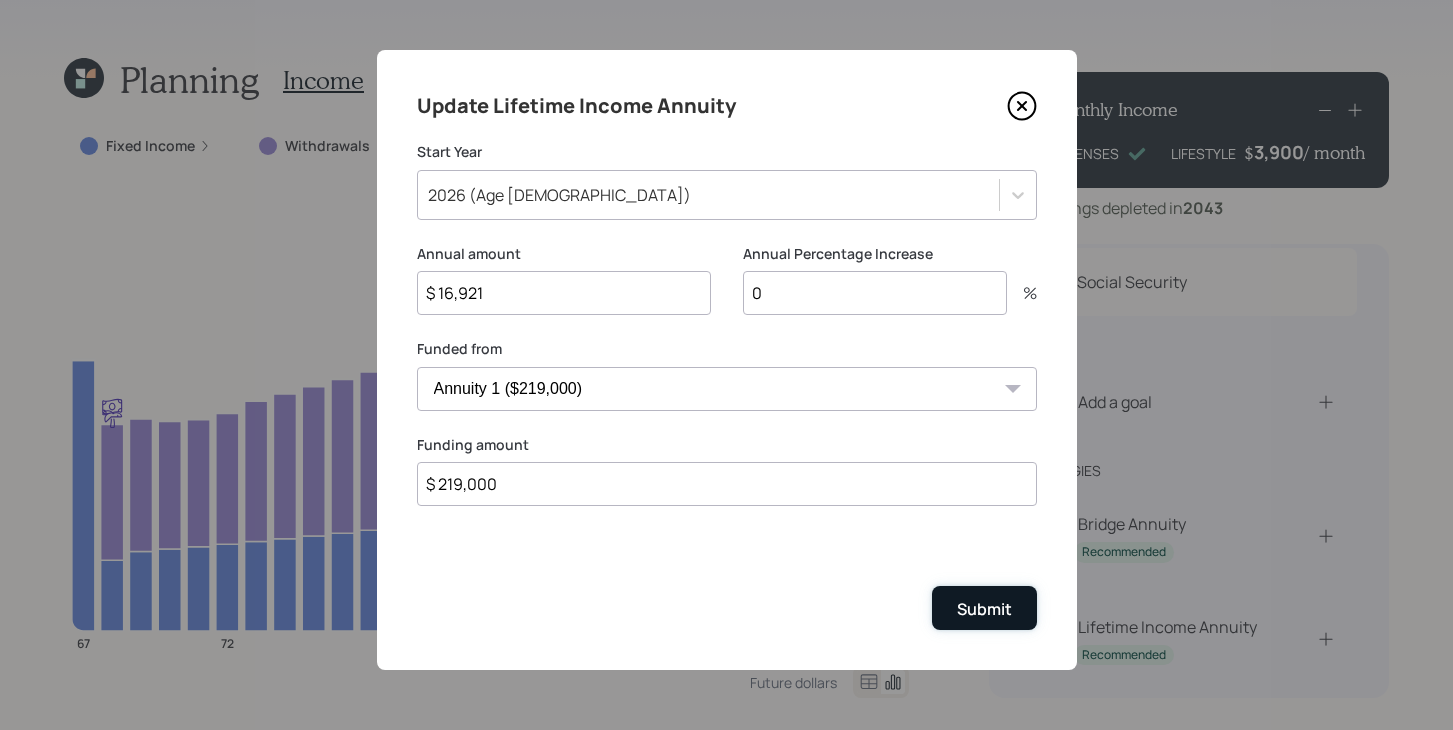 click on "Submit" at bounding box center (984, 607) 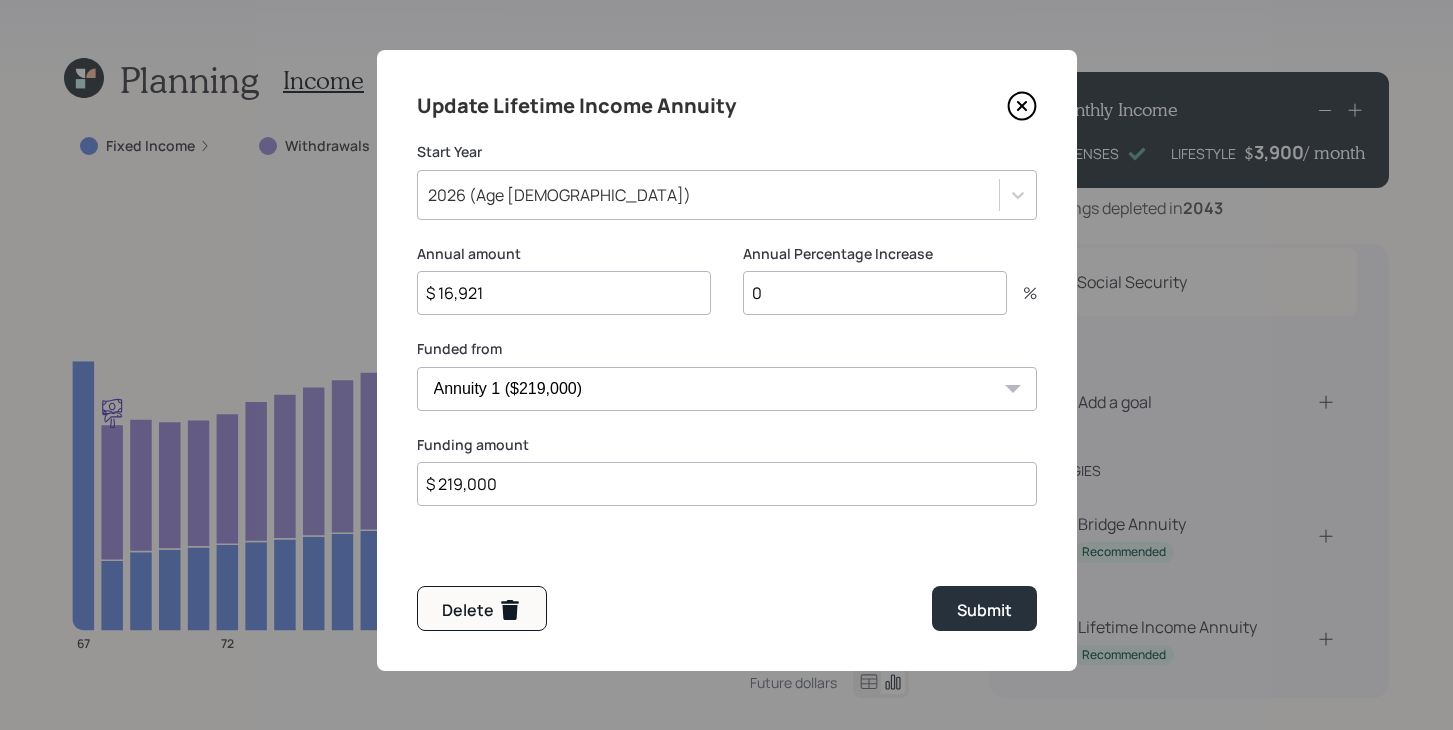 scroll, scrollTop: 106, scrollLeft: 0, axis: vertical 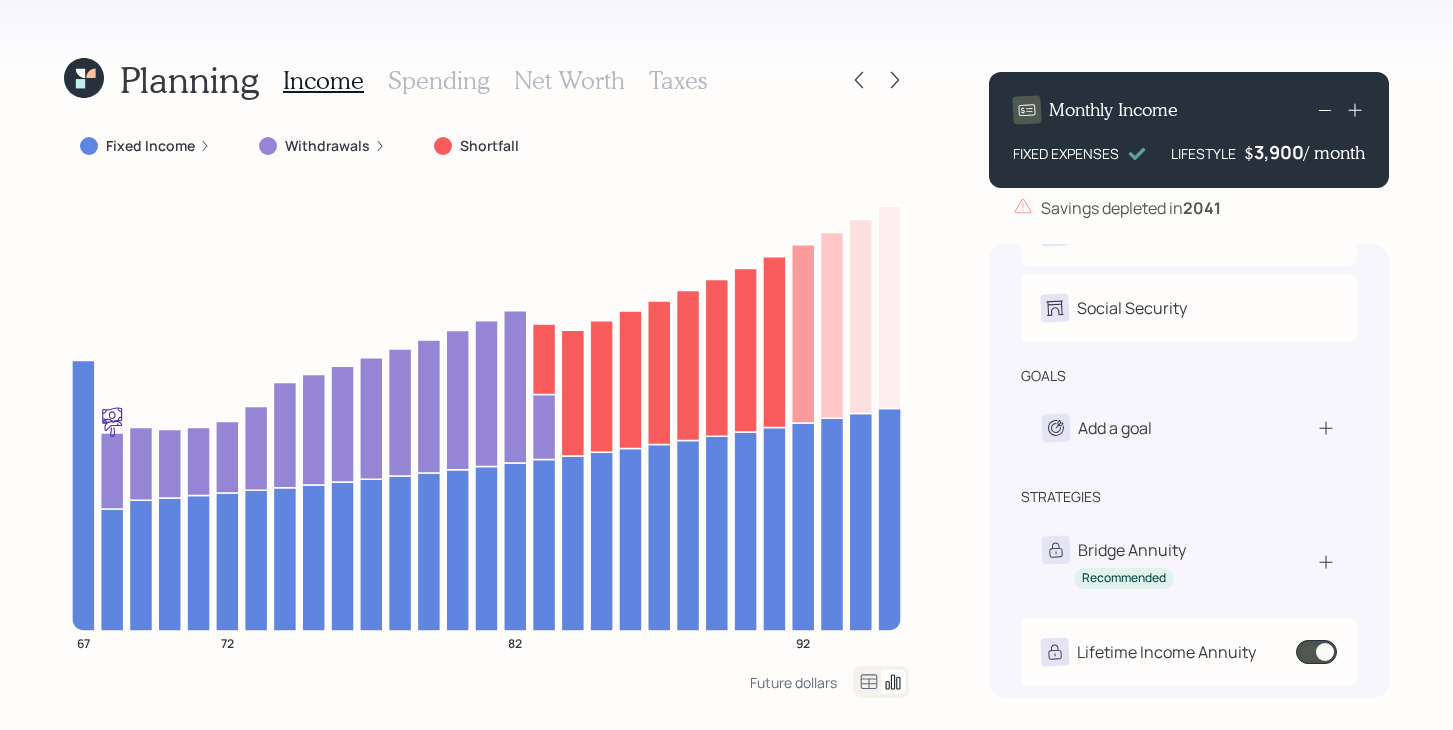 click 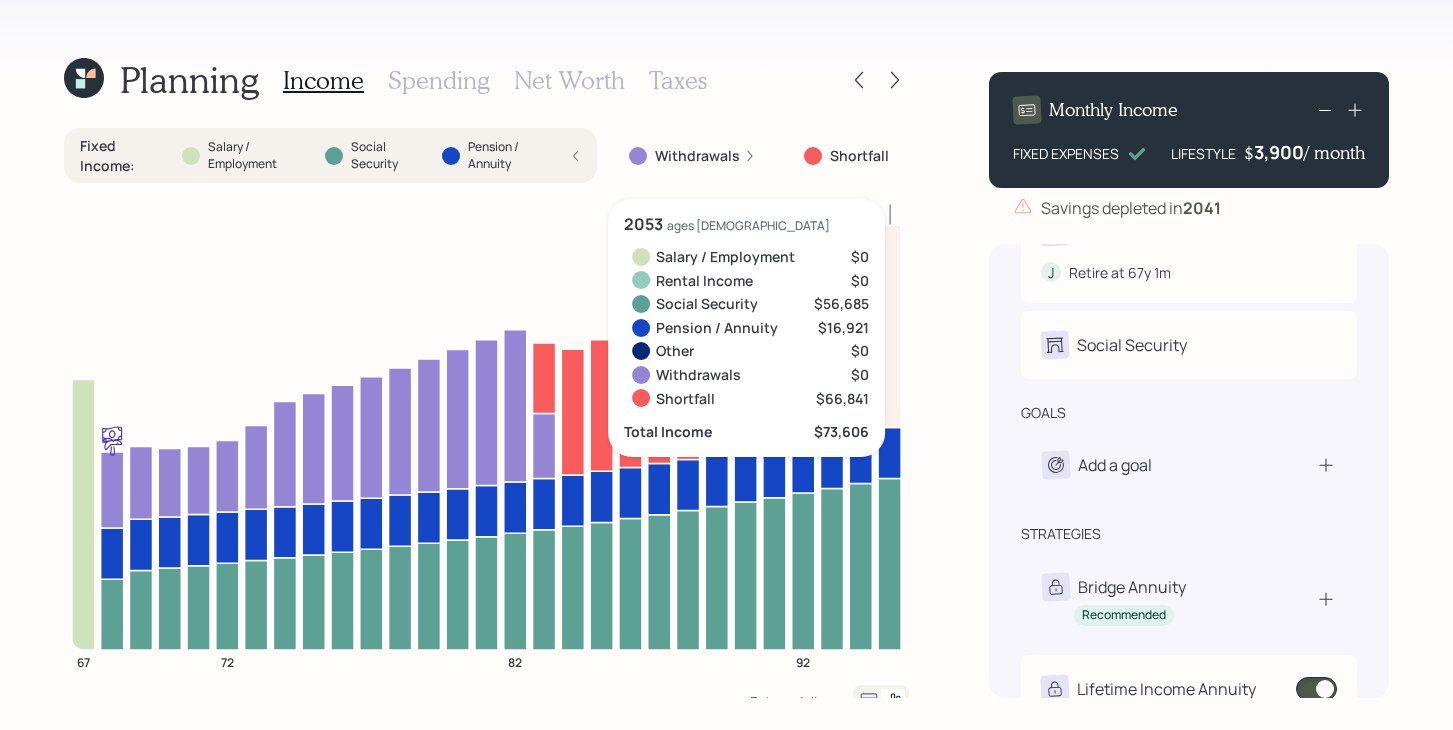 scroll, scrollTop: 106, scrollLeft: 0, axis: vertical 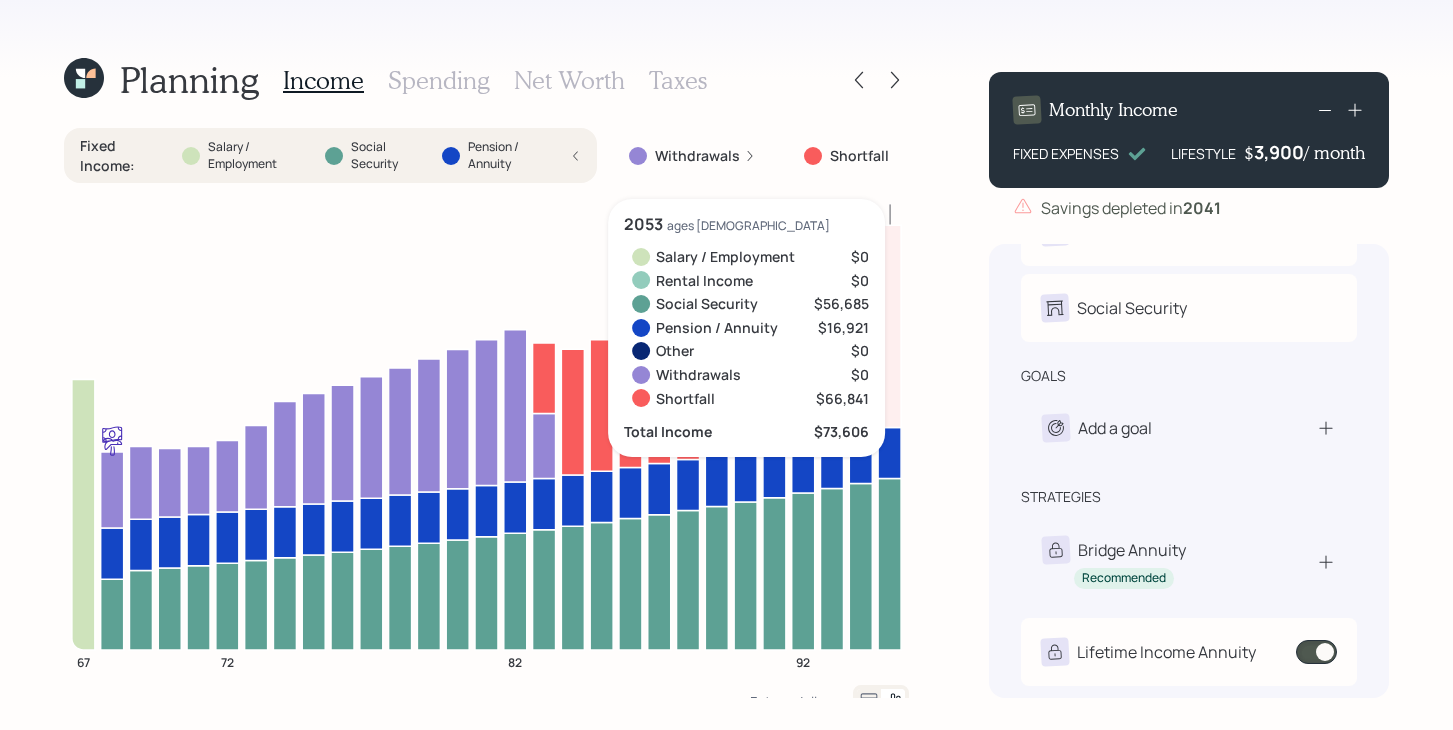 click on "Planning Income Spending Net Worth Taxes Fixed Income : Salary / Employment Social Security Pension / Annuity Withdrawals Shortfall 67 72 82 92 2053 ages 95 Salary / Employment $0 Rental Income $0 Social Security $56,685 Pension / Annuity $16,921 Other $0 Withdrawals $0 Shortfall $66,841 Total Income $73,606 Future dollars Monthly Income FIXED EXPENSES LIFESTYLE $ 3,900  / month Savings depleted in  2041 timing Retirement J Retire at 67y 1m Social Security J Elect at 67y 1m goals Add a goal strategies Bridge Annuity Recommended Lifetime Income Annuity $16,921 • Starting in 2026" at bounding box center (726, 365) 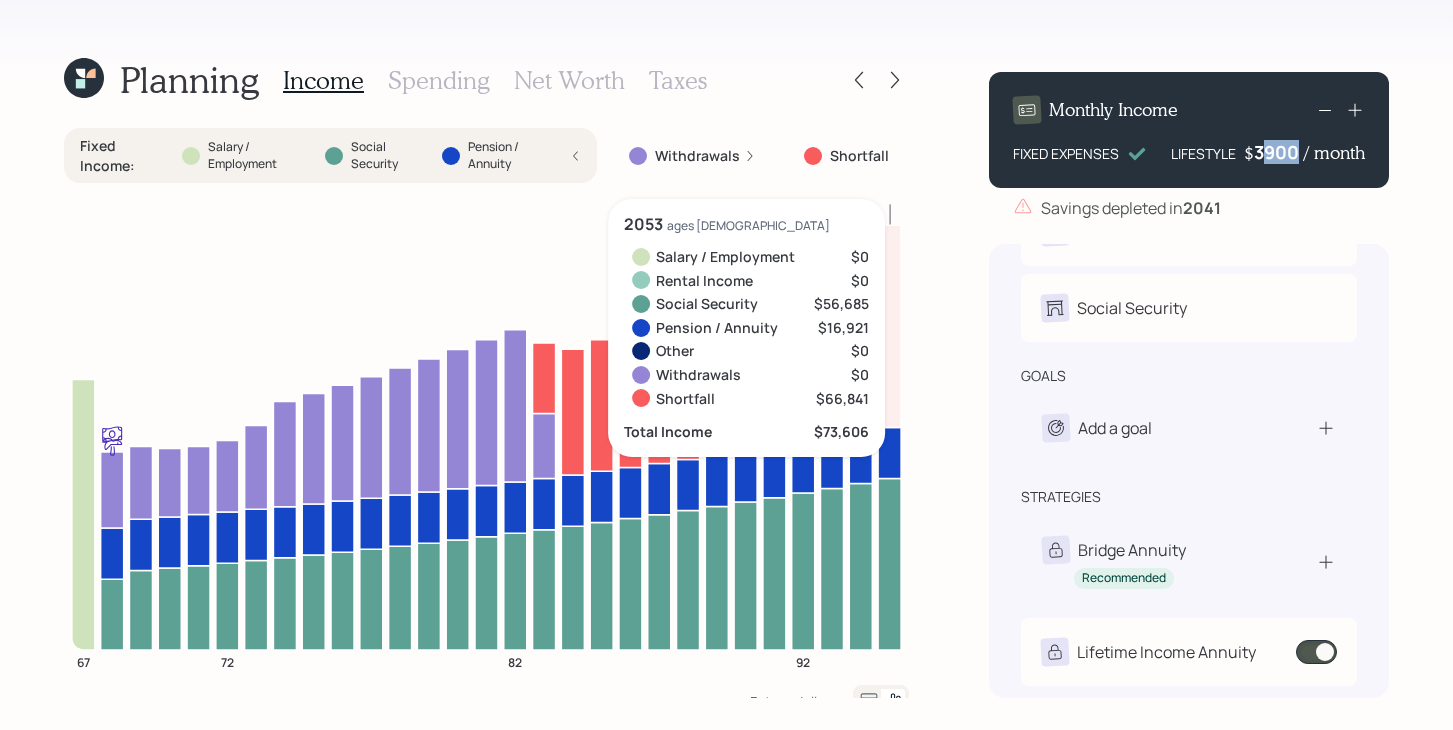 drag, startPoint x: 1301, startPoint y: 151, endPoint x: 1267, endPoint y: 157, distance: 34.525352 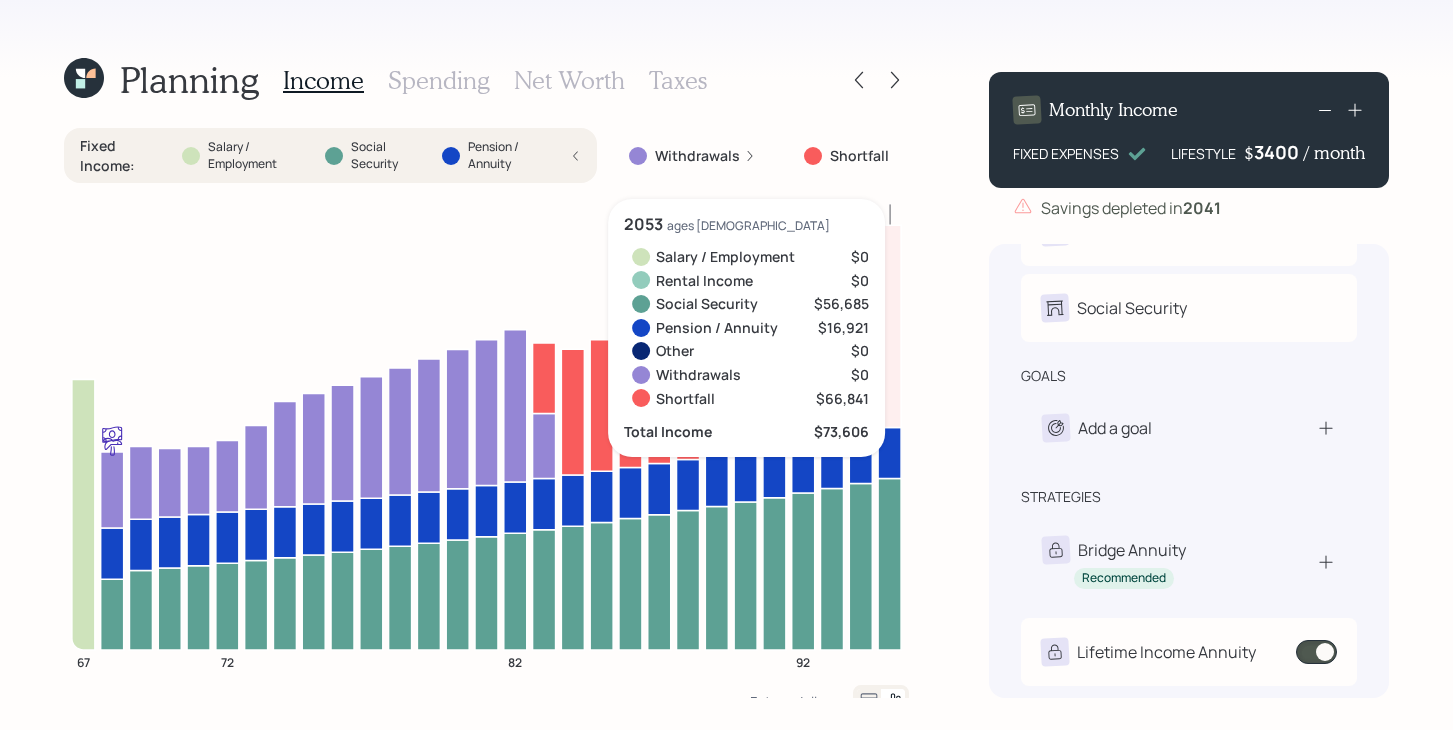 scroll, scrollTop: 106, scrollLeft: 0, axis: vertical 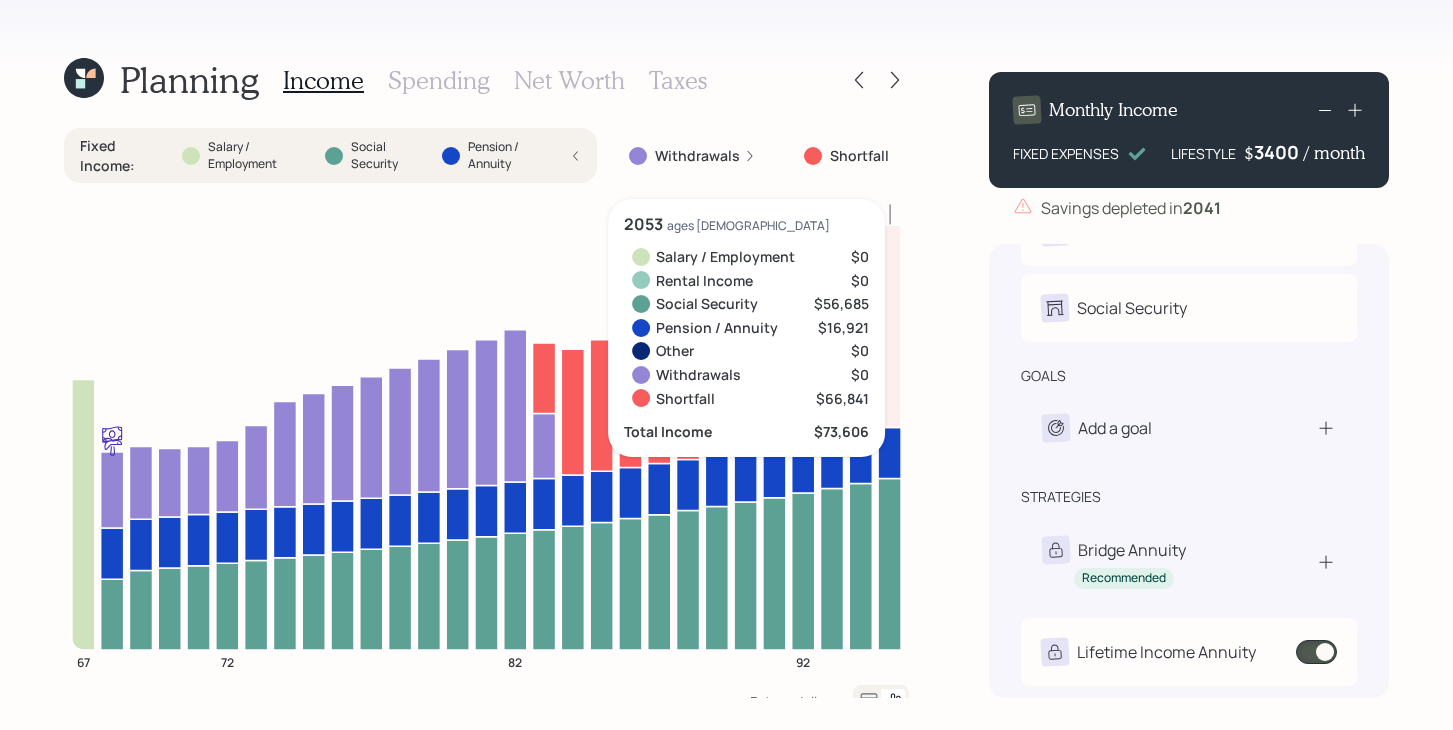click on "Planning Income Spending Net Worth Taxes Fixed Income : Salary / Employment Social Security Pension / Annuity Withdrawals Shortfall 67 72 82 92 2053 ages 95 Salary / Employment $0 Rental Income $0 Social Security $56,685 Pension / Annuity $16,921 Other $0 Withdrawals $0 Shortfall $66,841 Total Income $73,606 Future dollars Monthly Income FIXED EXPENSES LIFESTYLE $ 3400  / month Savings depleted in  2041 timing Retirement J Retire at 67y 1m Social Security J Elect at 67y 1m goals Add a goal strategies Bridge Annuity Recommended Lifetime Income Annuity $16,921 • Starting in 2026" at bounding box center (726, 365) 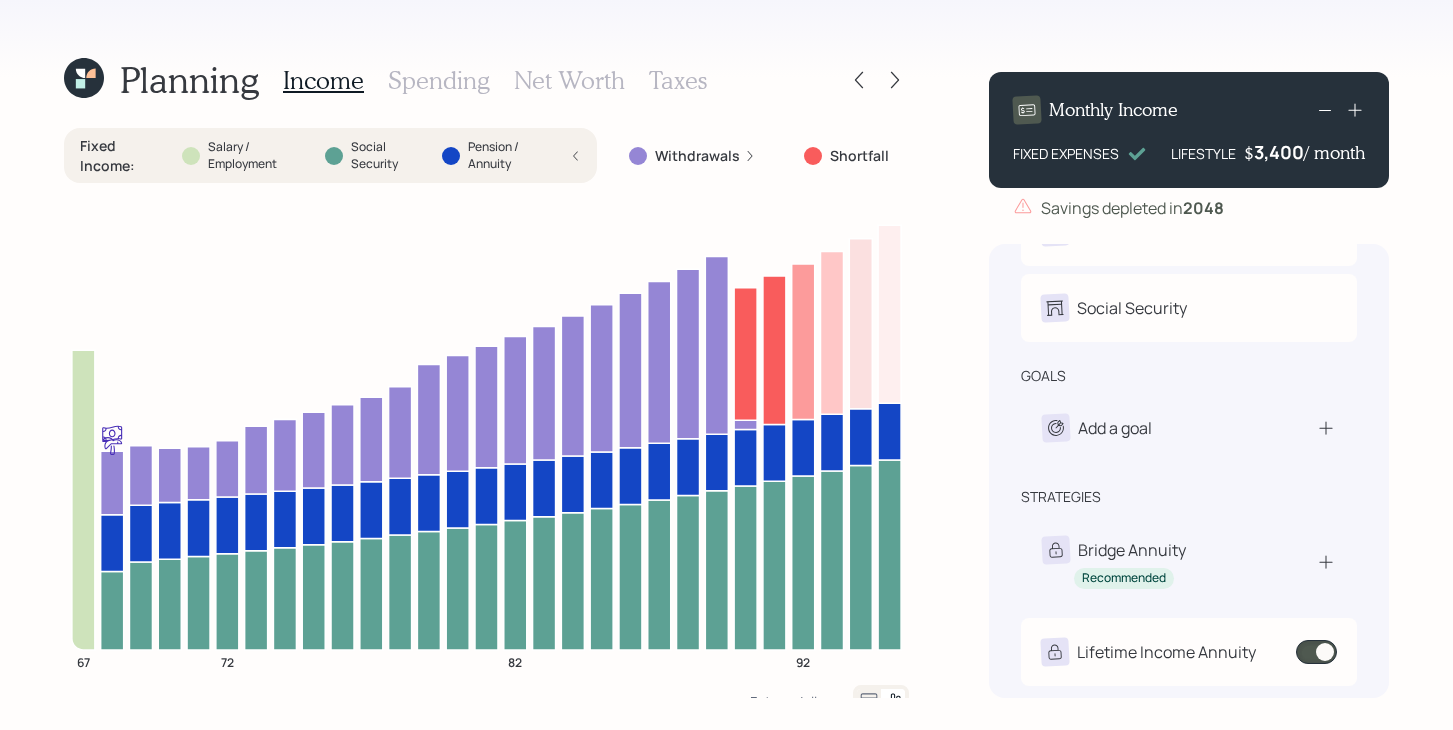 click on "3,400" at bounding box center [1279, 152] 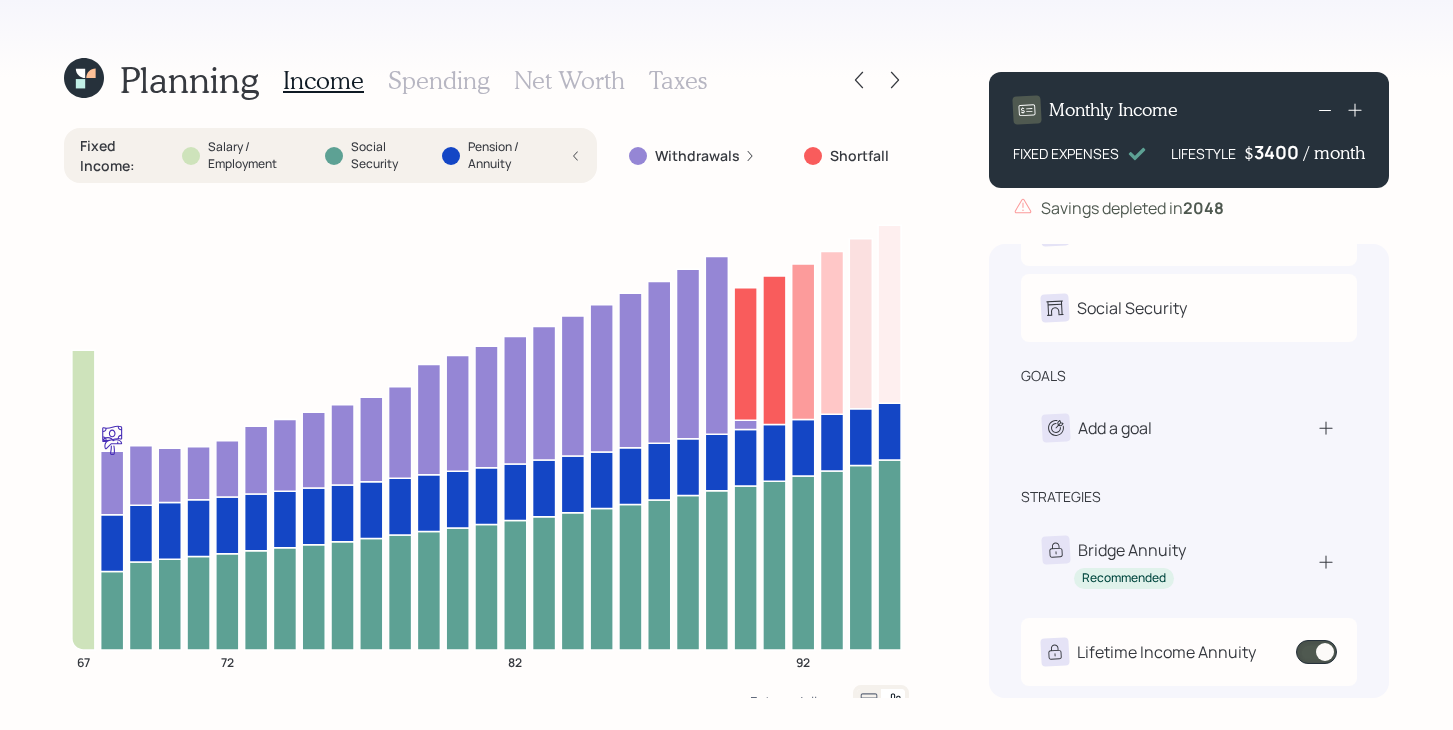 click on "3400" at bounding box center (1279, 152) 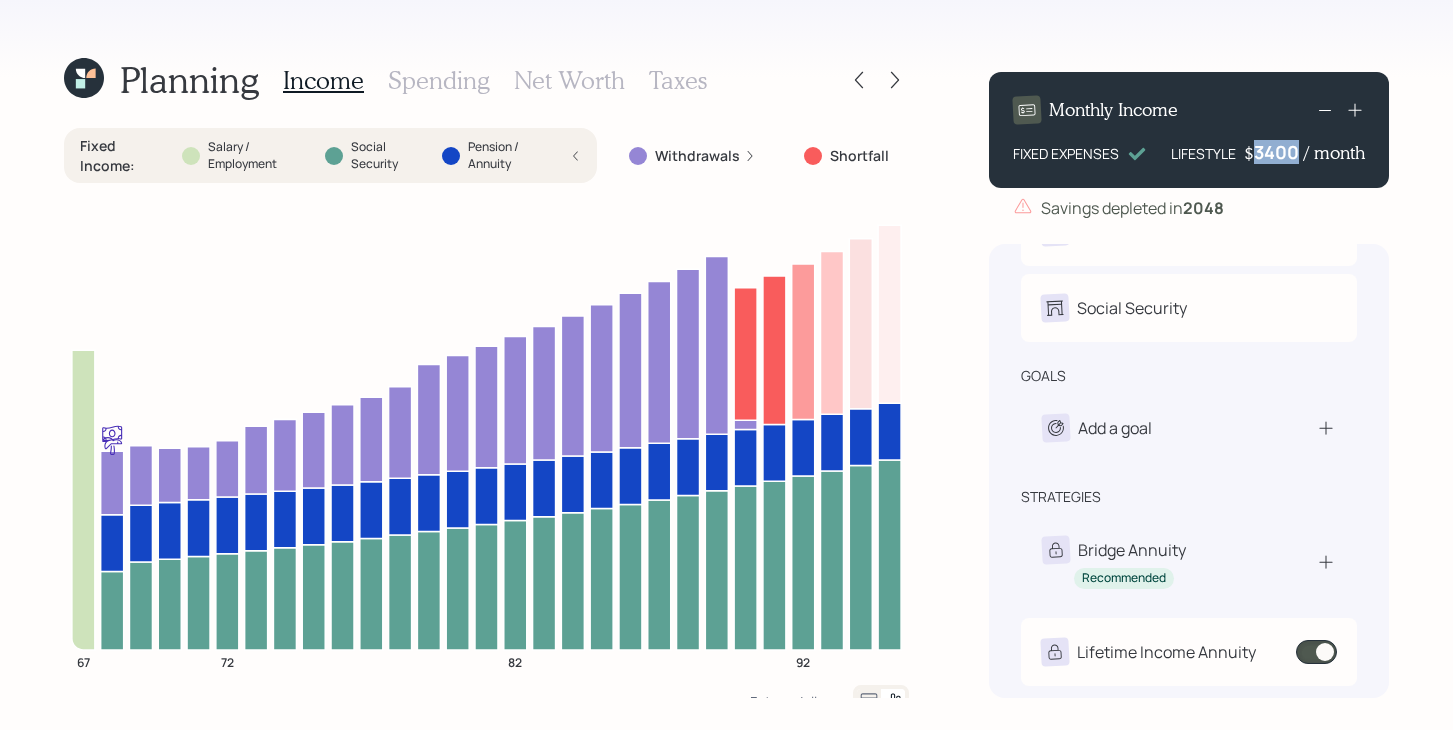 click on "3400" at bounding box center (1279, 152) 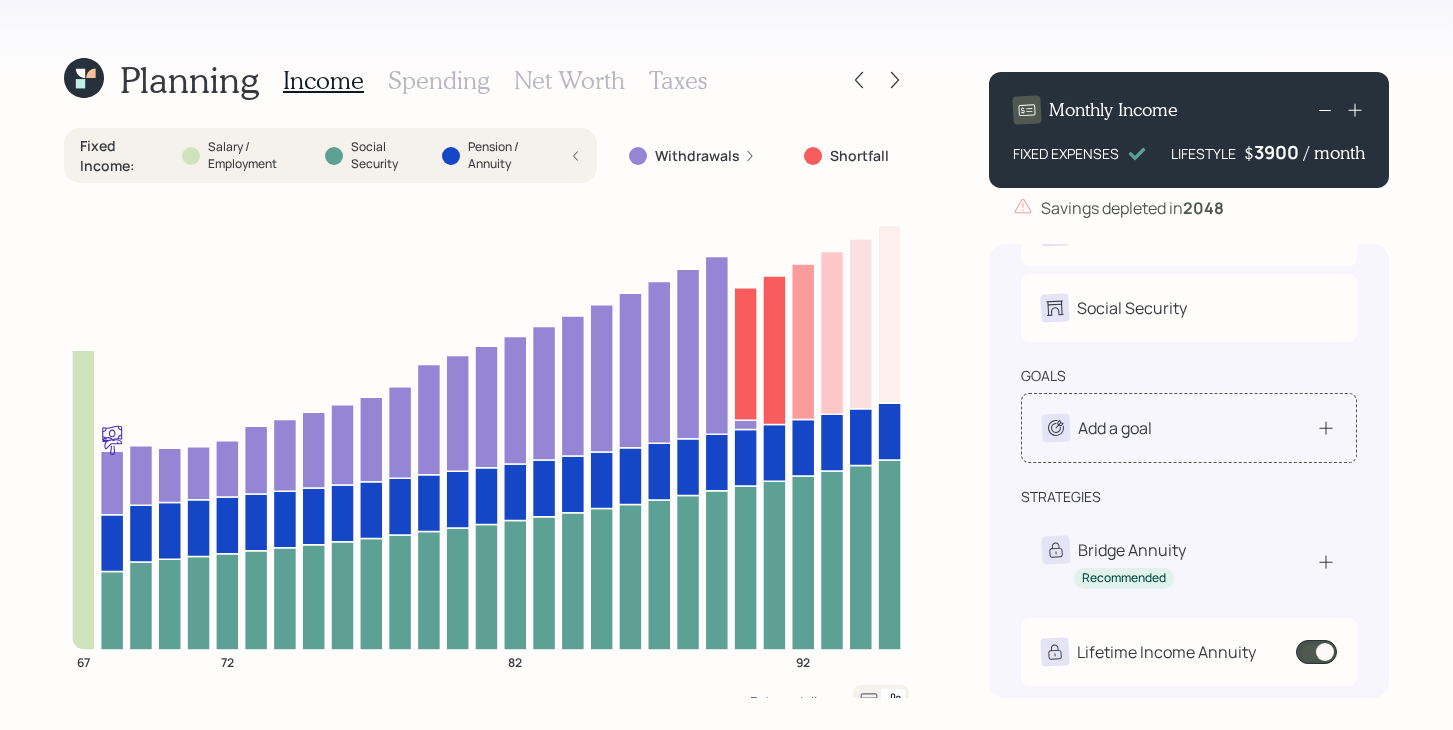 scroll, scrollTop: 106, scrollLeft: 0, axis: vertical 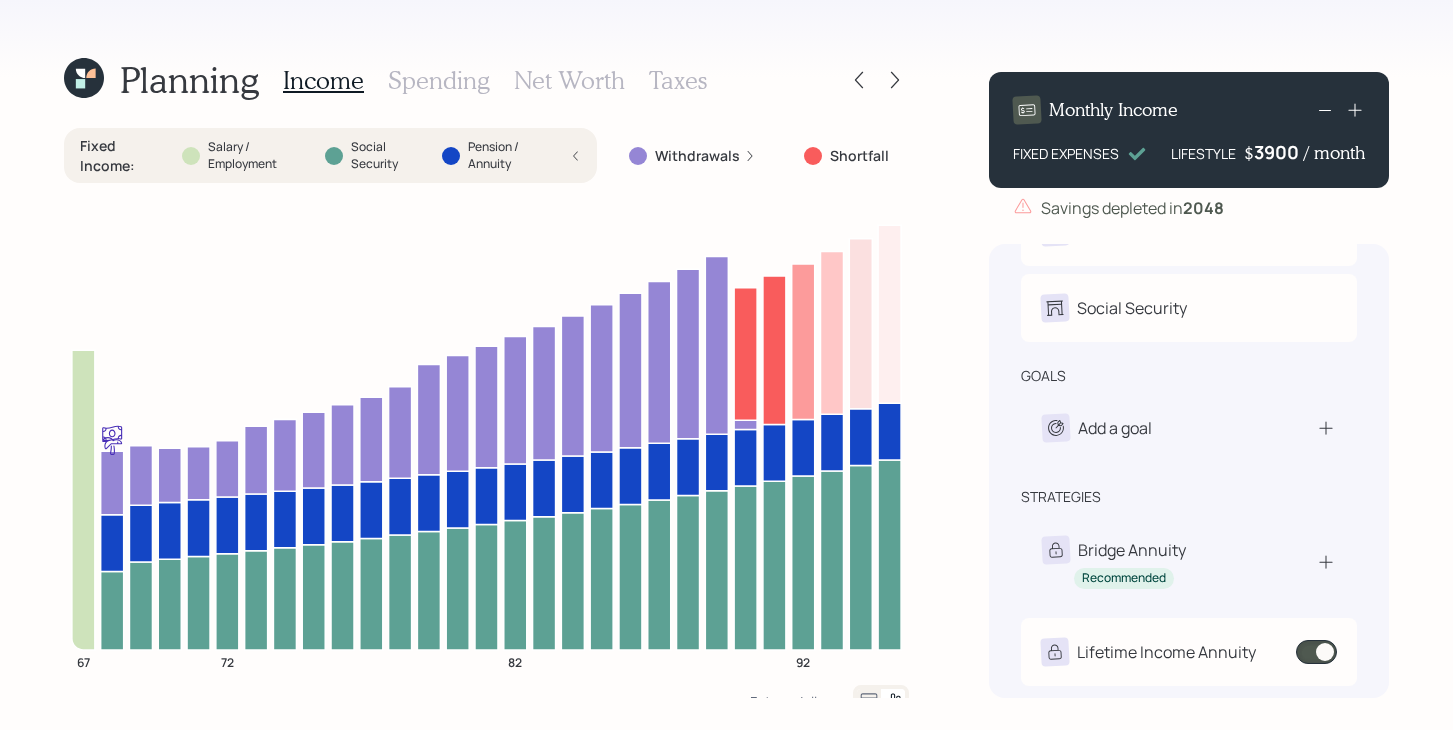 click on "Planning Income Spending Net Worth Taxes Fixed Income : Salary / Employment Social Security Pension / Annuity Withdrawals Shortfall 67 72 82 92 Future dollars Monthly Income FIXED EXPENSES LIFESTYLE $ 3900  / month Savings depleted in  2048 timing Retirement J Retire at 67y 1m Social Security J Elect at 67y 1m goals Add a goal strategies Bridge Annuity Recommended Lifetime Income Annuity $16,921 • Starting in 2026" at bounding box center (726, 365) 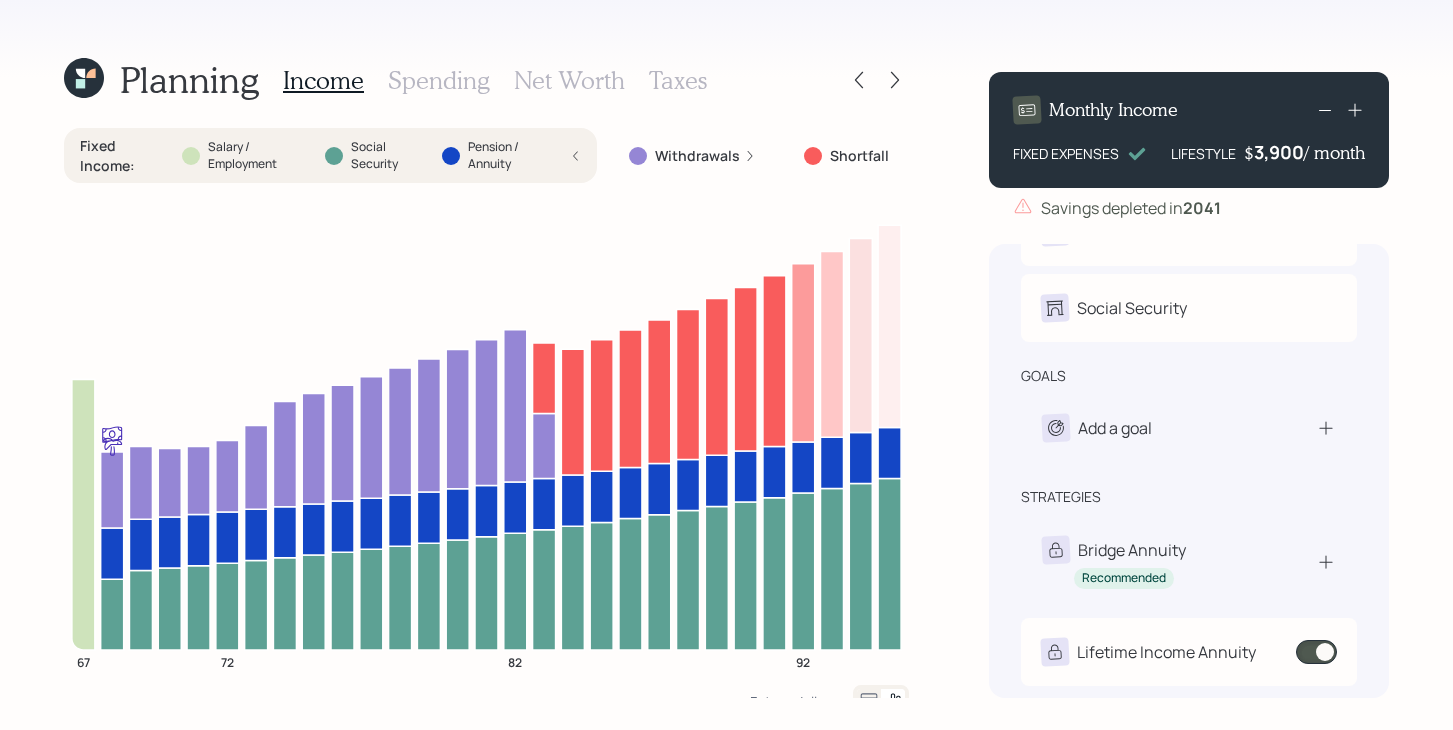 scroll, scrollTop: 105, scrollLeft: 0, axis: vertical 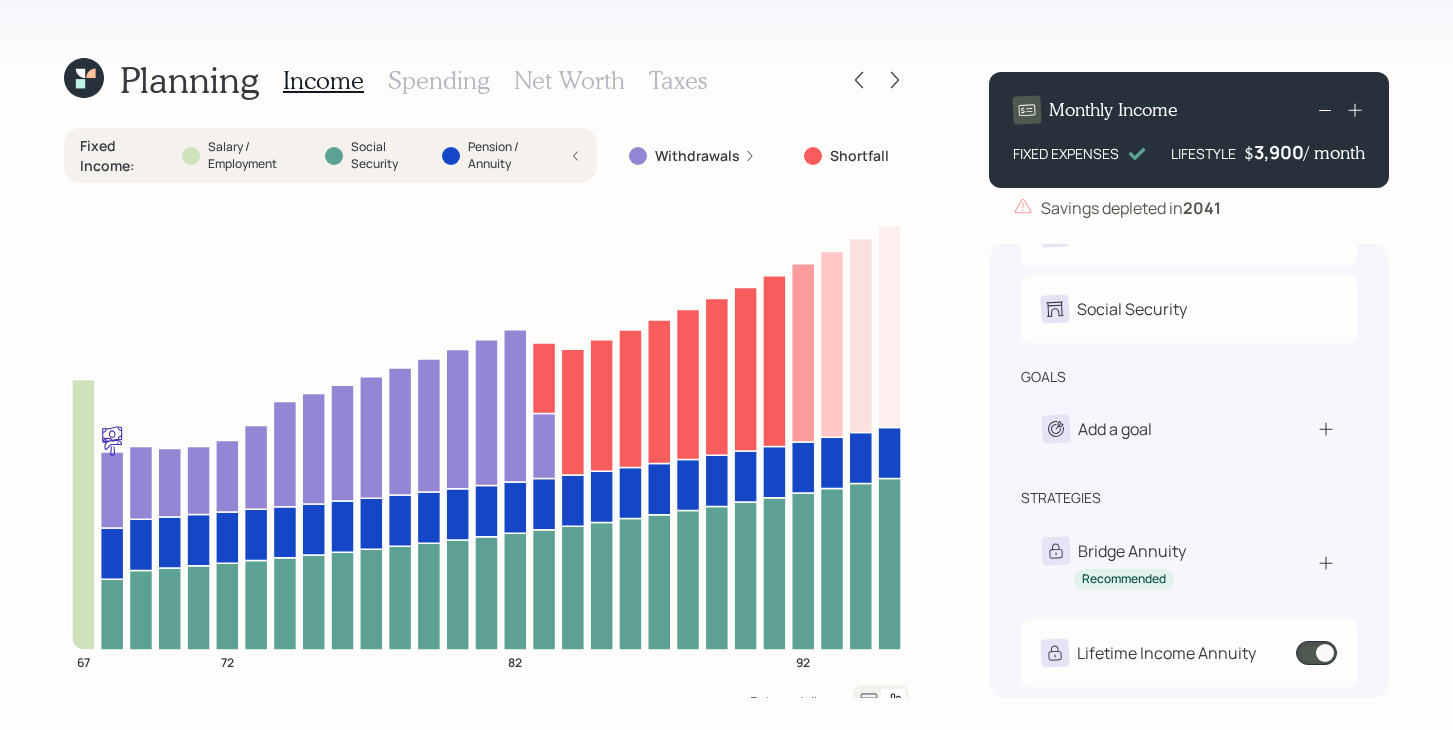 click on "Fixed Income : Salary / Employment Social Security Pension / Annuity" at bounding box center [330, 155] 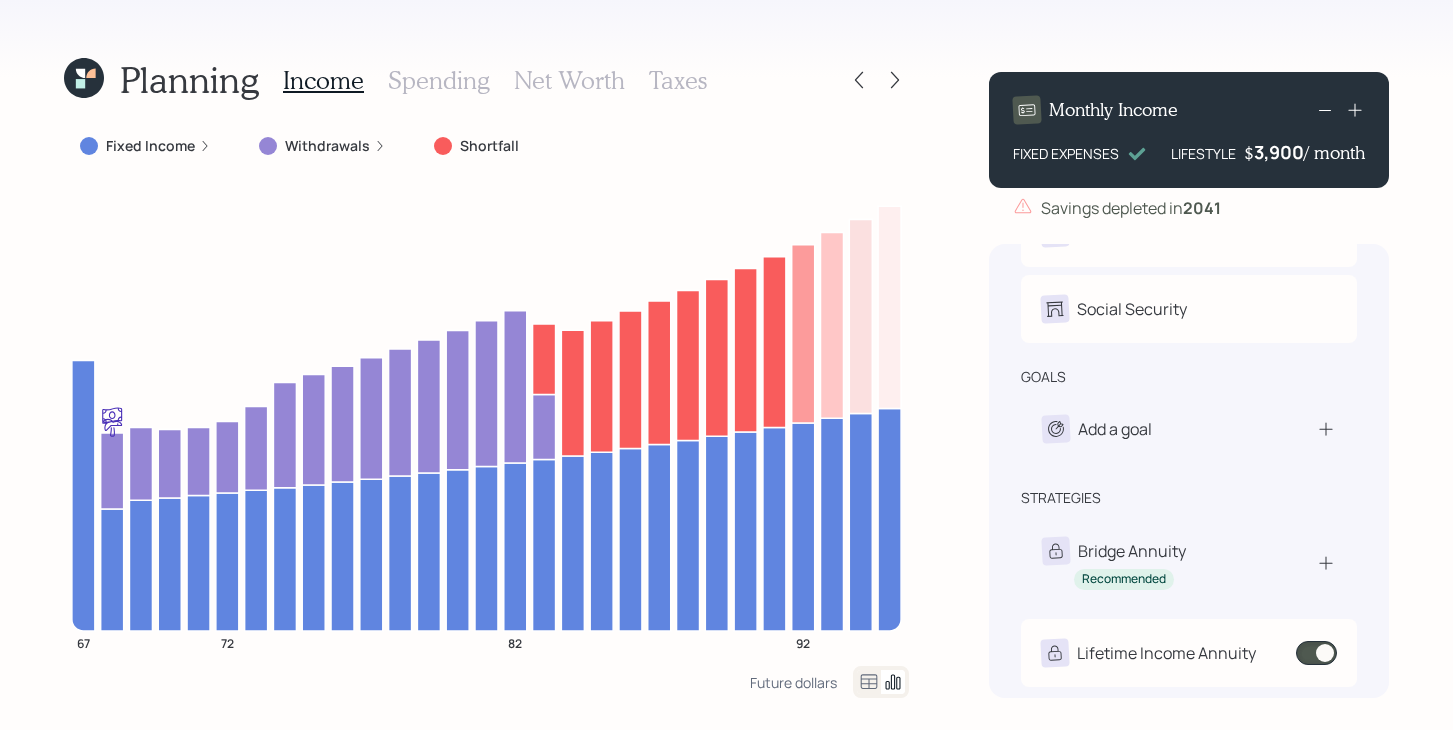 scroll, scrollTop: 106, scrollLeft: 0, axis: vertical 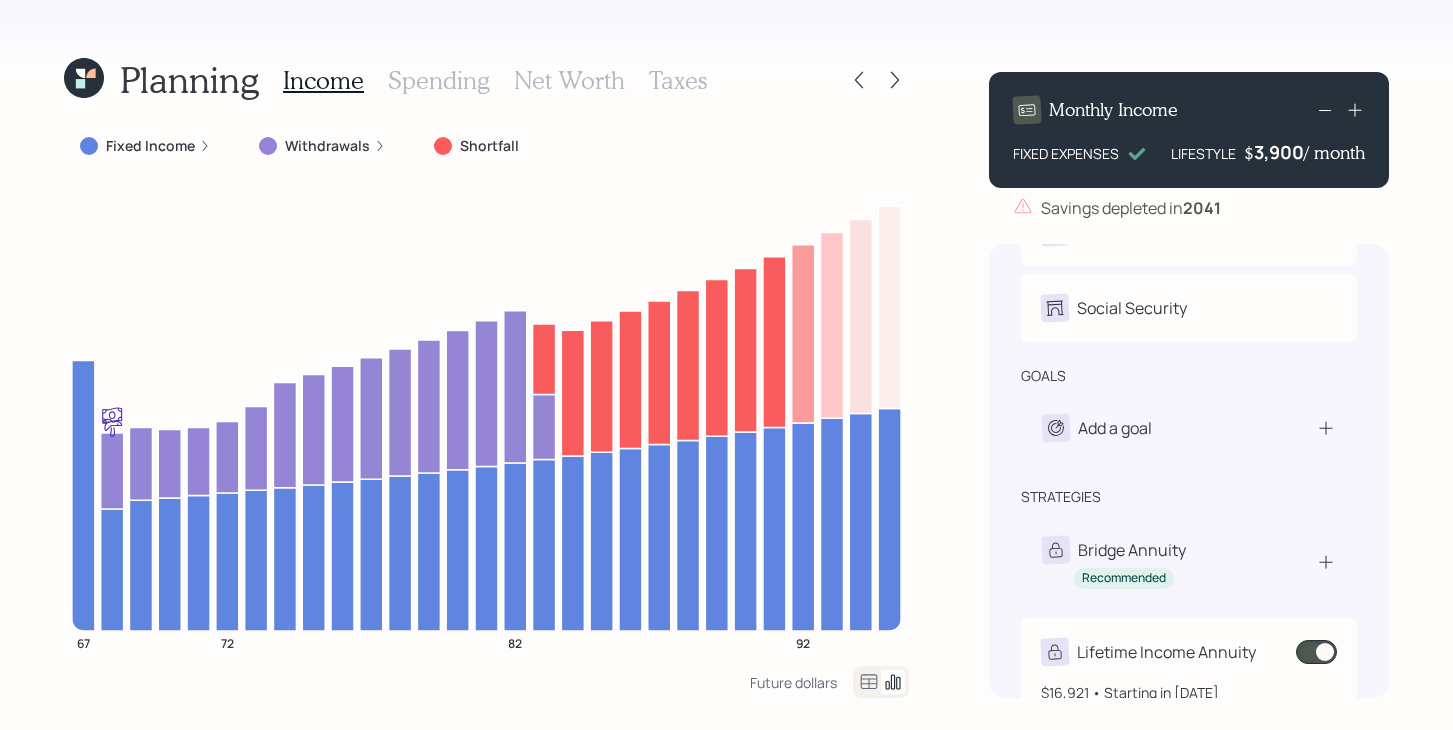 click on "Lifetime Income Annuity" at bounding box center [1166, 652] 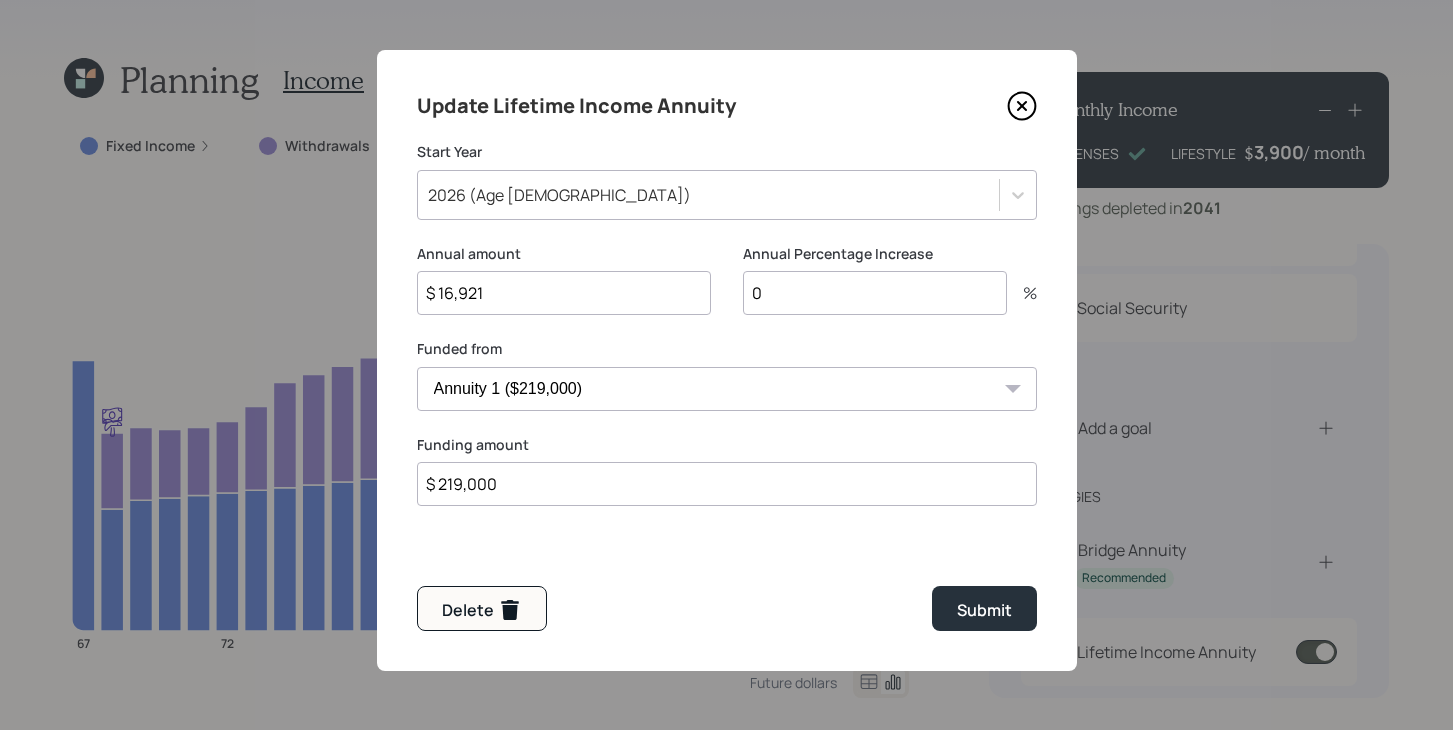 click 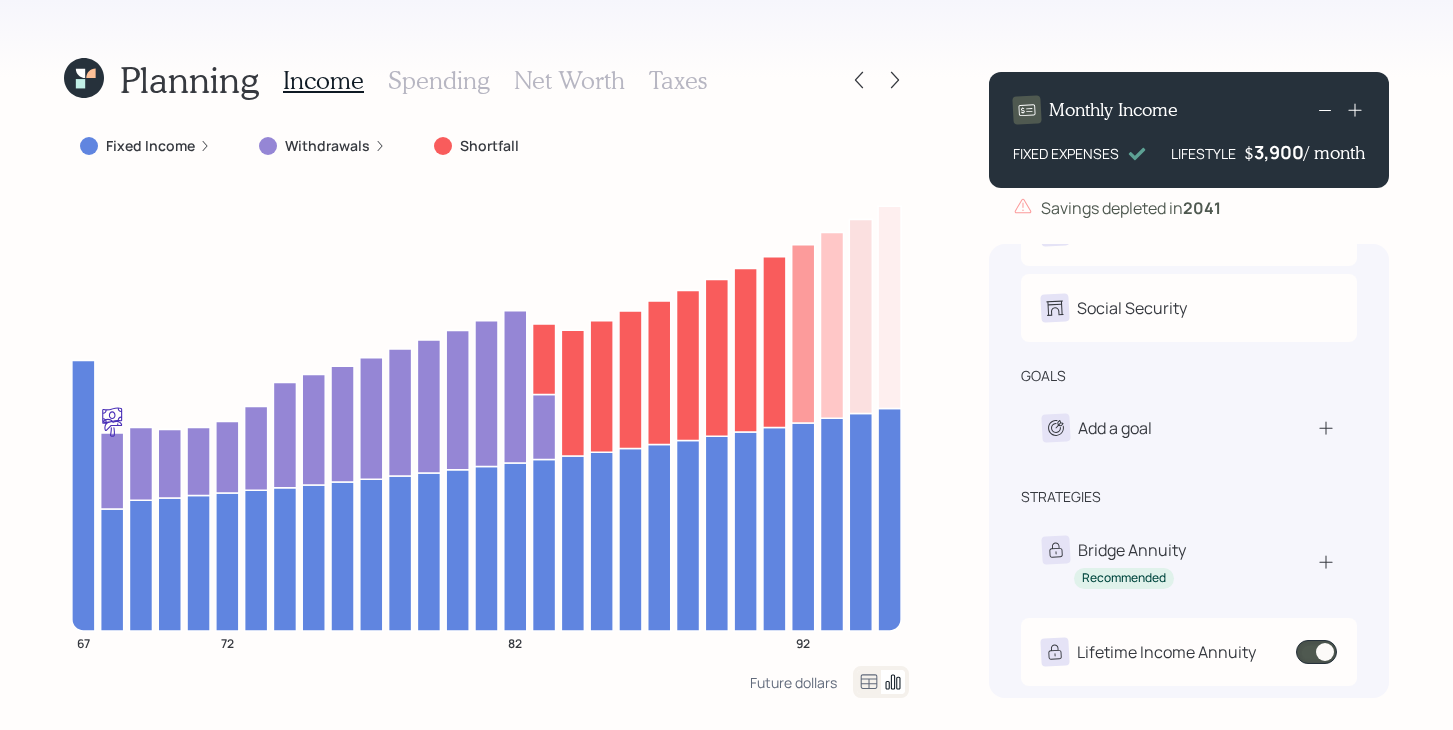 click on "Fixed Income" at bounding box center (145, 146) 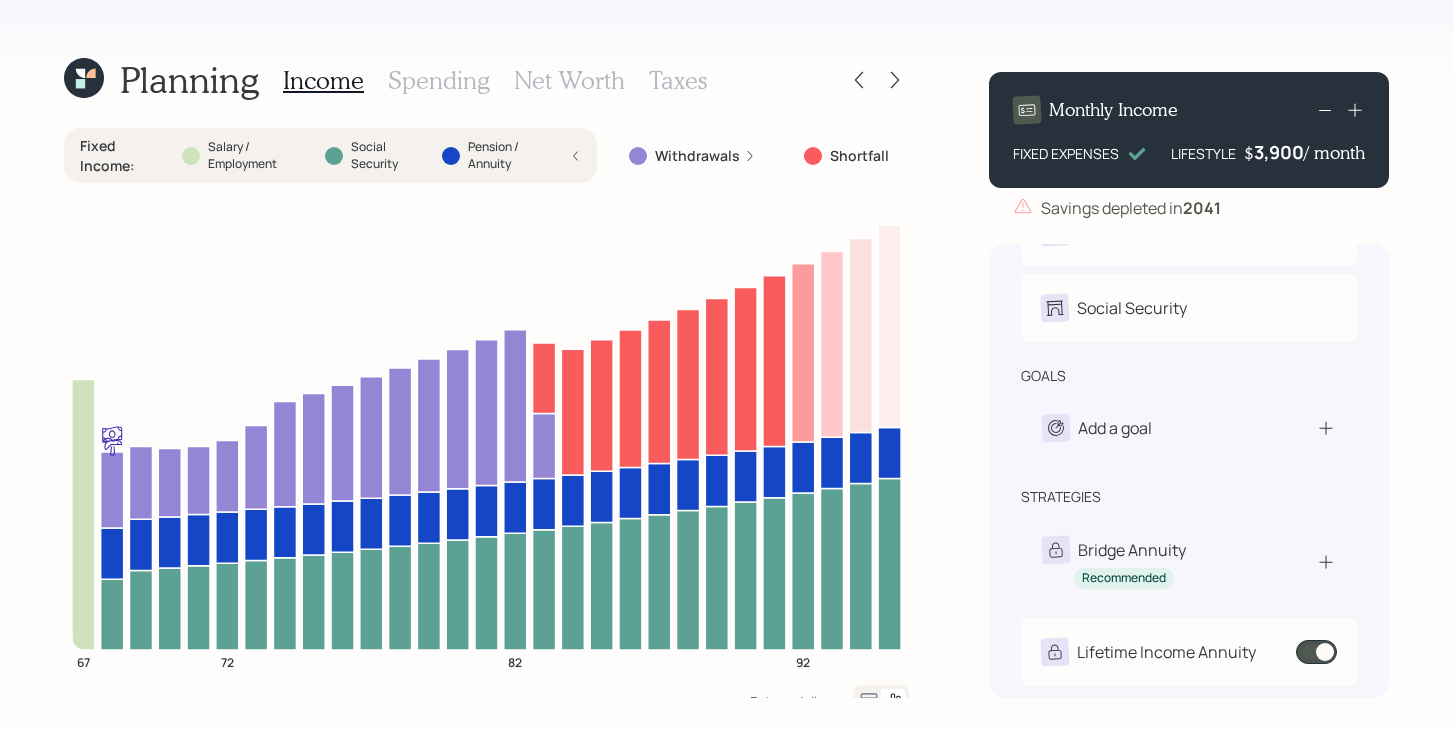 click 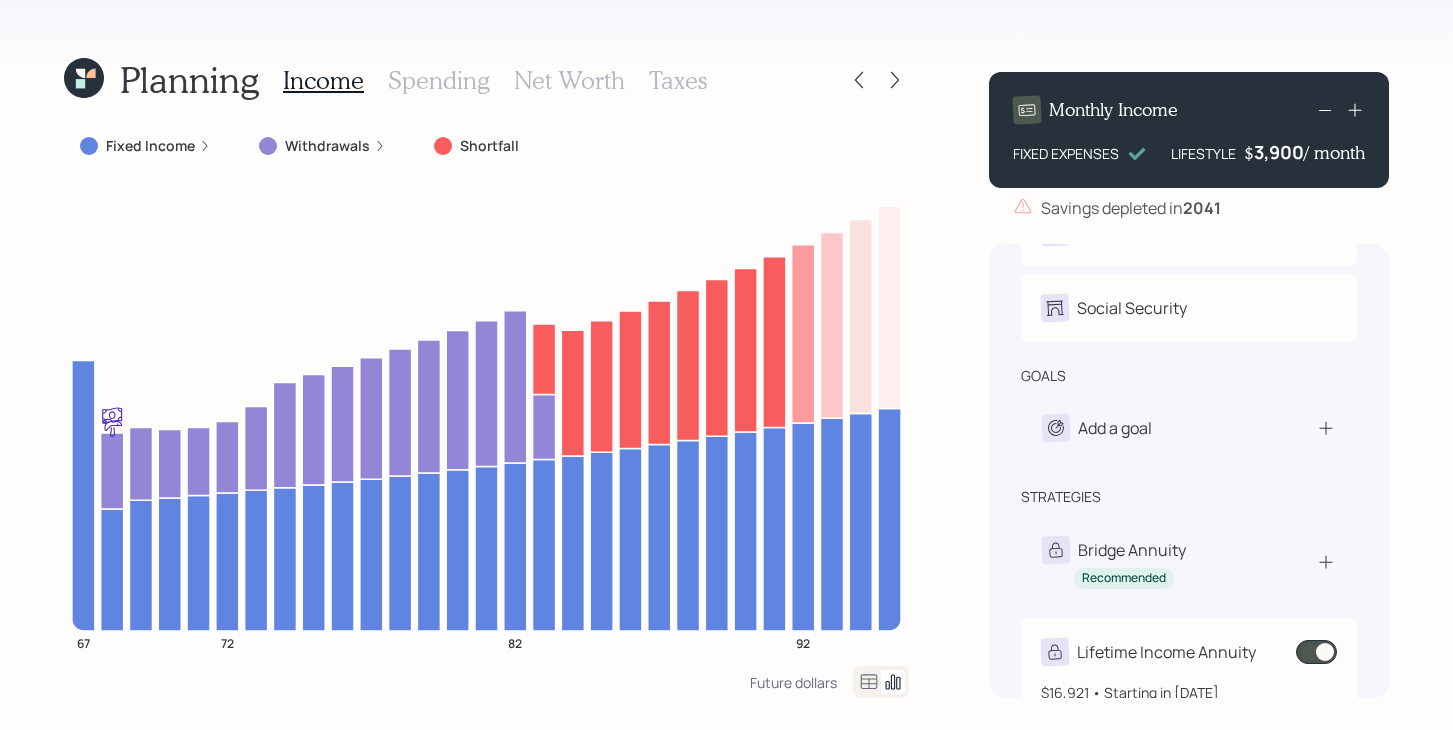 click on "Lifetime Income Annuity" at bounding box center (1148, 652) 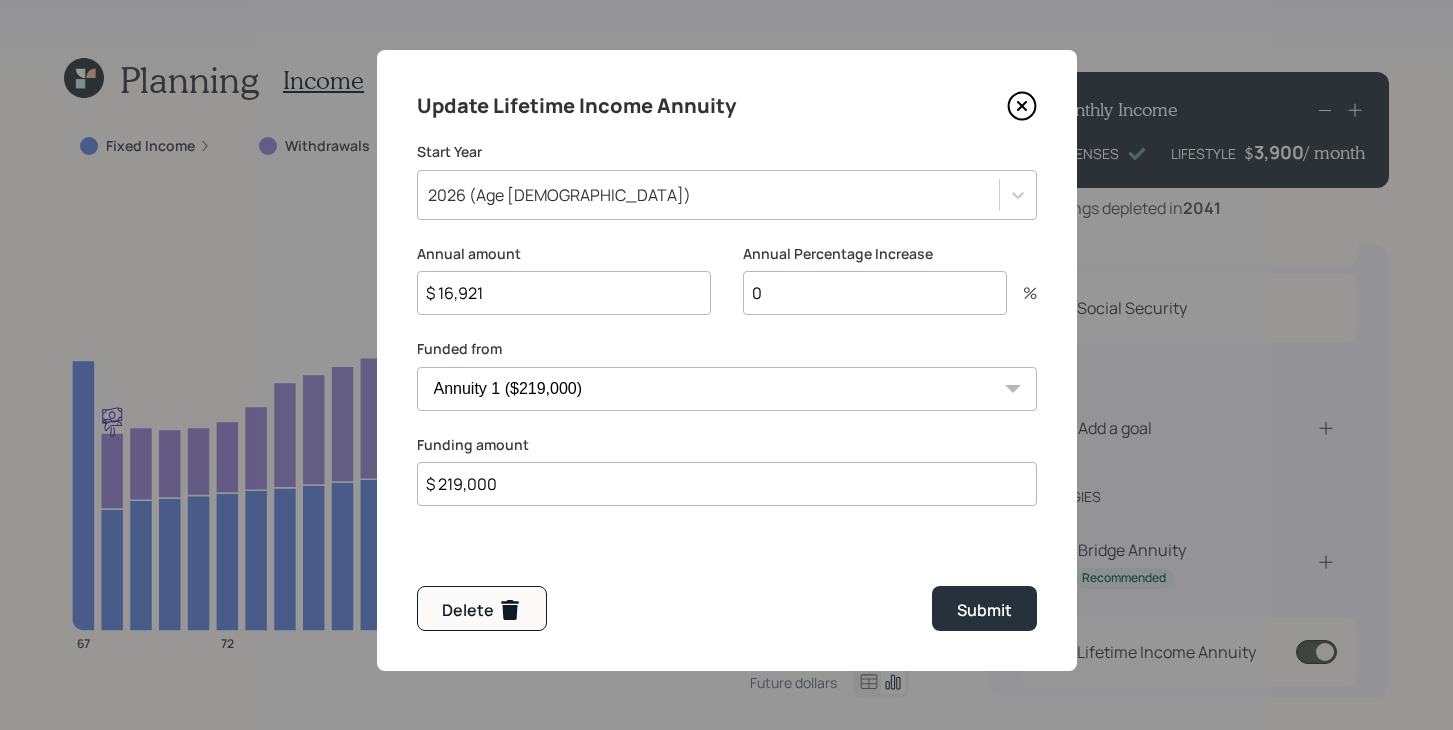 click on "$ 16,921" at bounding box center (564, 293) 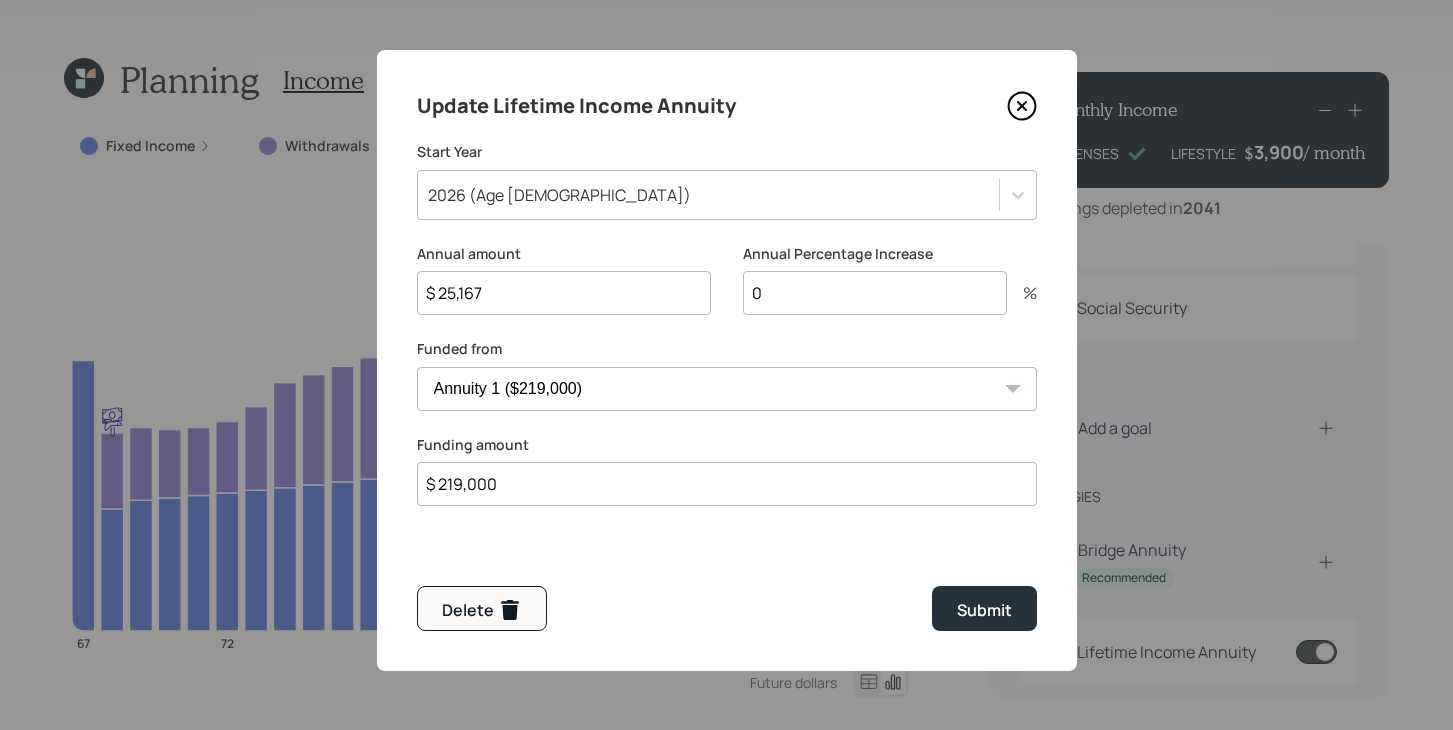 type on "$ 25,167" 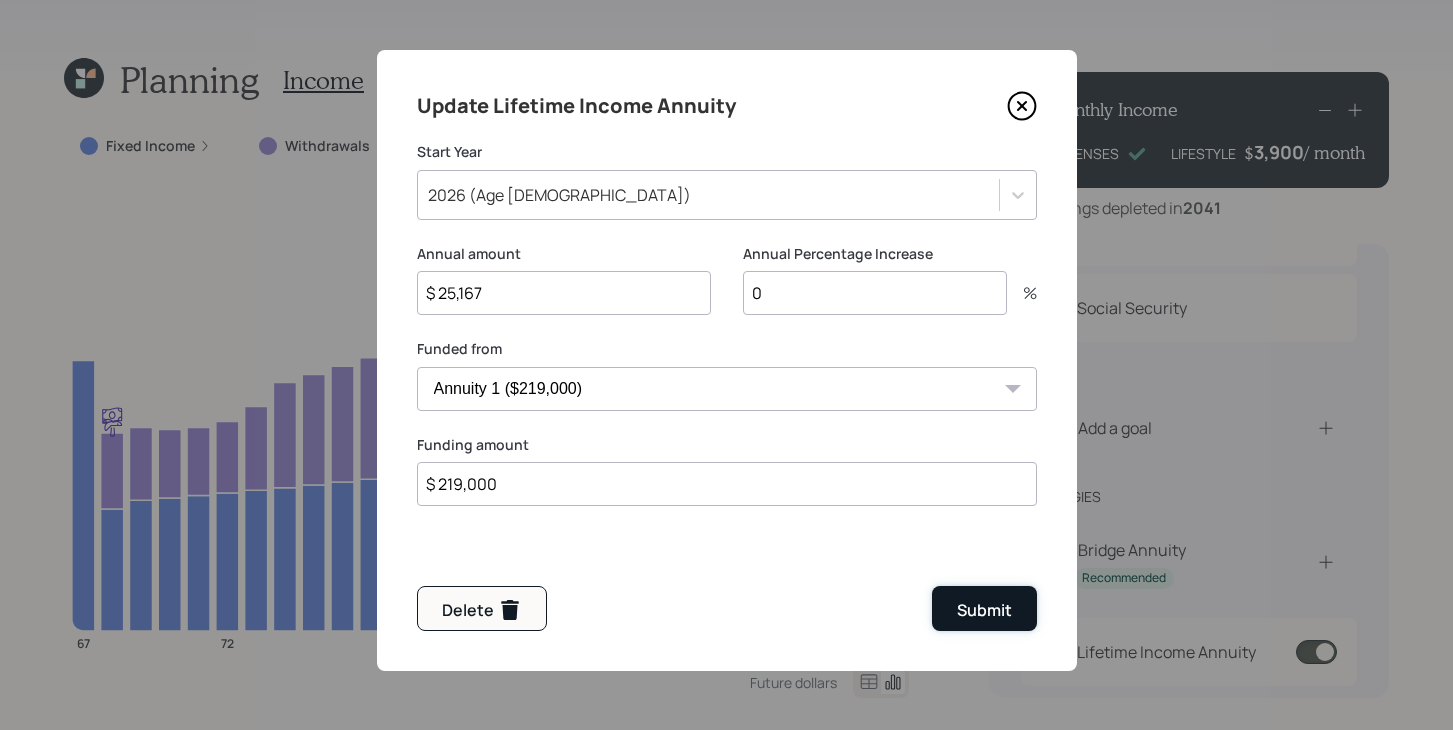 click on "Submit" at bounding box center (984, 608) 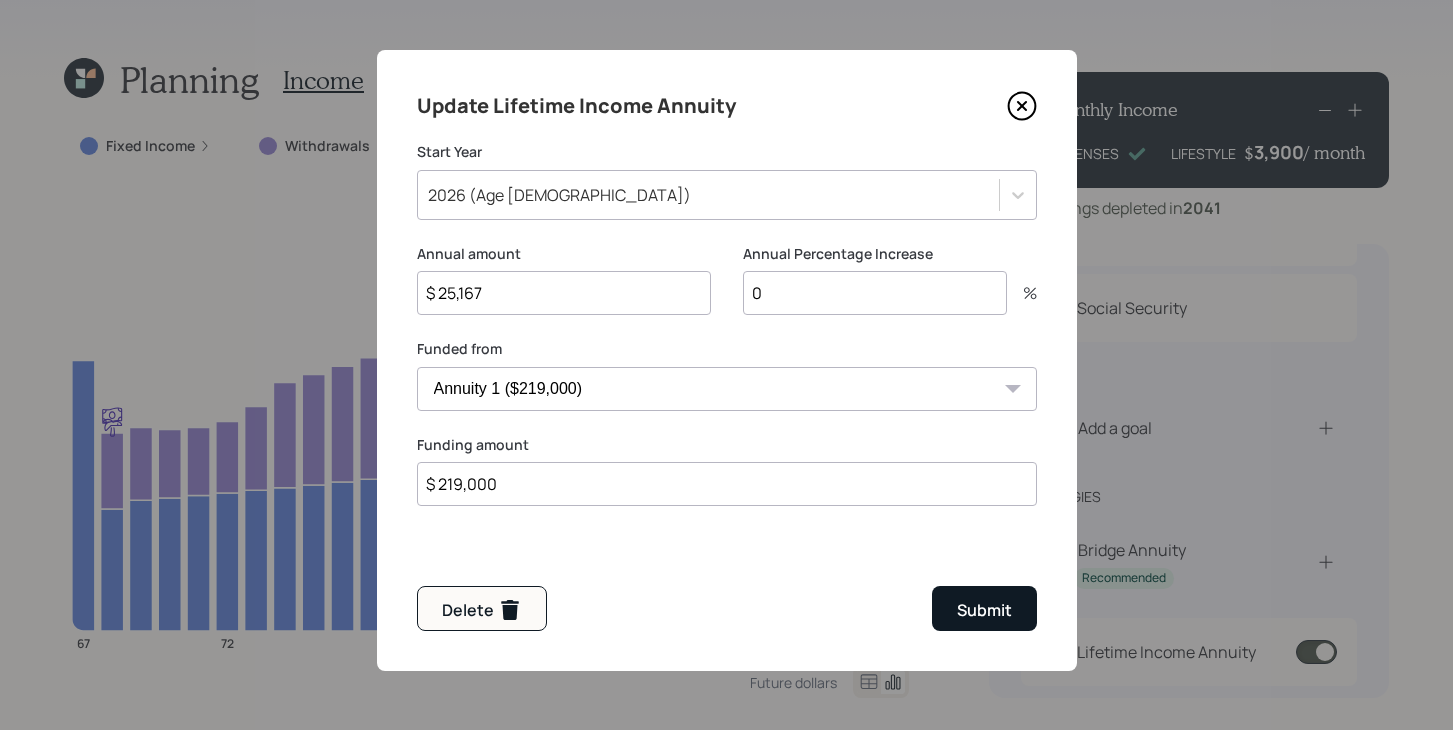 scroll, scrollTop: 81, scrollLeft: 0, axis: vertical 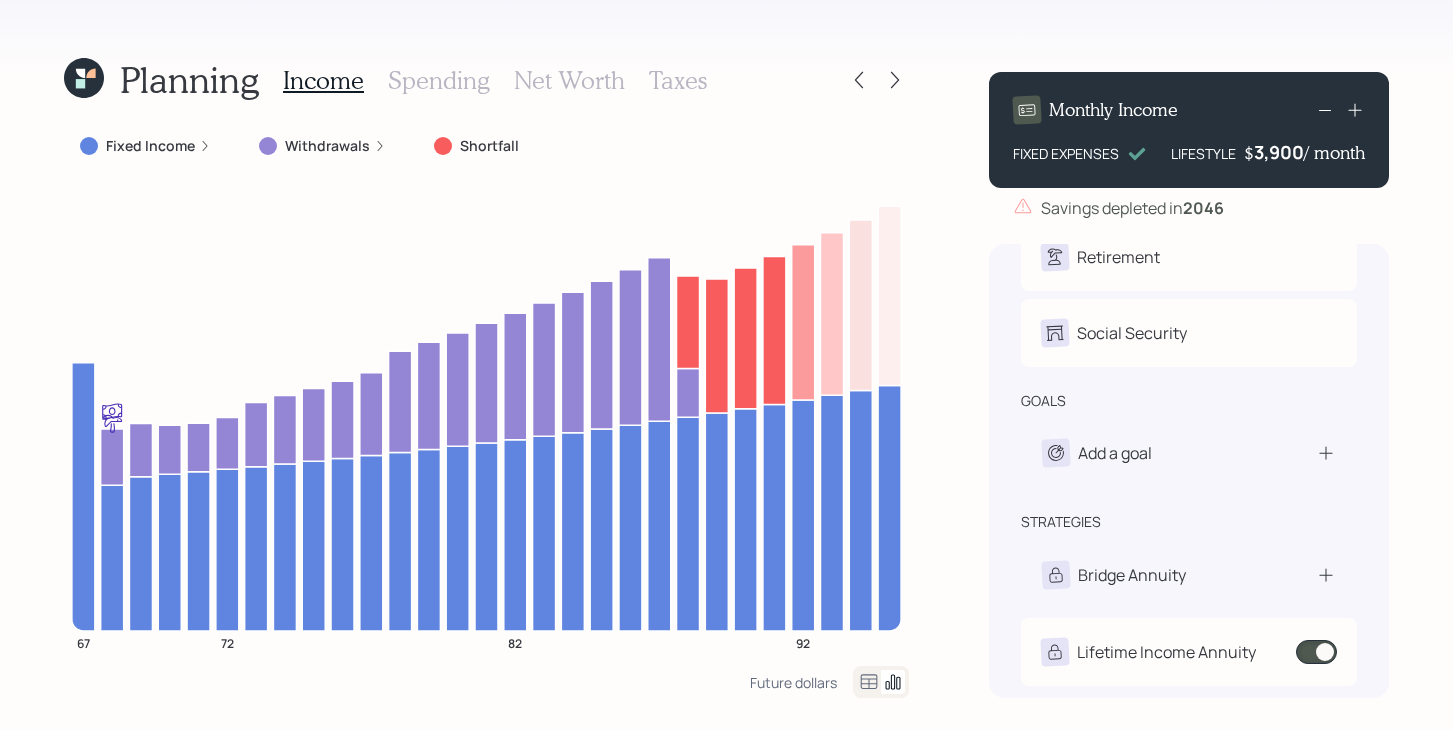 click 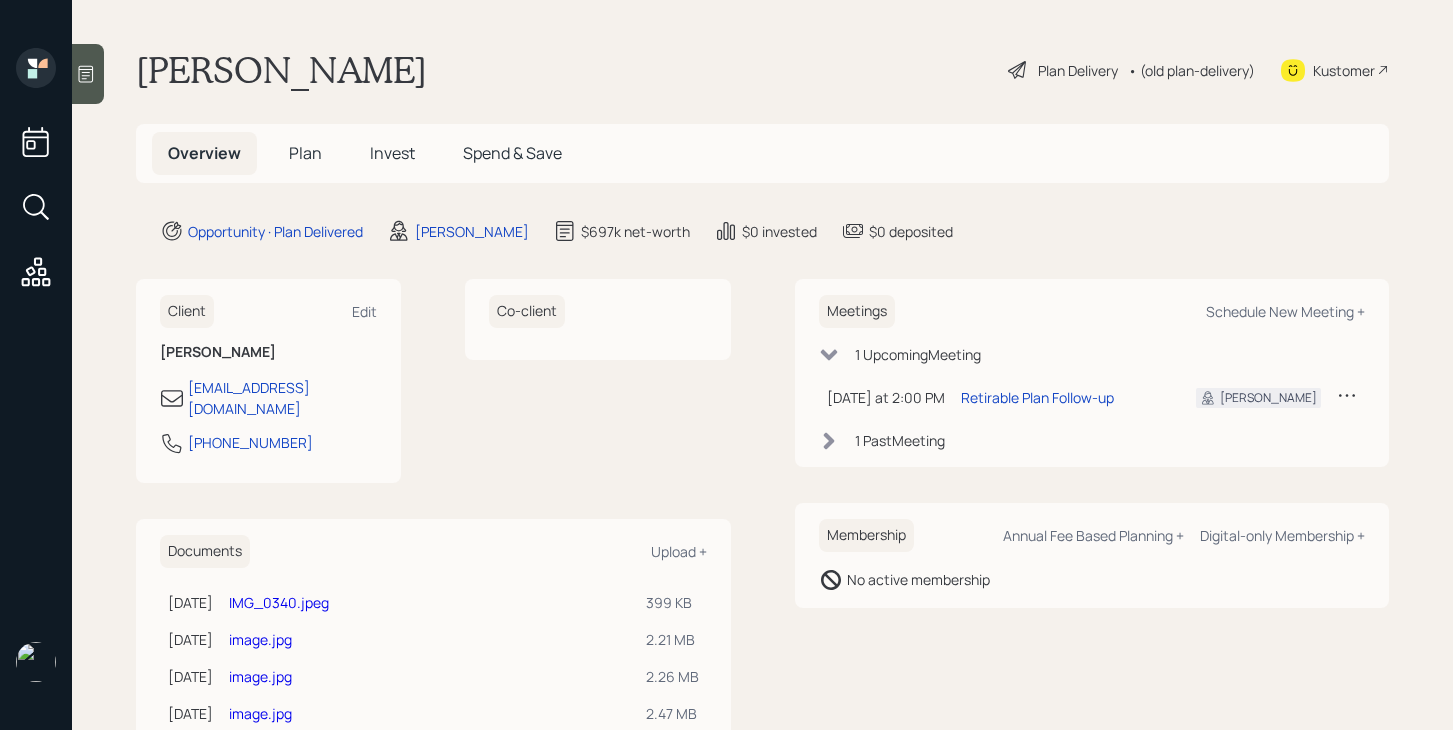 click on "Plan" at bounding box center [305, 153] 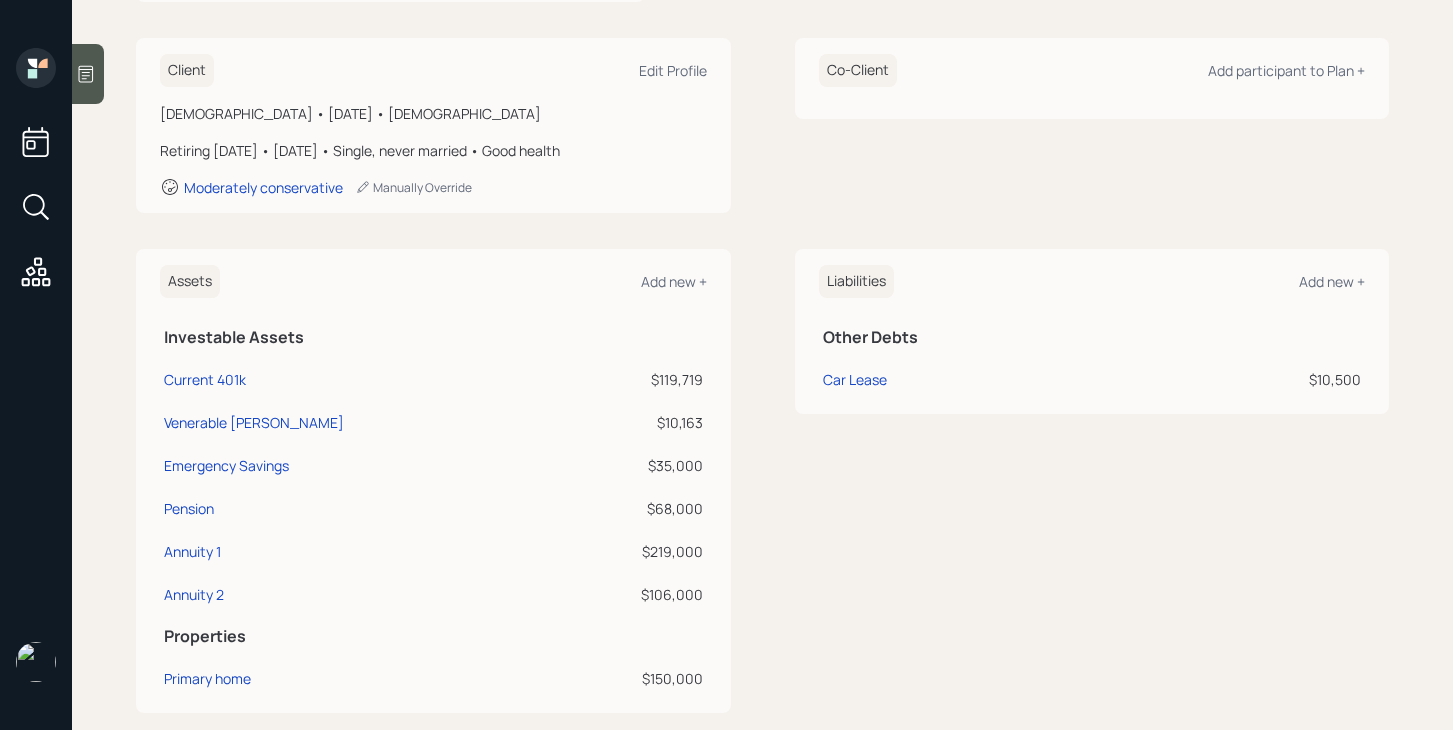 scroll, scrollTop: 256, scrollLeft: 0, axis: vertical 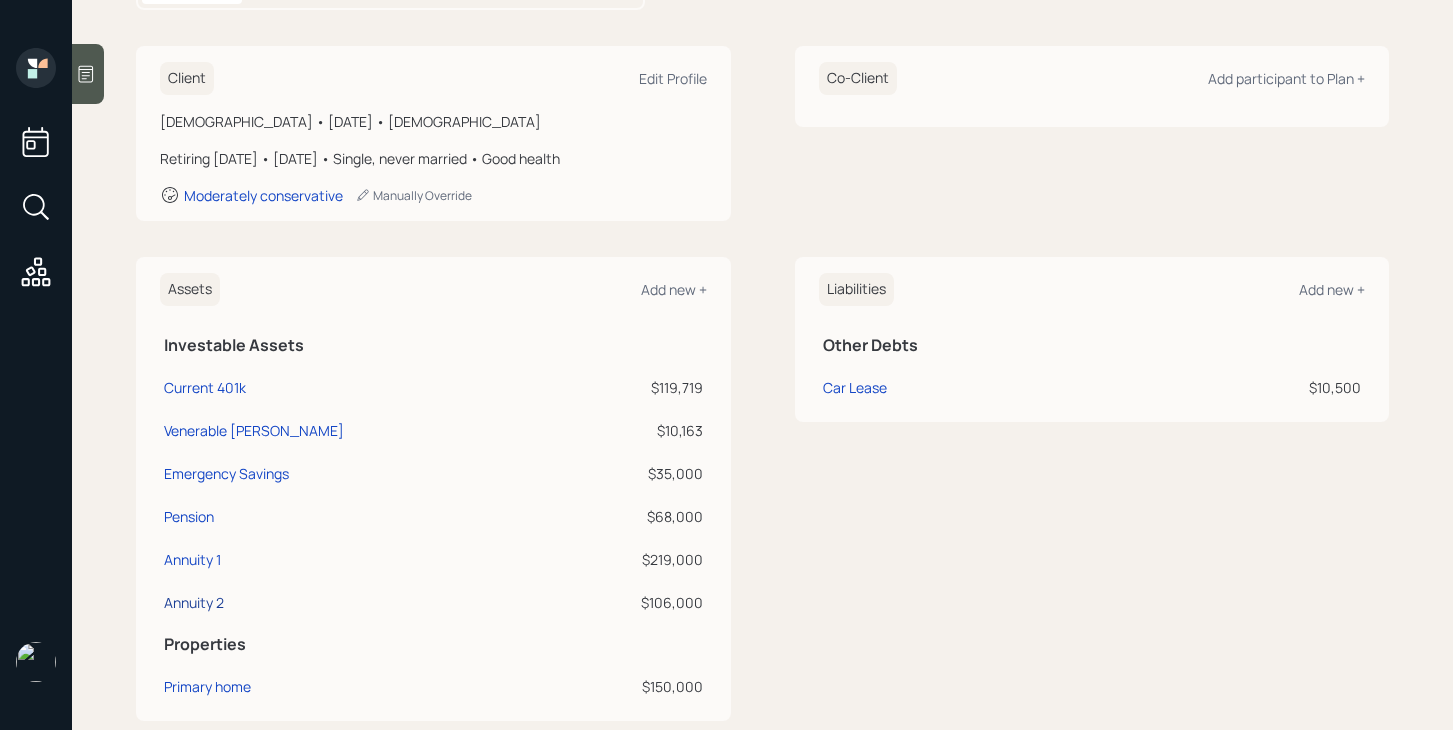 click on "Annuity 2" at bounding box center (194, 602) 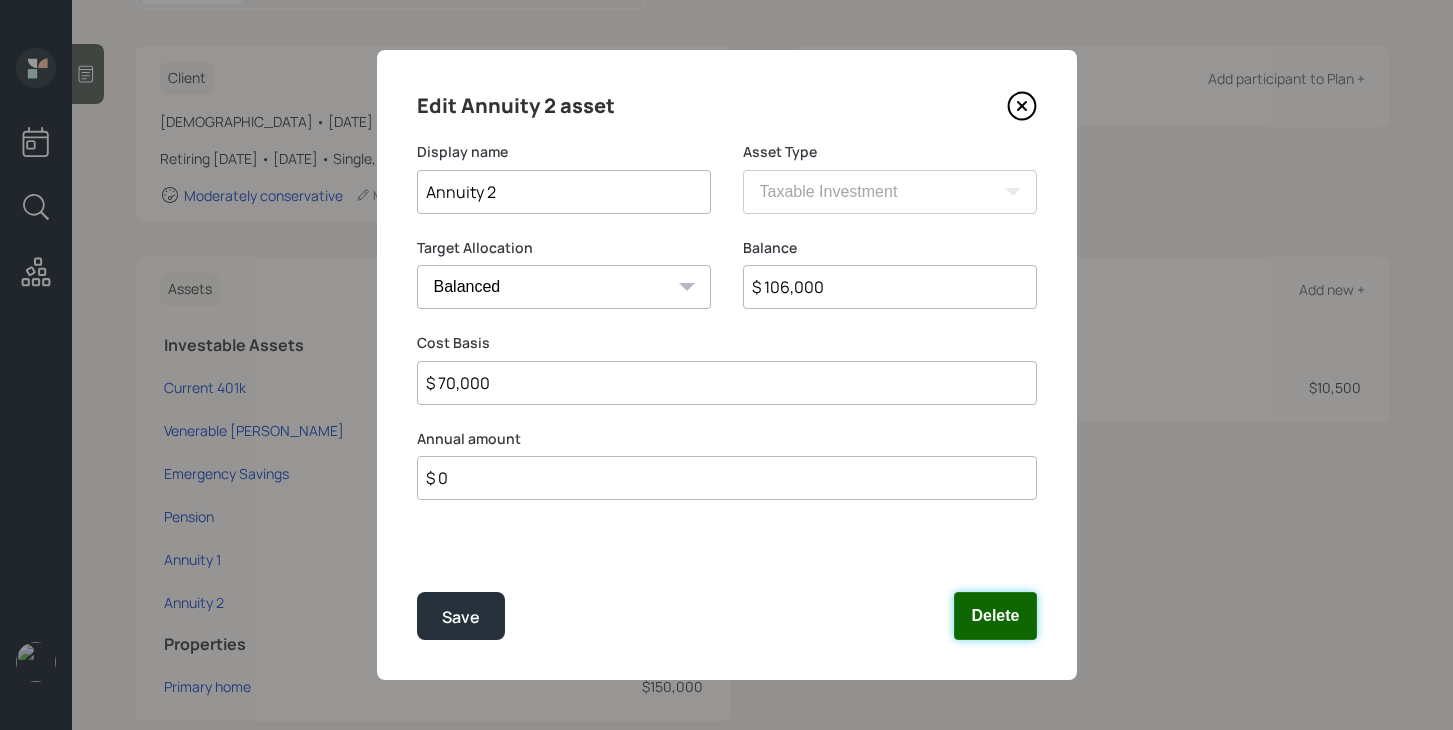 click on "Delete" at bounding box center (995, 616) 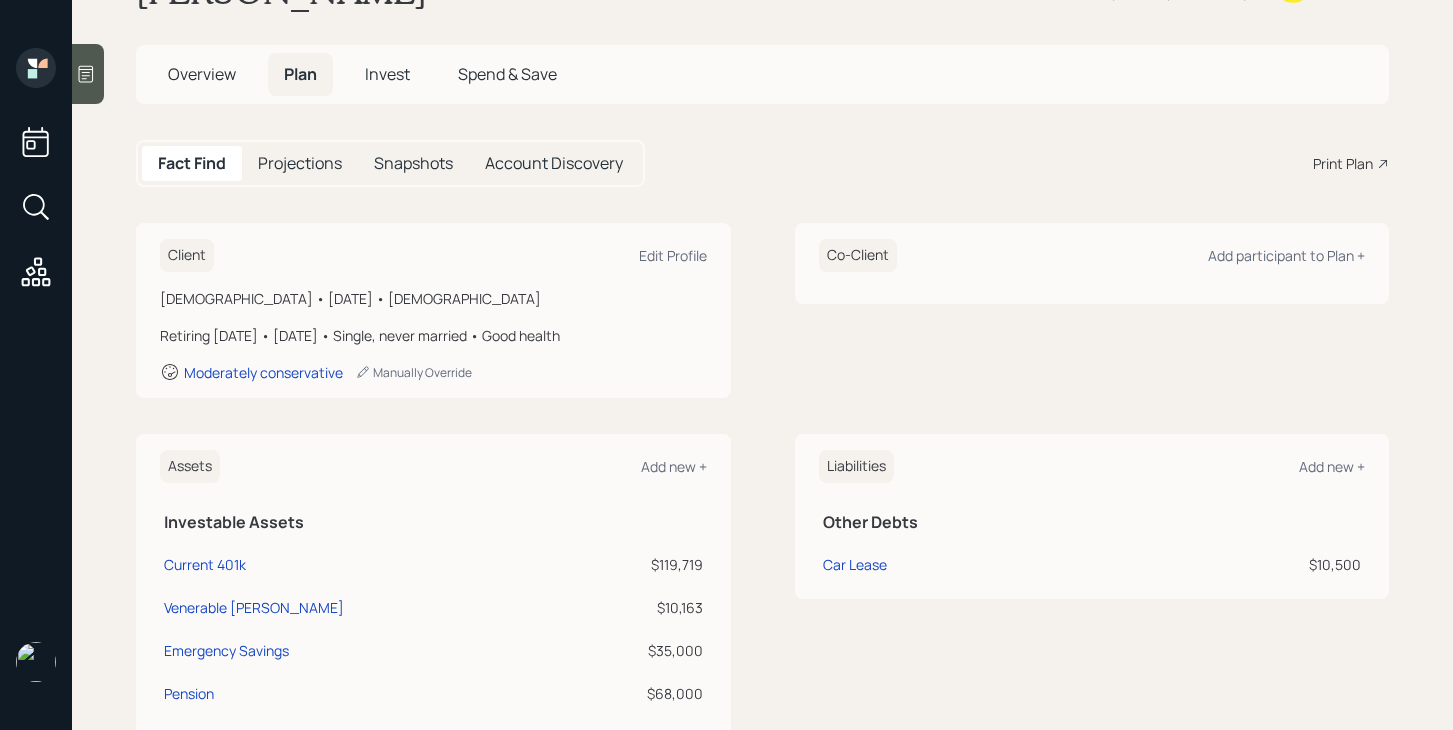 scroll, scrollTop: 0, scrollLeft: 0, axis: both 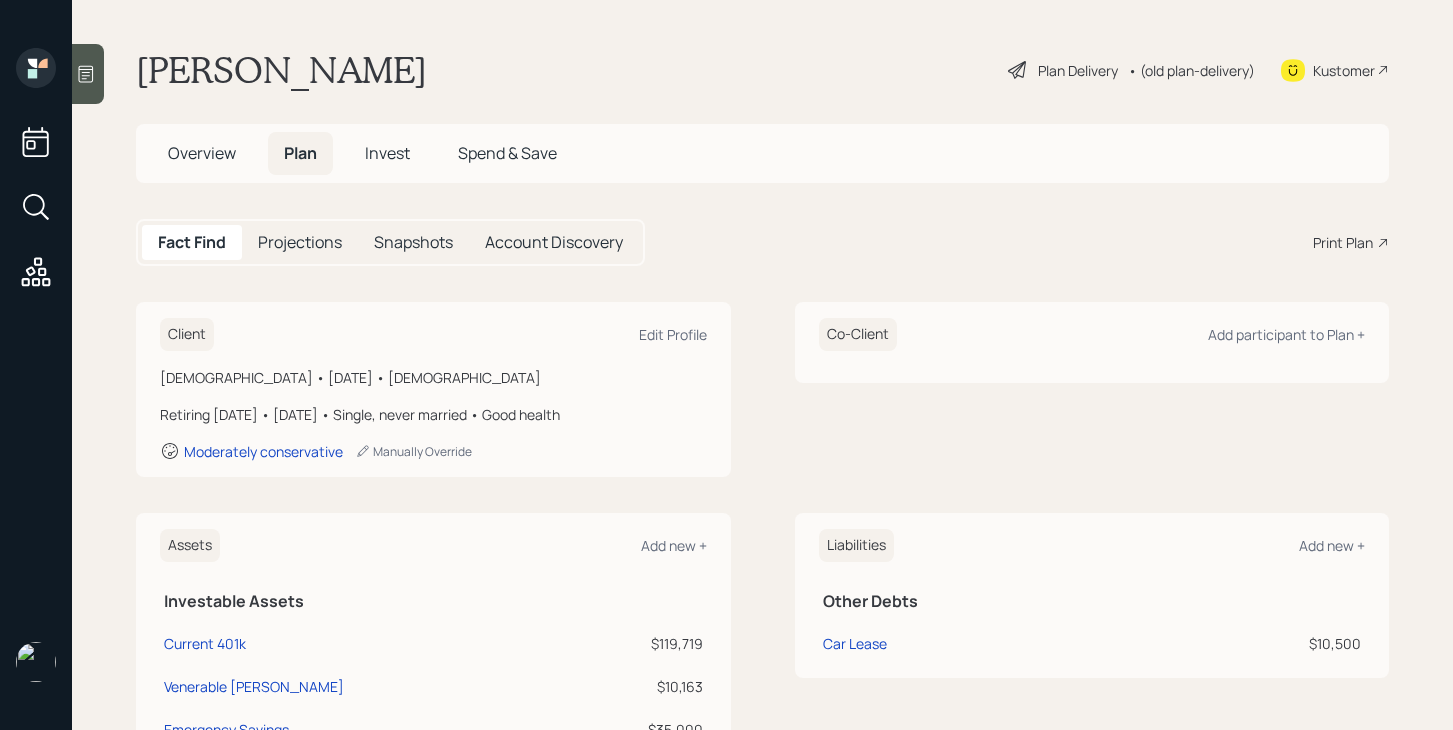 click on "Plan Delivery" at bounding box center [1078, 70] 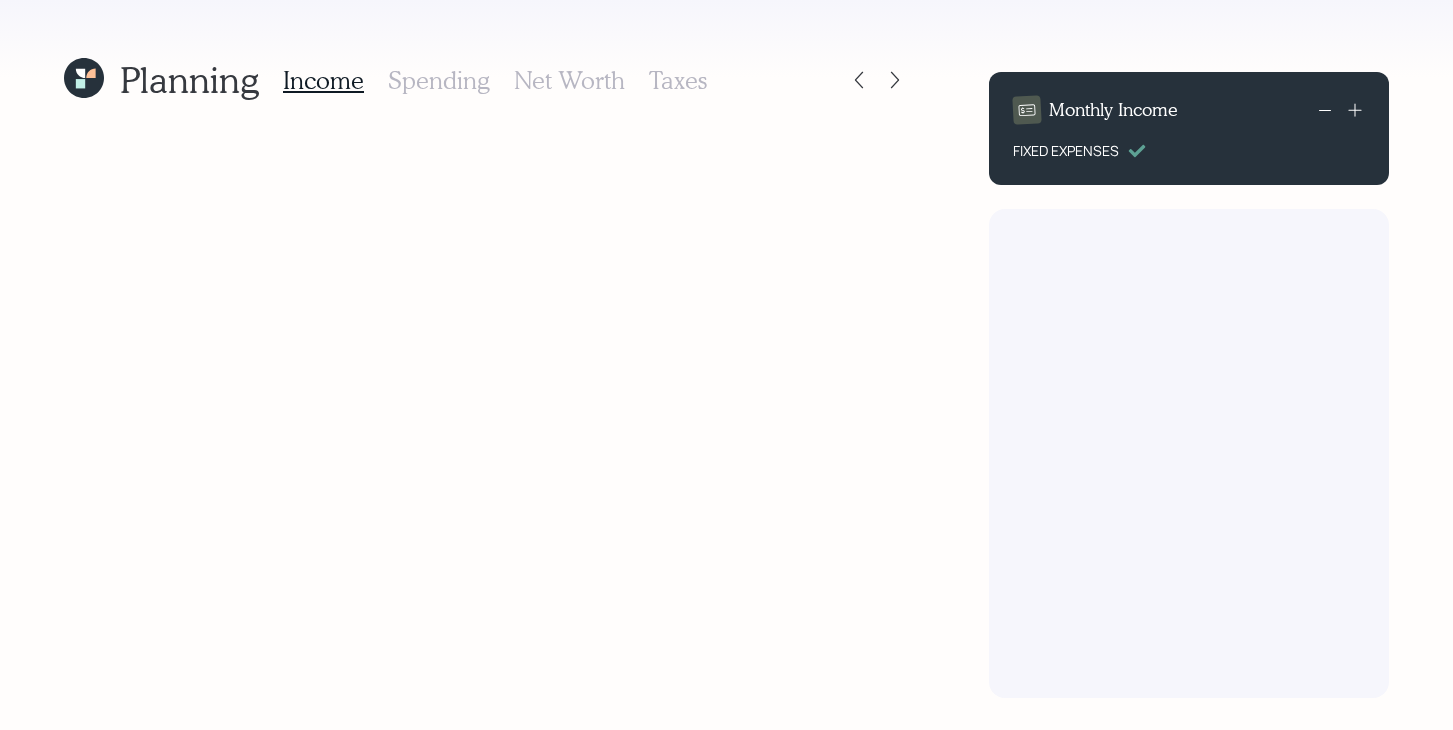 scroll, scrollTop: 0, scrollLeft: 0, axis: both 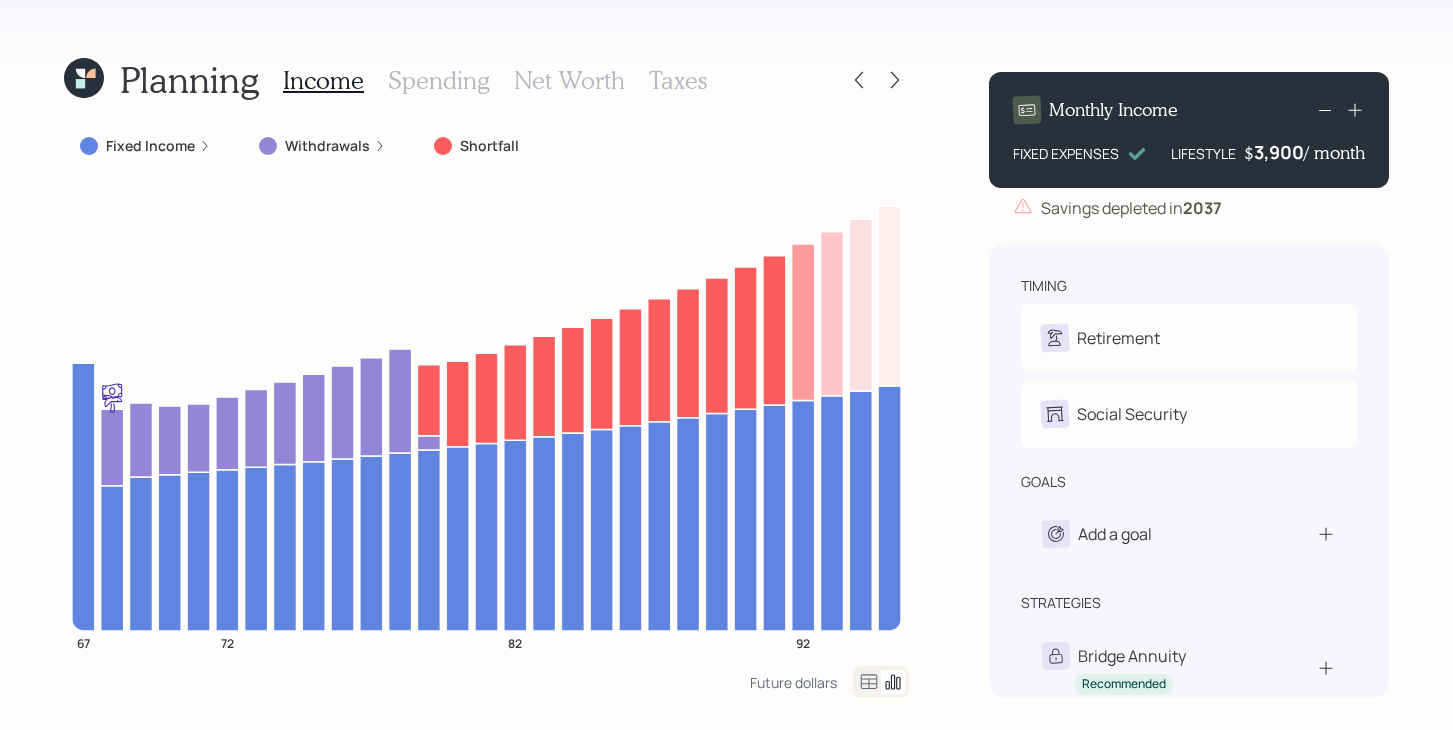 click on "Fixed Income" at bounding box center [150, 146] 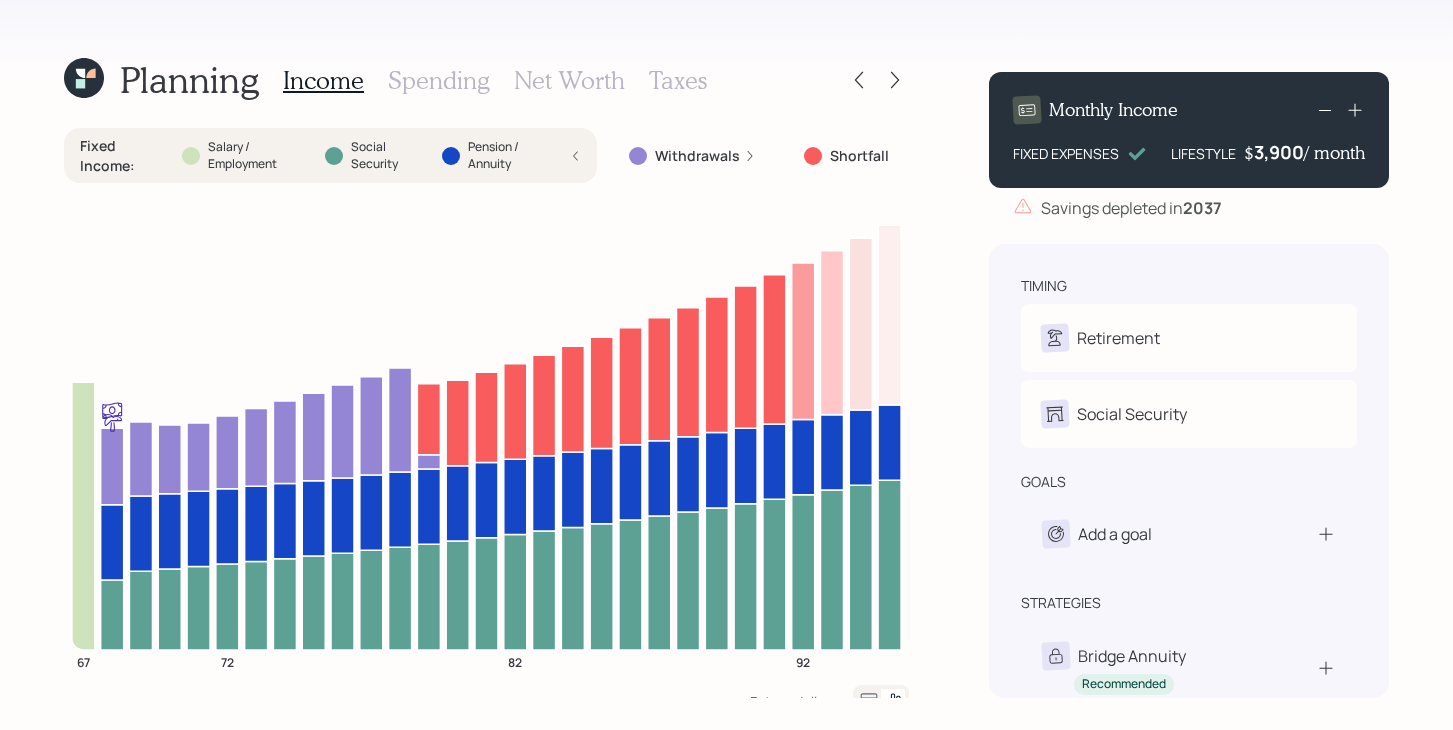 click on "Spending" at bounding box center [439, 80] 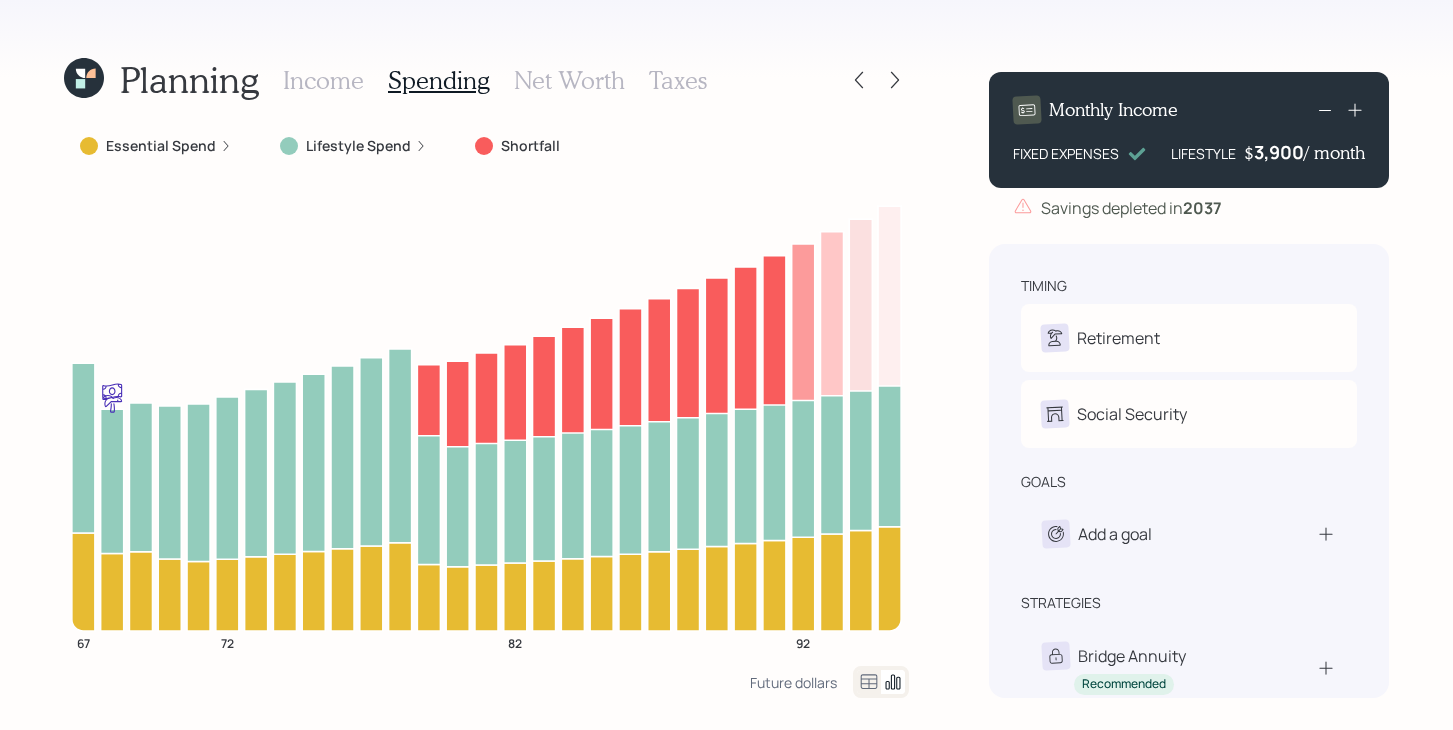 click on "Essential Spend" at bounding box center [161, 146] 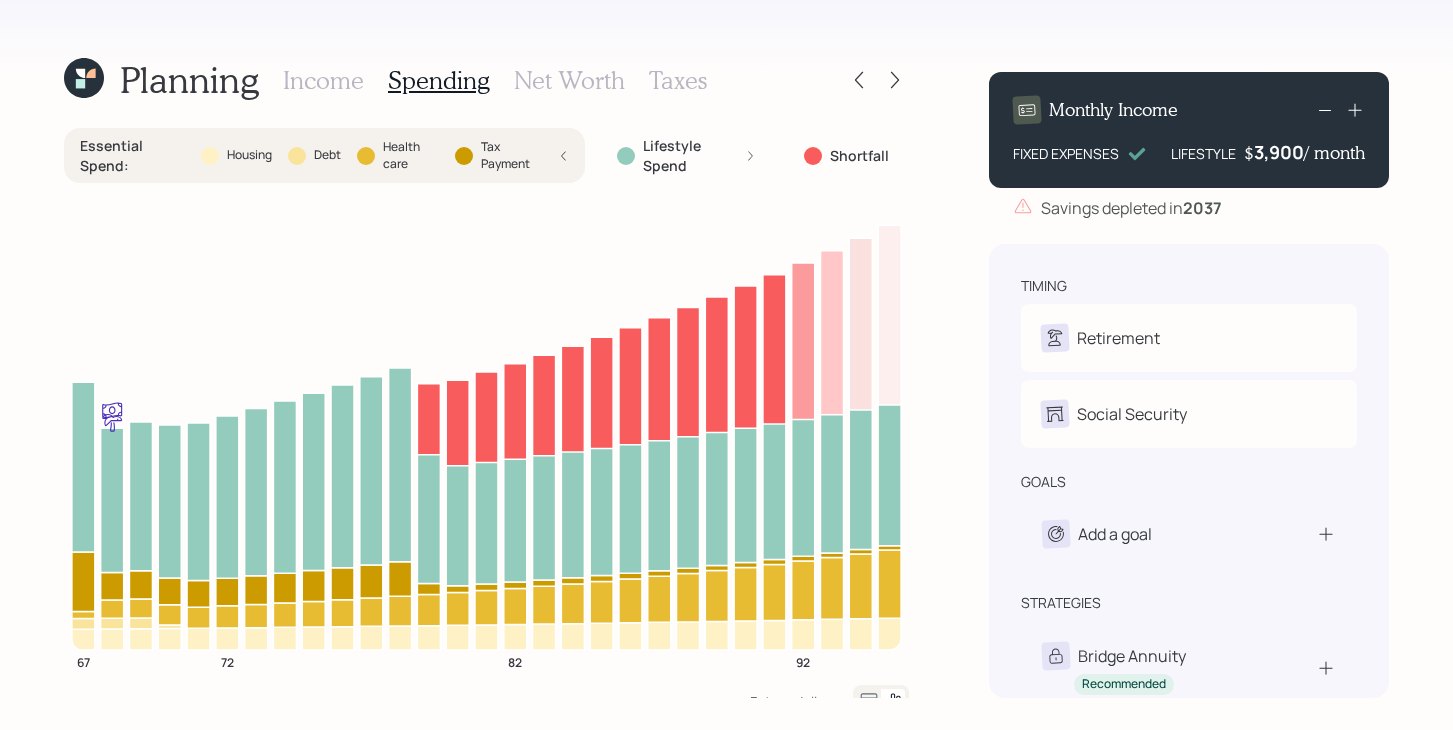 click on "Lifestyle Spend" at bounding box center [692, 155] 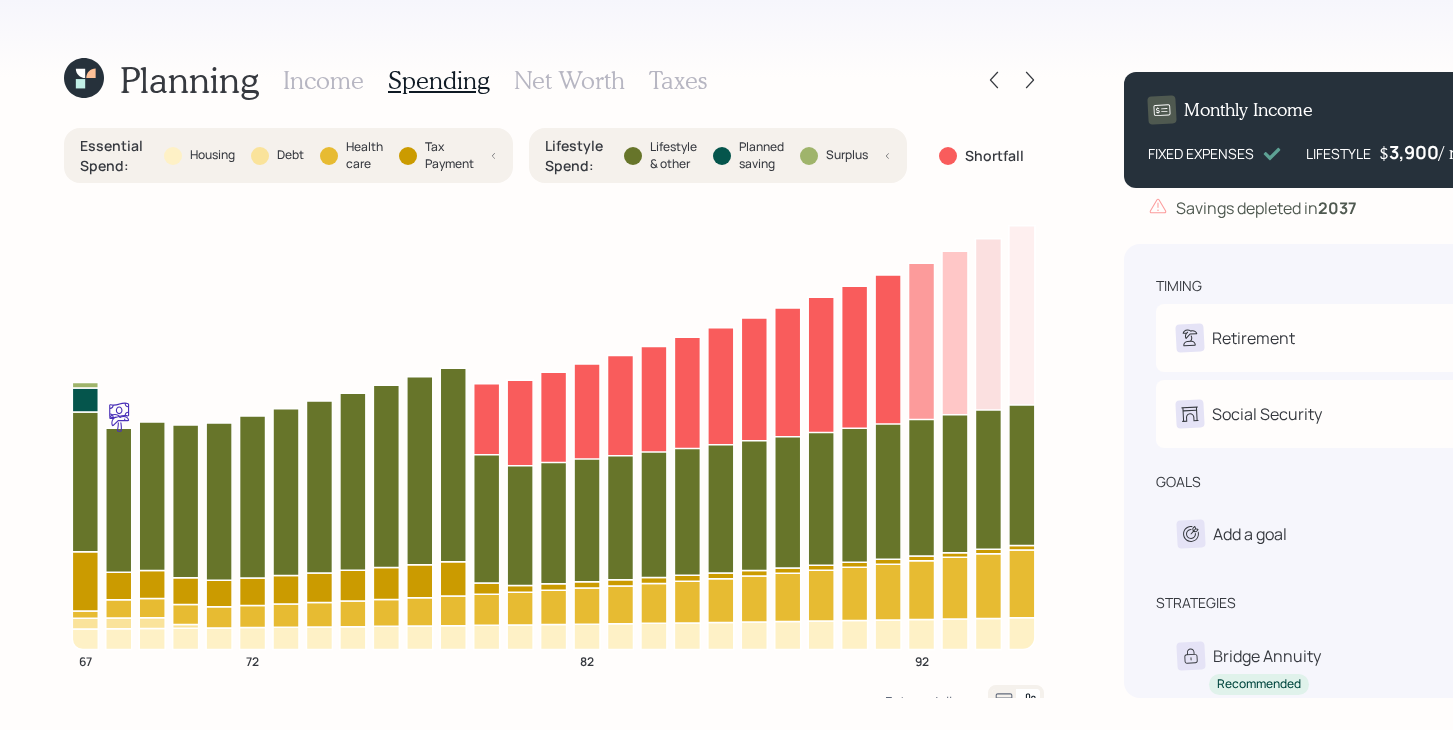 click on "Planned saving" at bounding box center [748, 156] 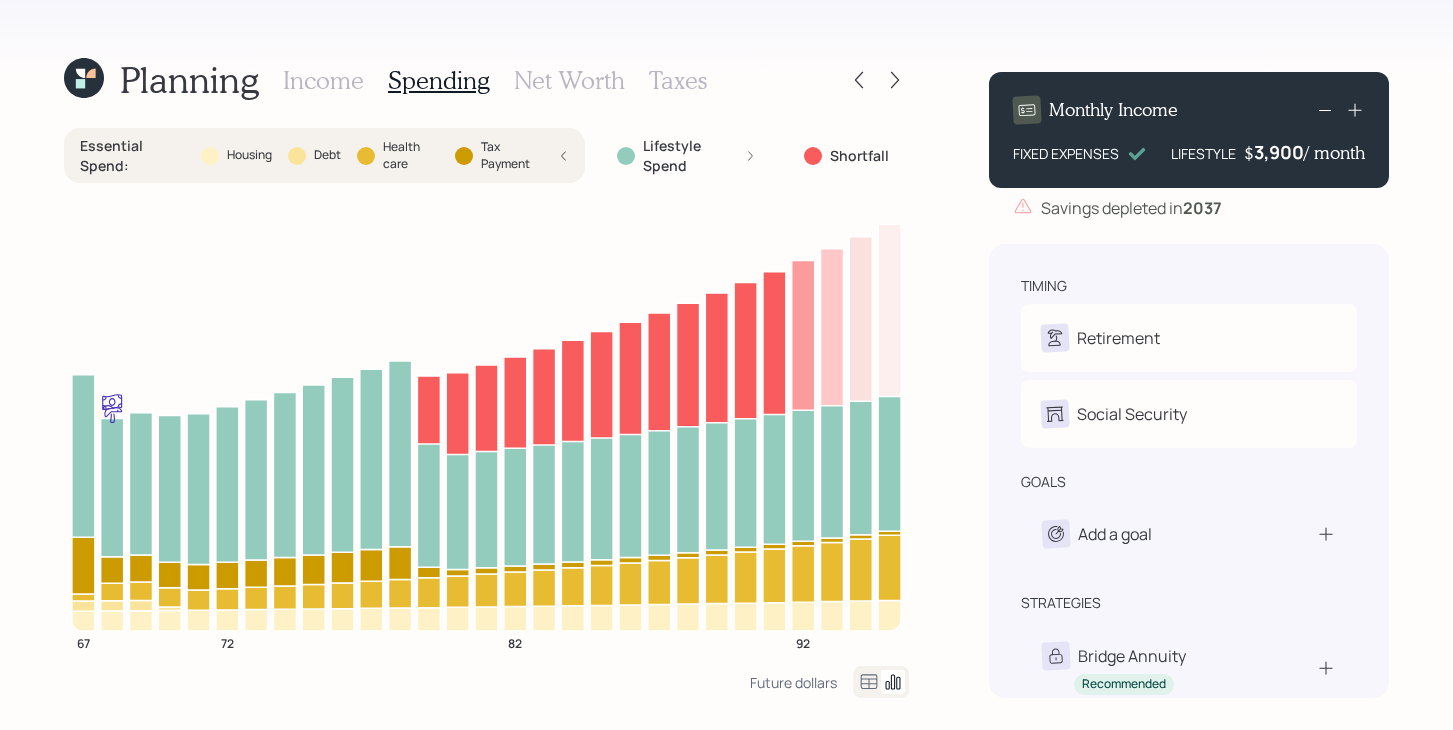 click on "Essential Spend : Housing Debt Health care Tax Payment" at bounding box center (324, 155) 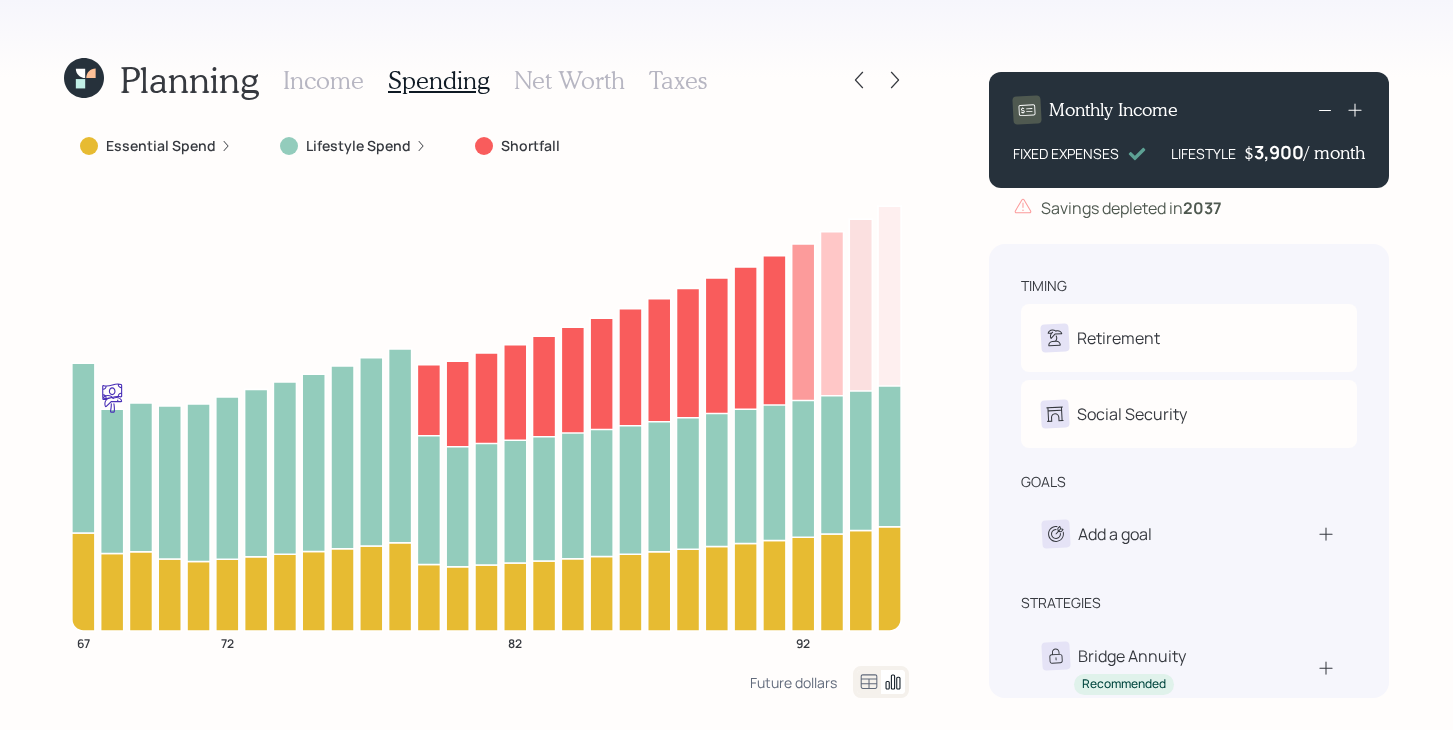 click on "Income" at bounding box center (323, 80) 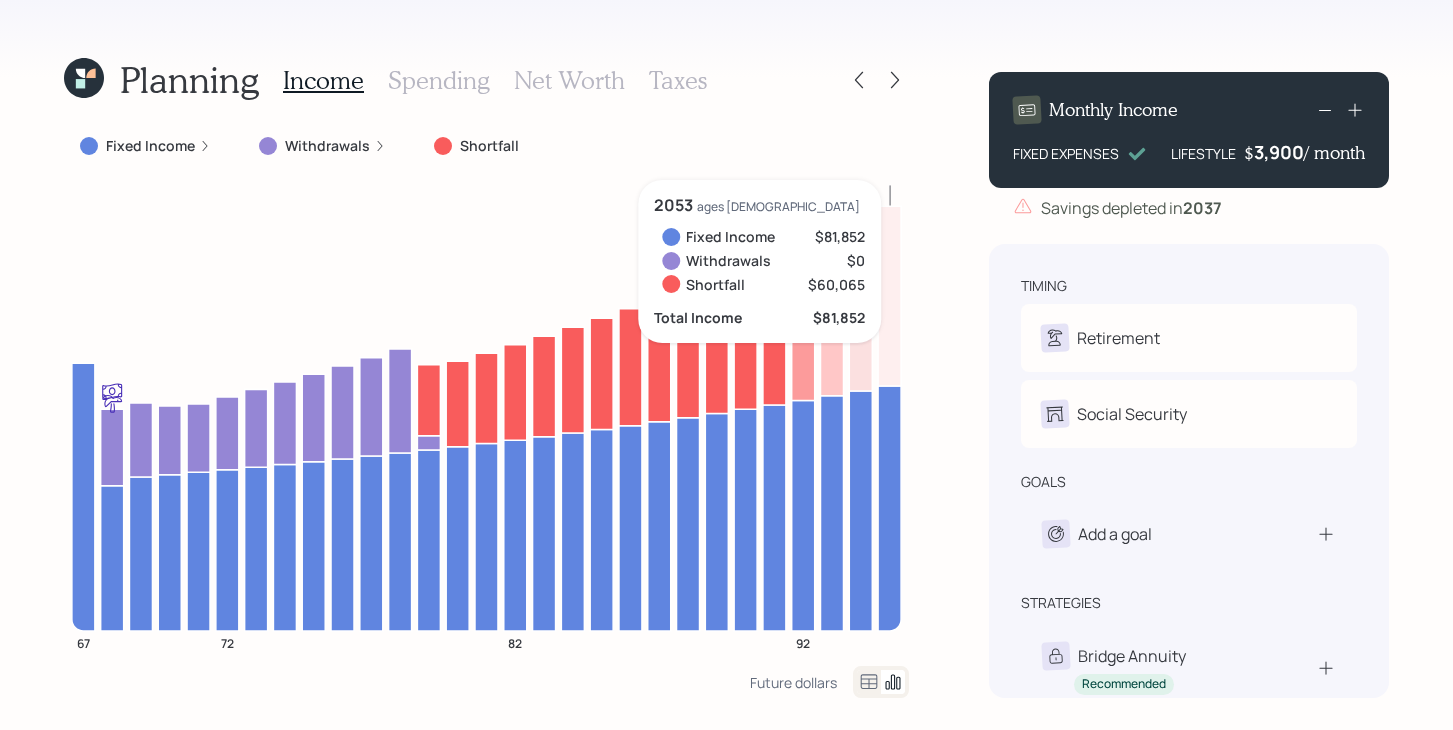 scroll, scrollTop: 106, scrollLeft: 0, axis: vertical 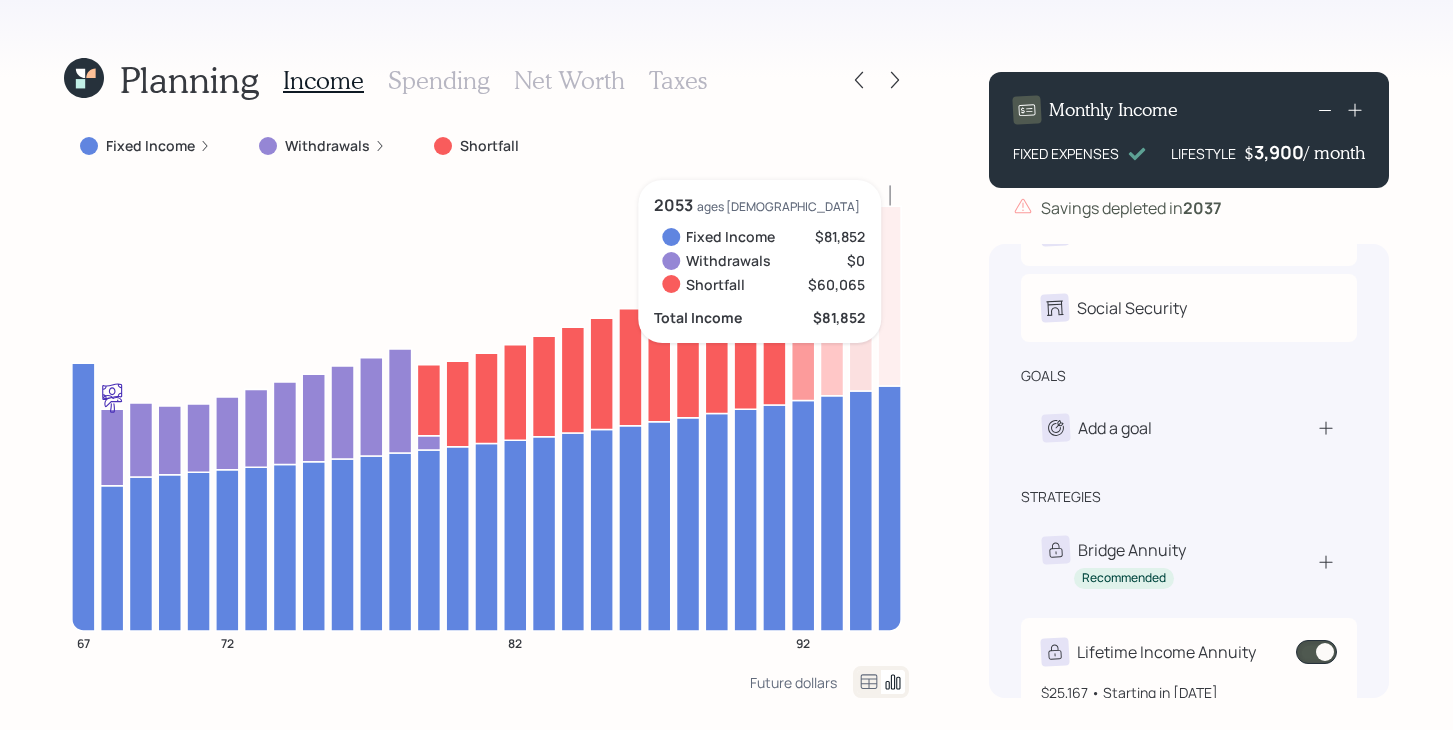 click on "Lifetime Income Annuity" at bounding box center [1148, 652] 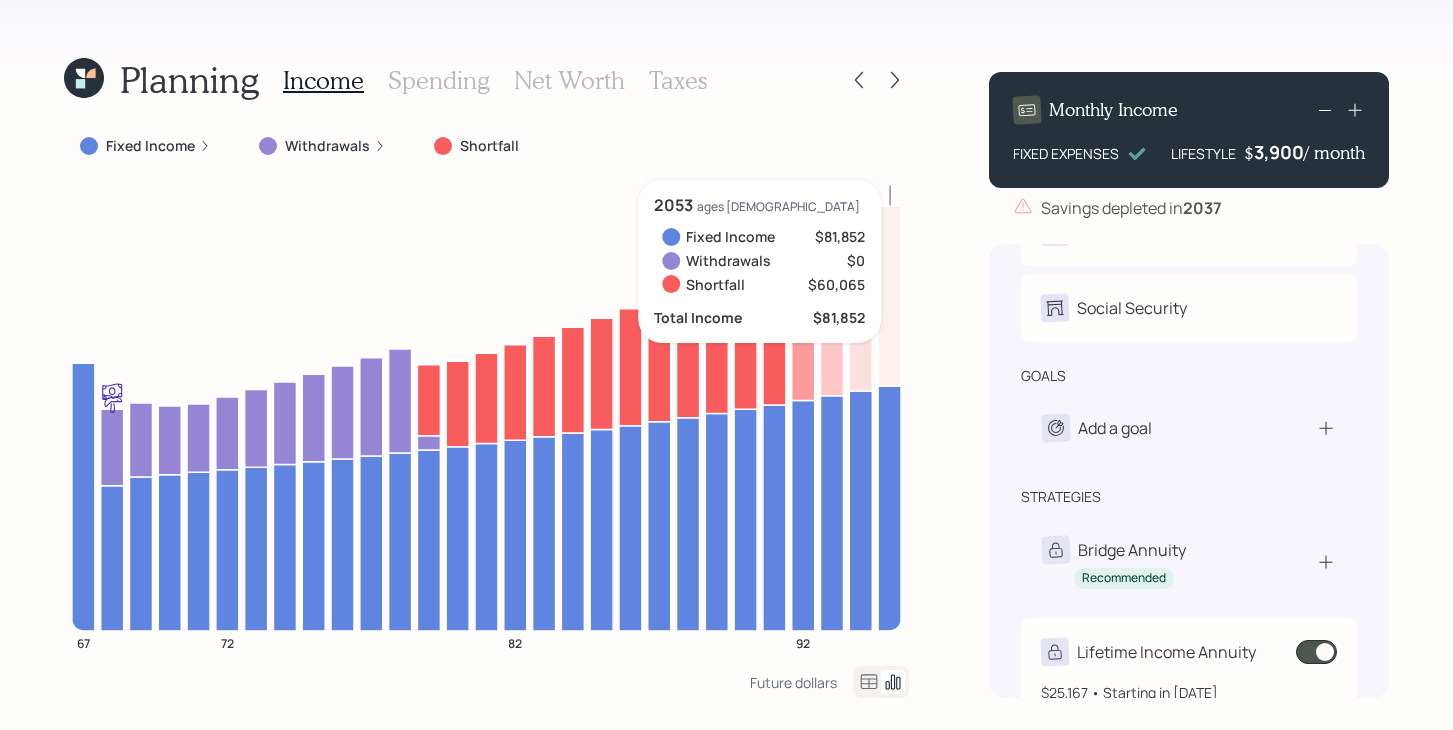 select on "ff54031d-6494-4742-9d3a-e3061d105f7e" 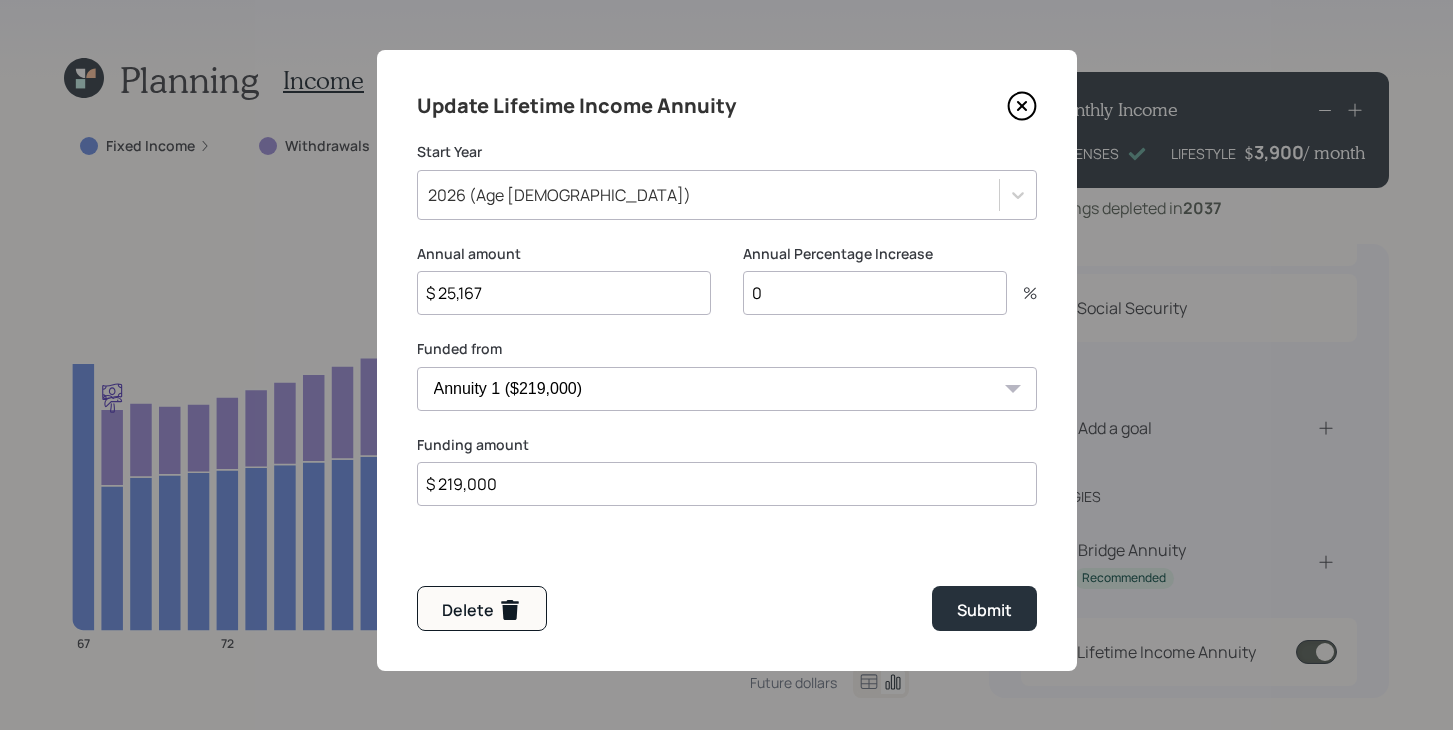 click 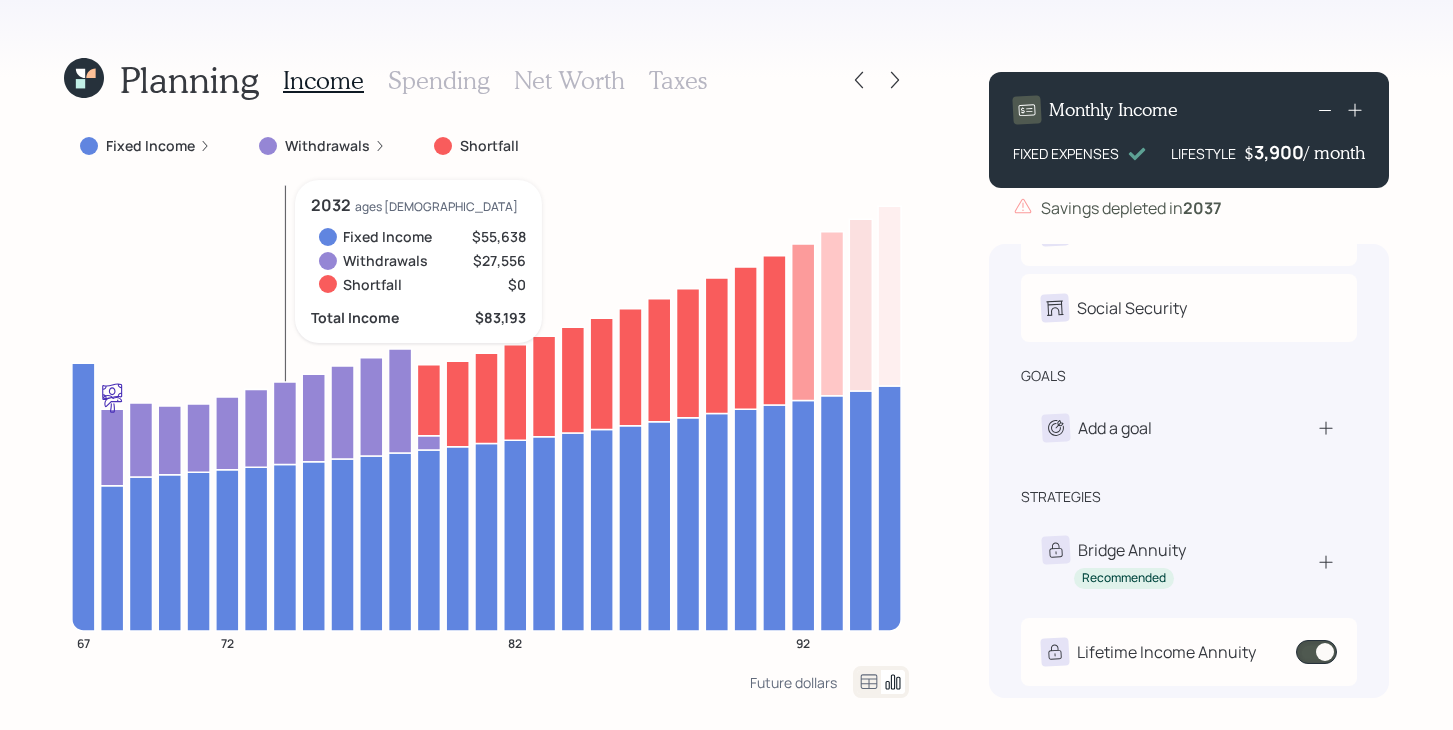 click 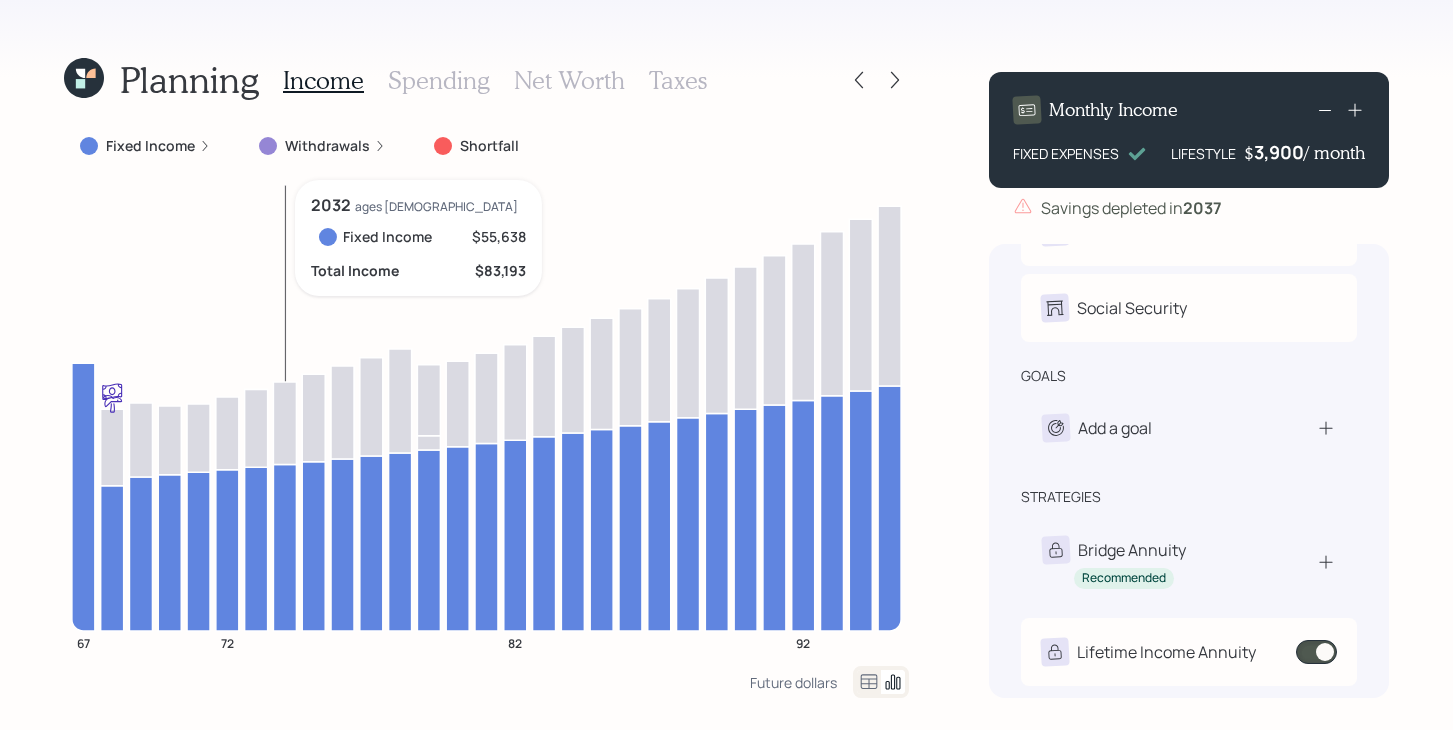 click 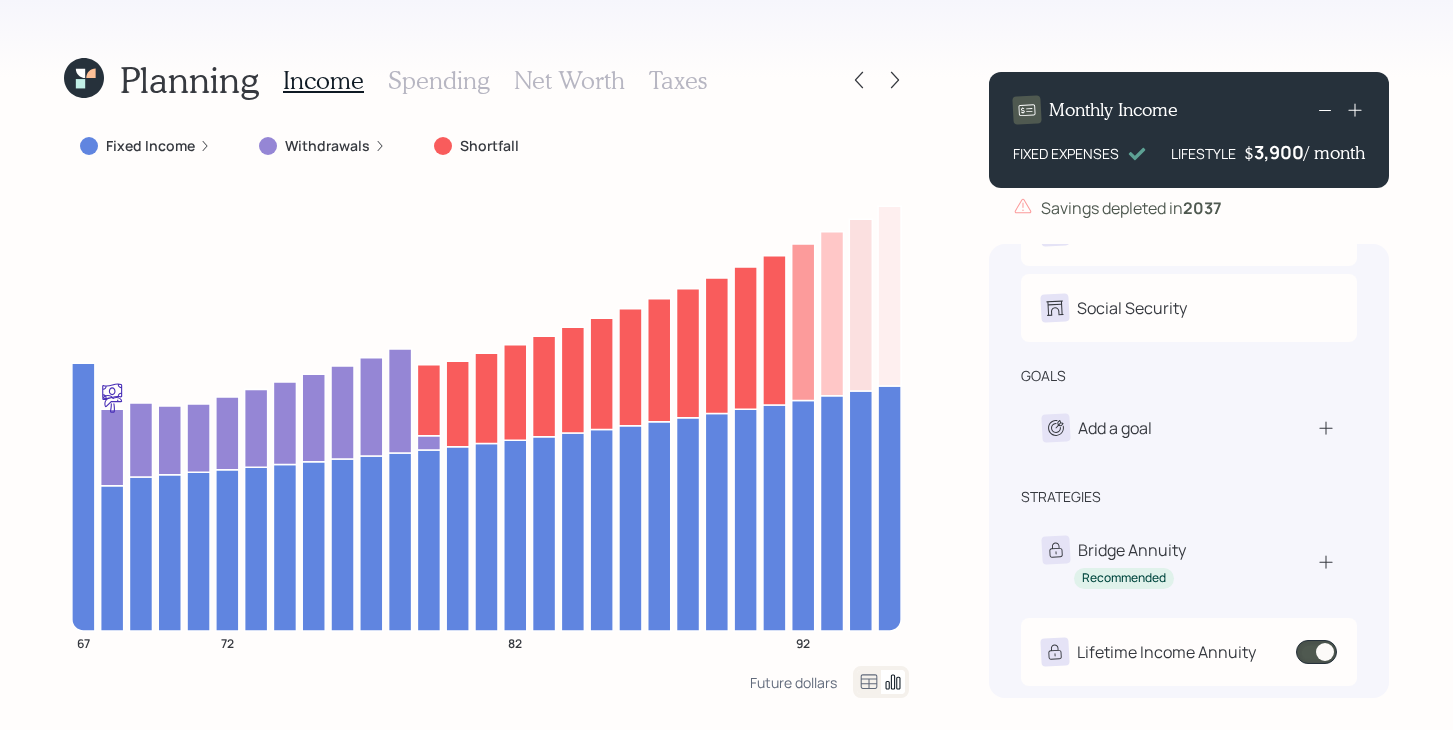 click 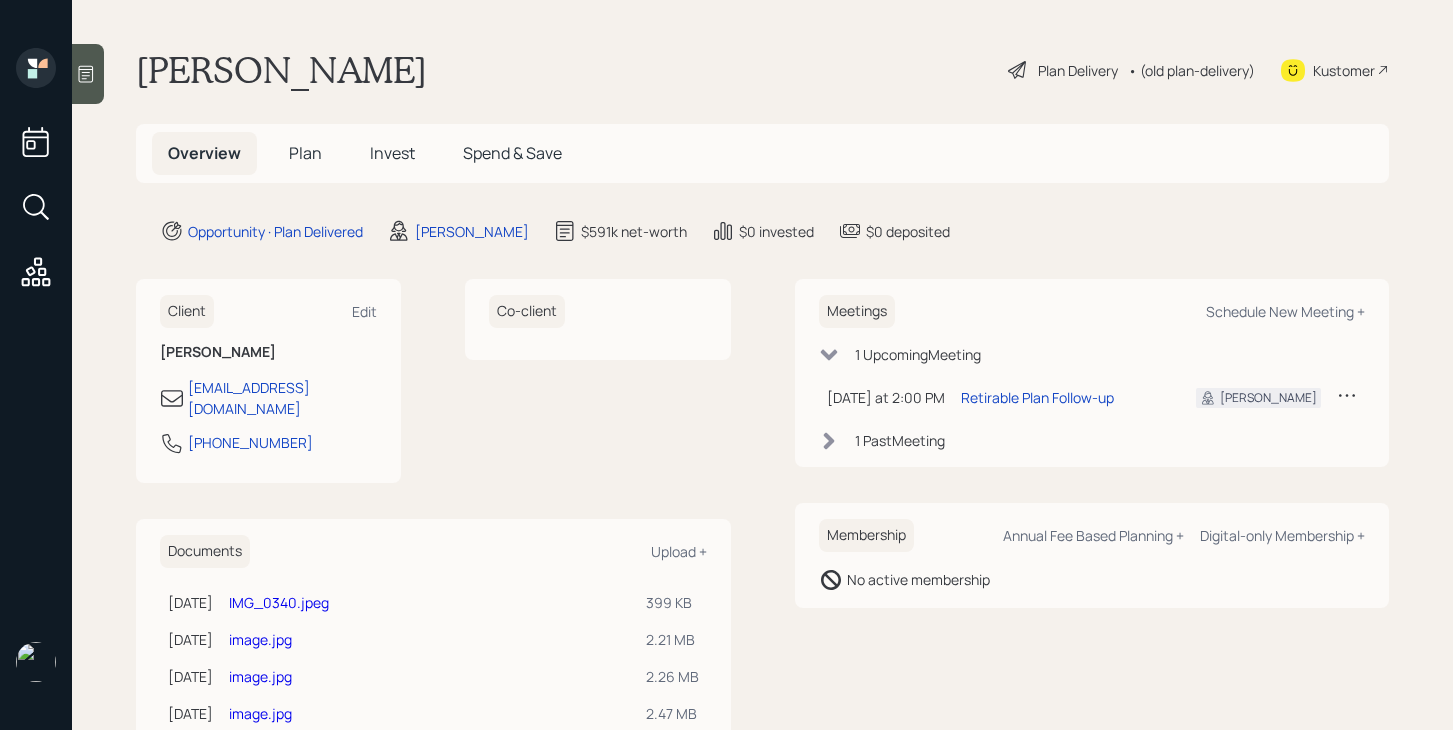 click on "Plan" at bounding box center (305, 153) 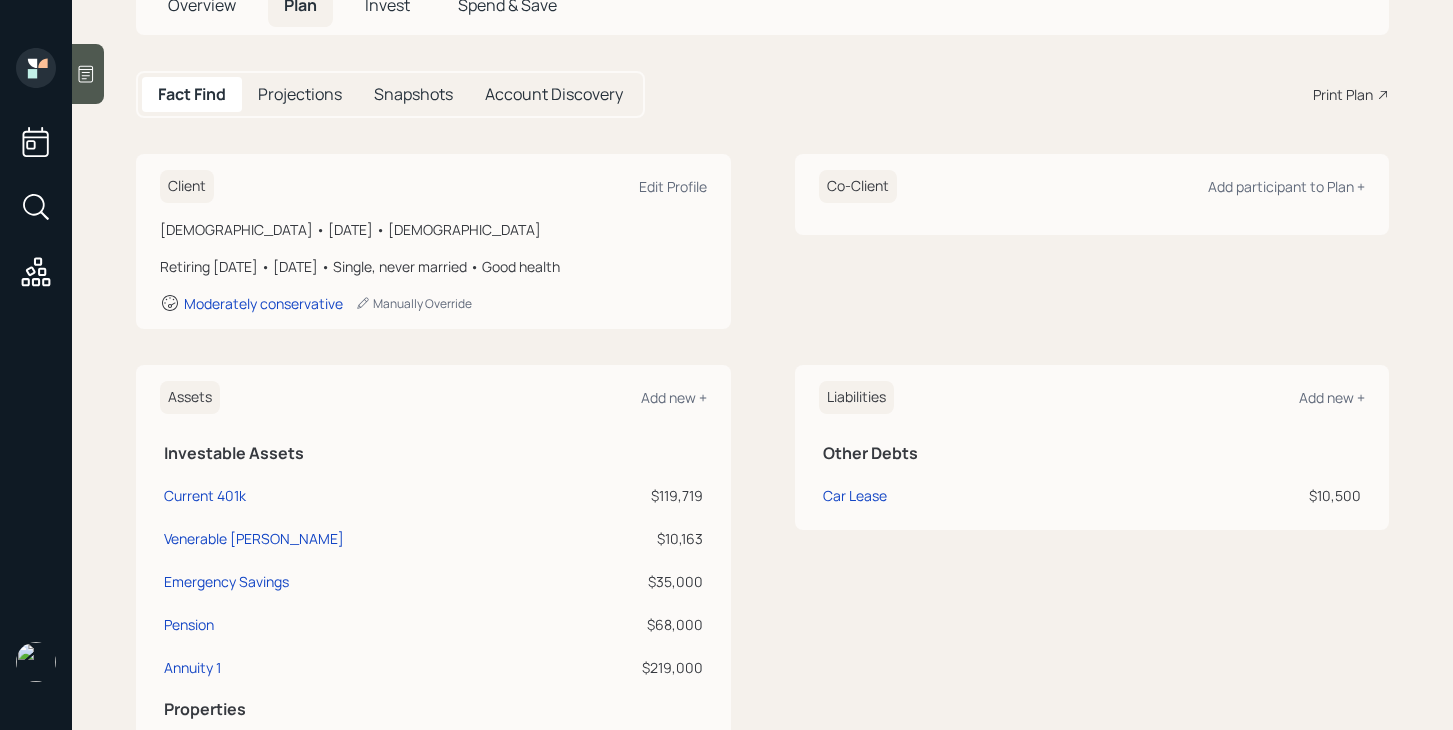scroll, scrollTop: 194, scrollLeft: 0, axis: vertical 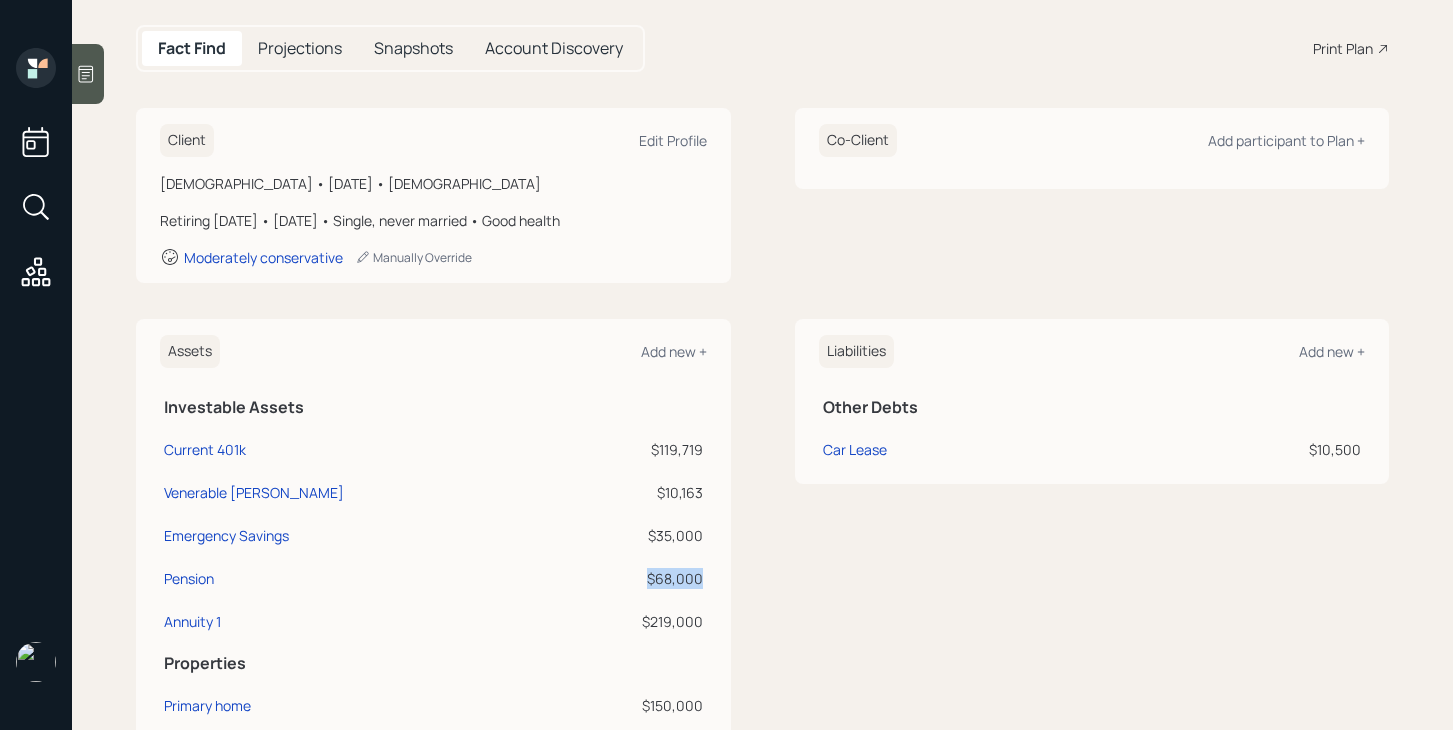 drag, startPoint x: 703, startPoint y: 578, endPoint x: 650, endPoint y: 578, distance: 53 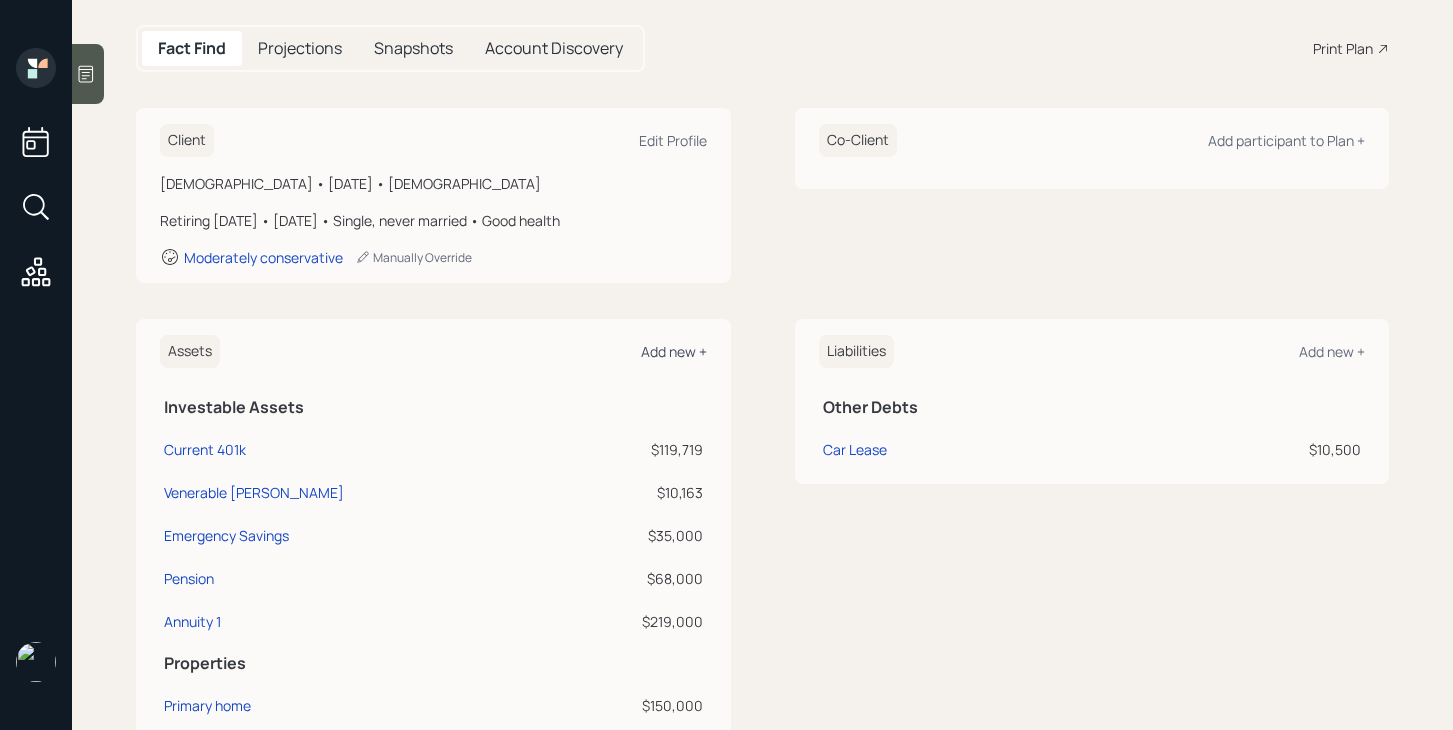 click on "Add new +" at bounding box center [674, 351] 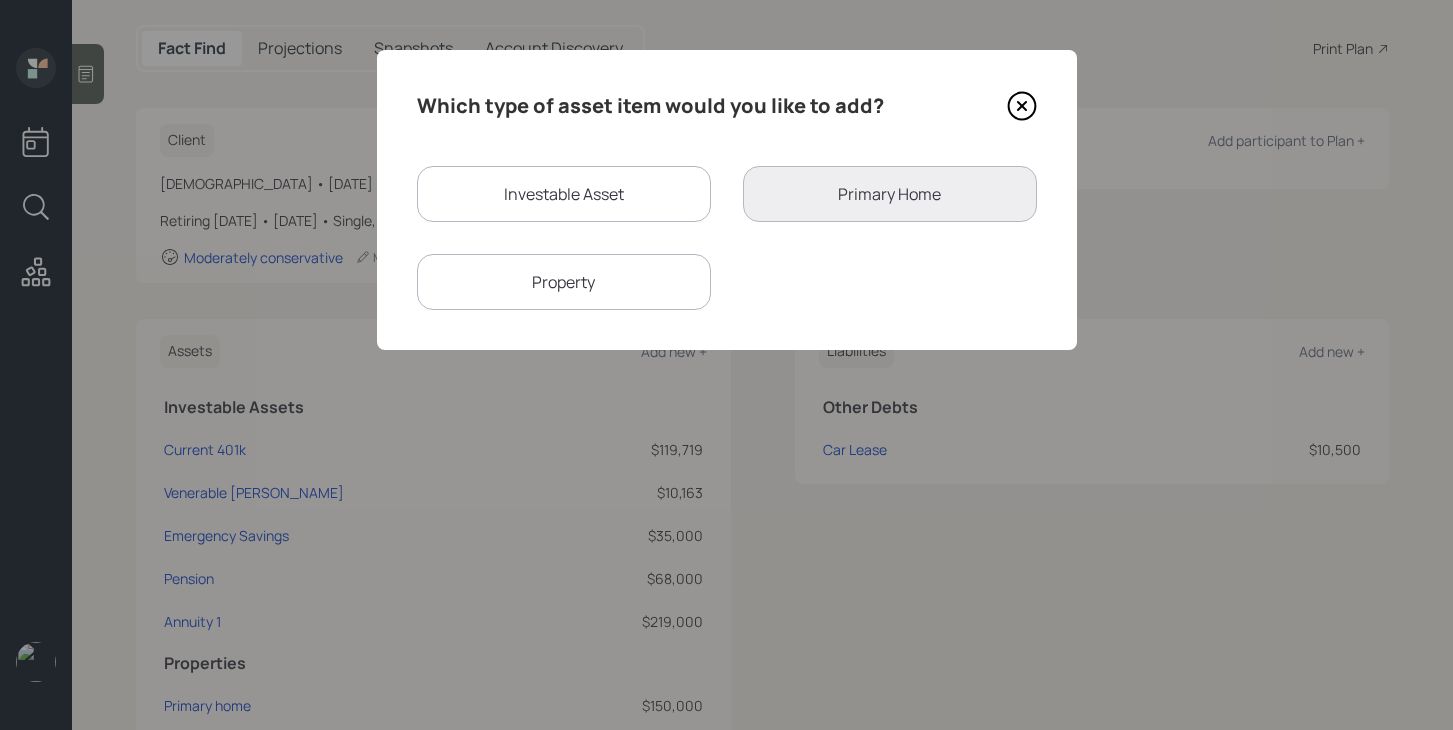 click on "Investable Asset" at bounding box center (564, 194) 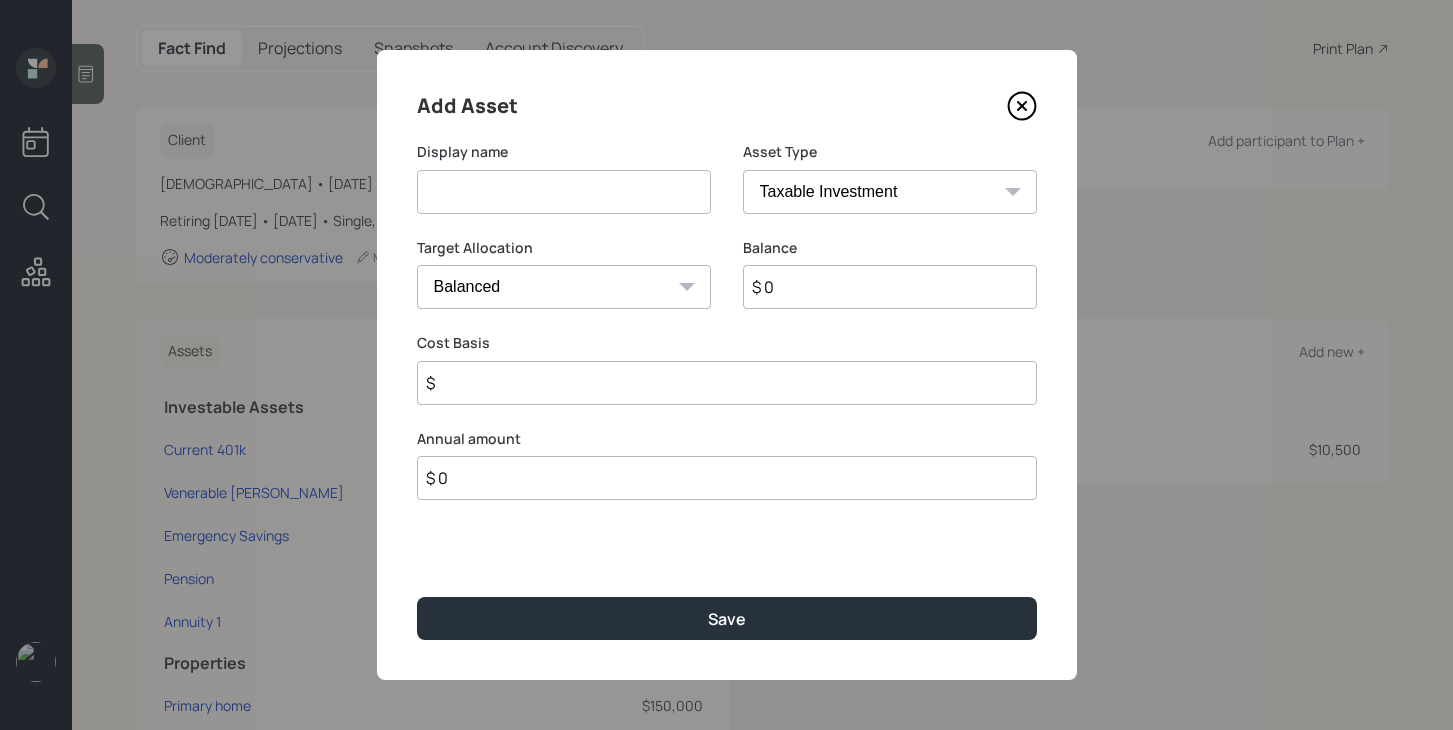 click at bounding box center [564, 192] 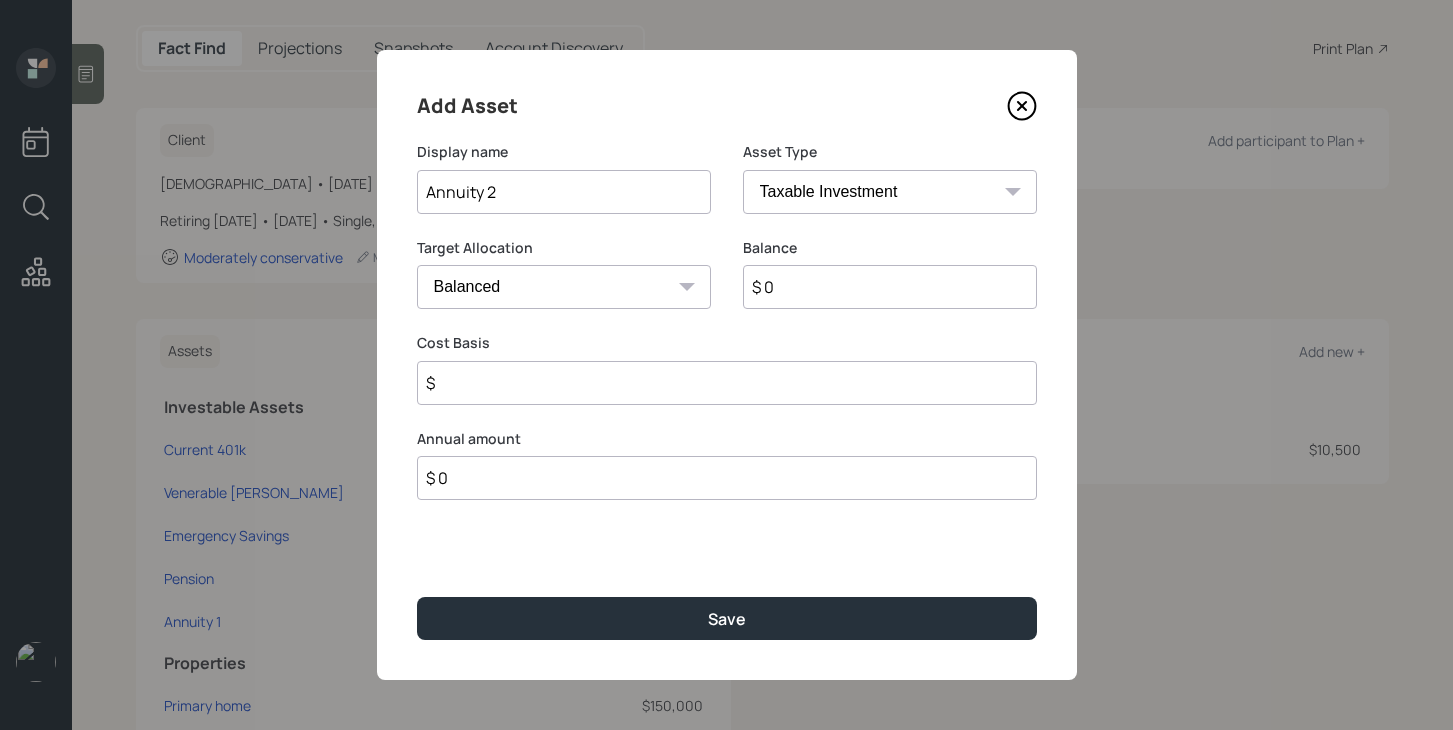type on "Annuity 2" 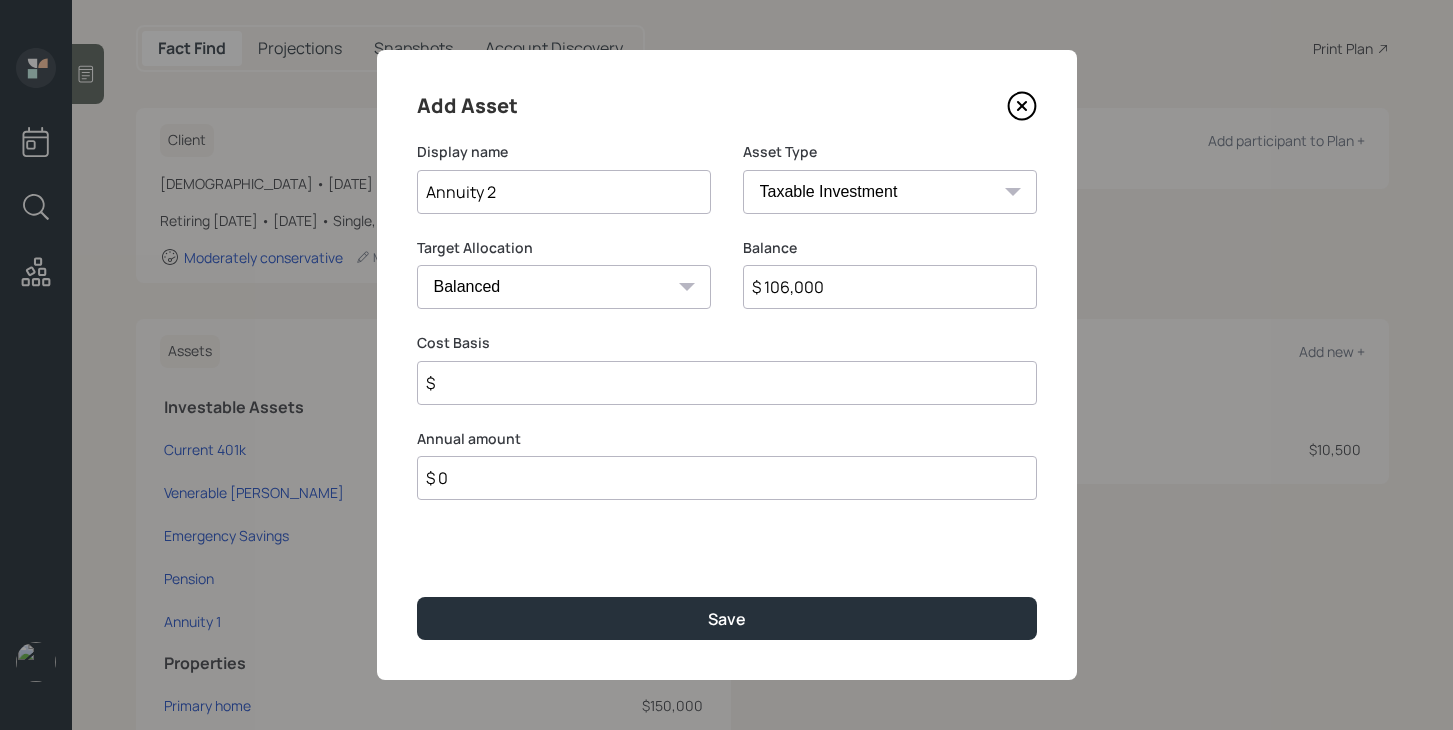 type on "$ 106,000" 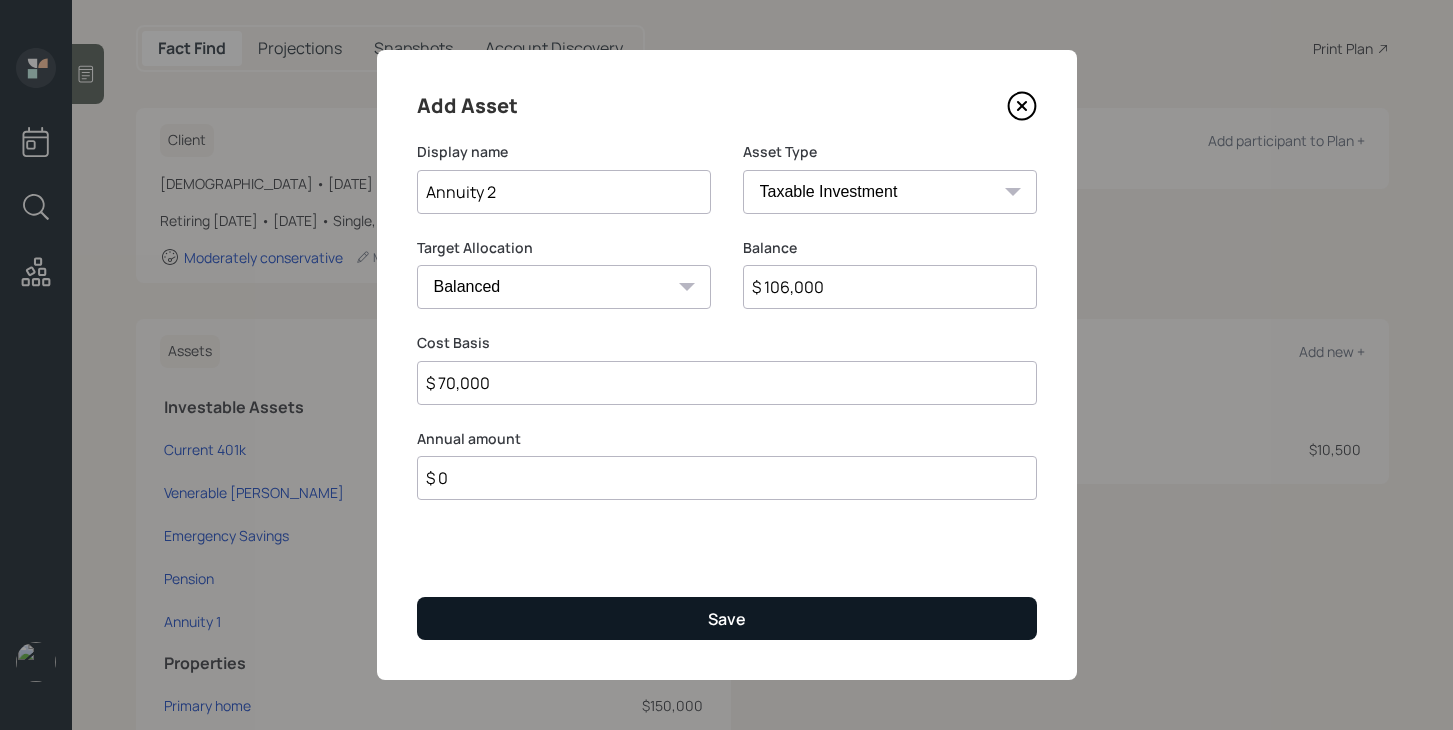 type on "$ 70,000" 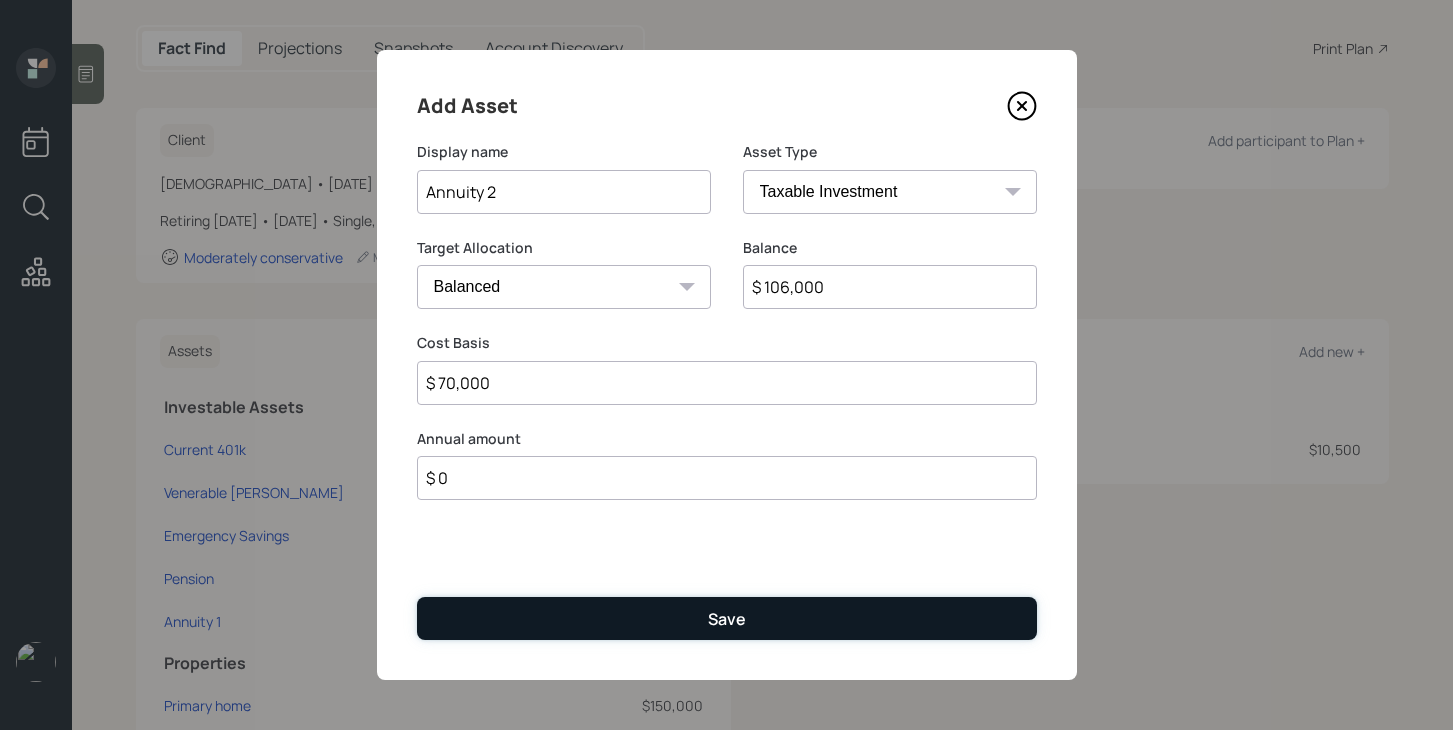click on "Save" at bounding box center (727, 618) 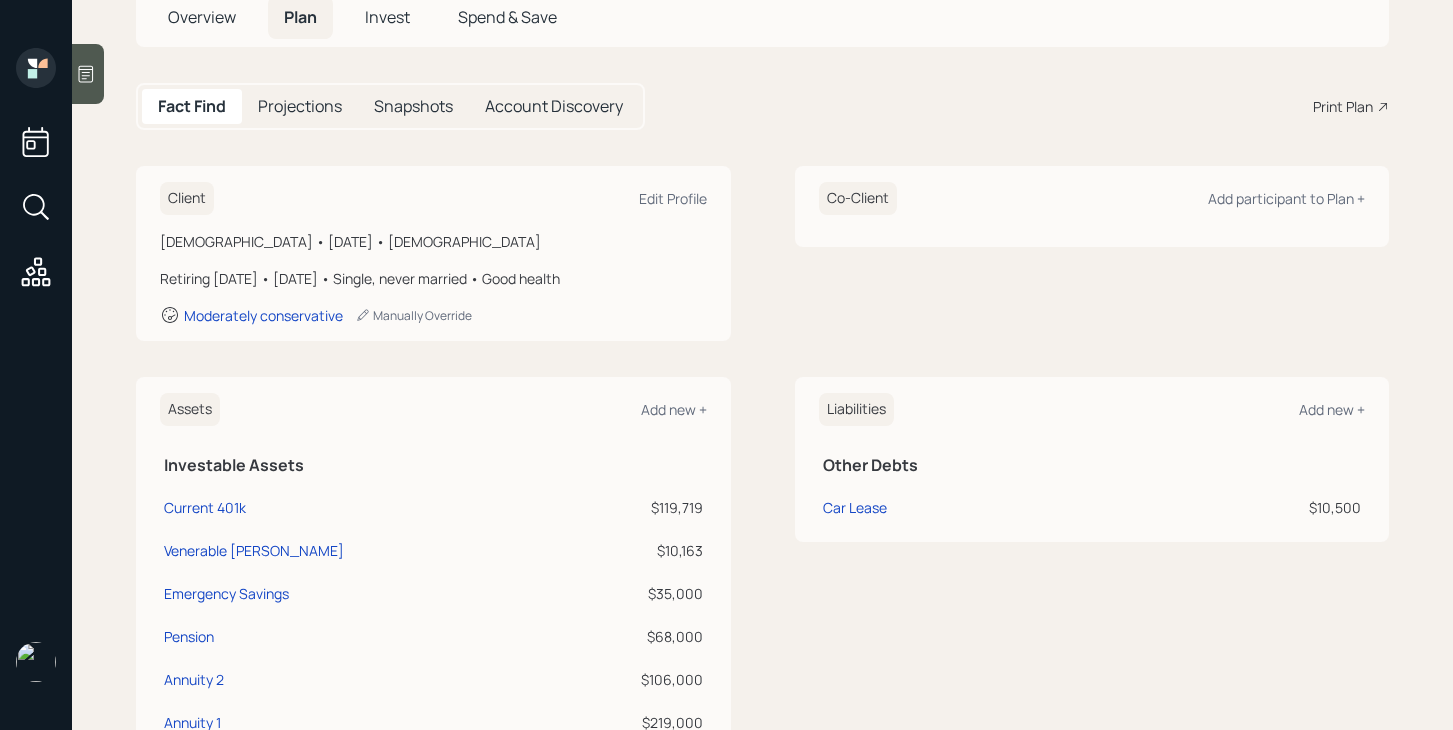 scroll, scrollTop: 0, scrollLeft: 0, axis: both 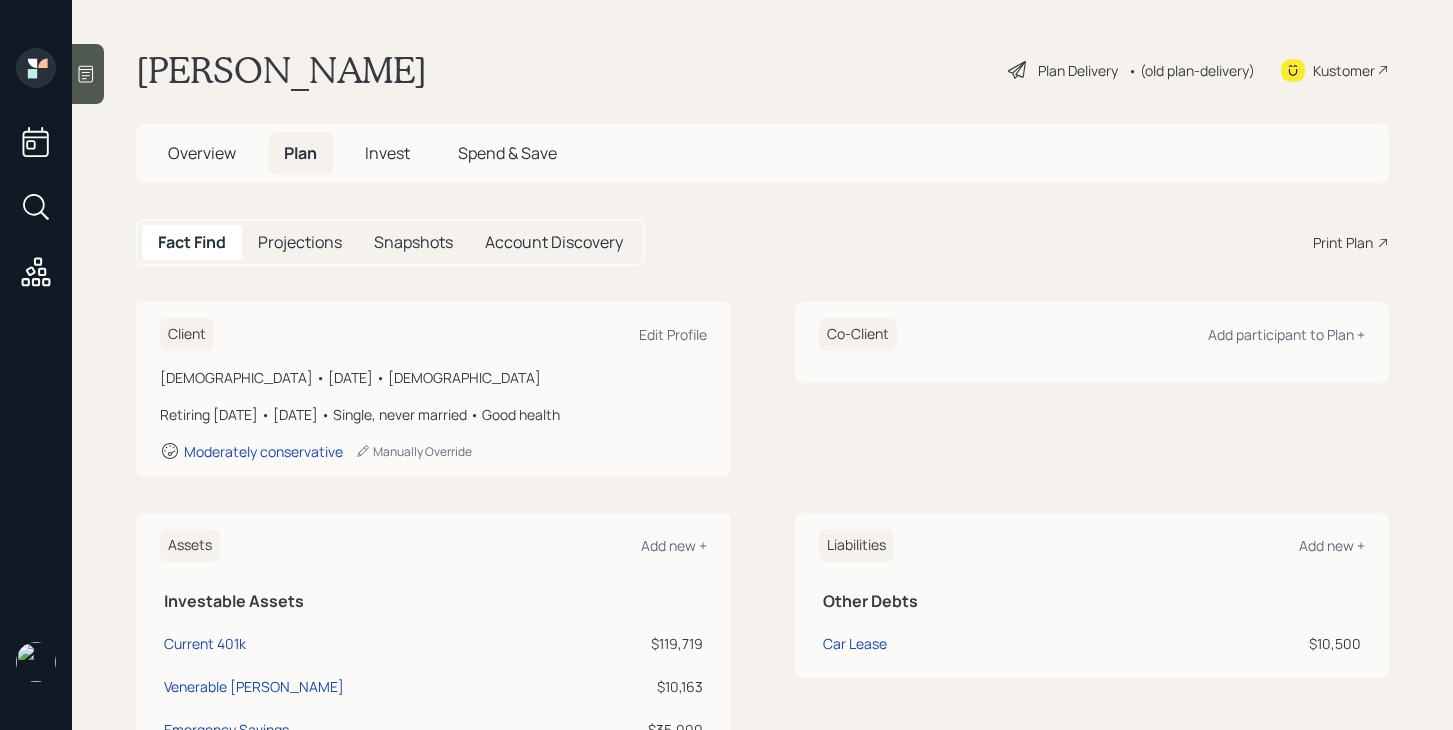 click on "Plan Delivery" at bounding box center (1078, 70) 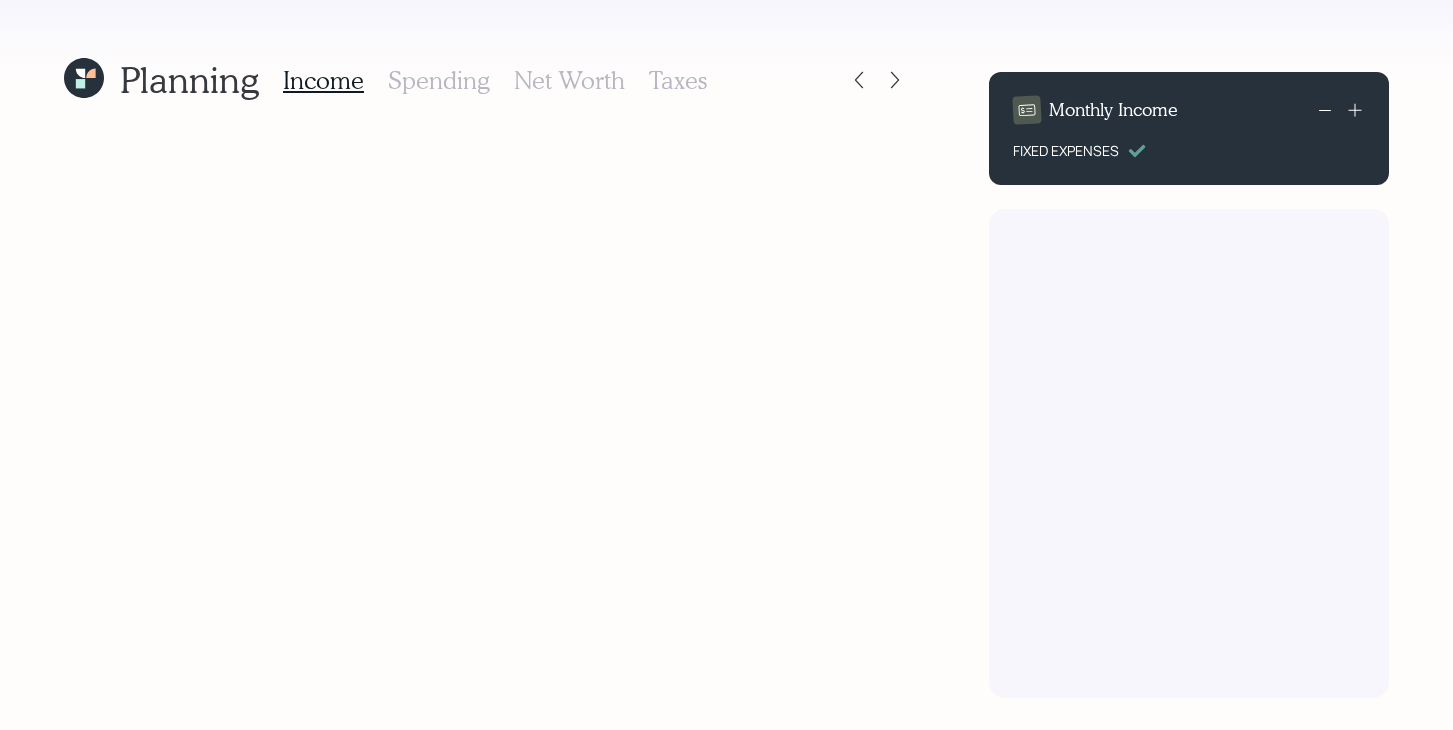 scroll, scrollTop: 0, scrollLeft: 0, axis: both 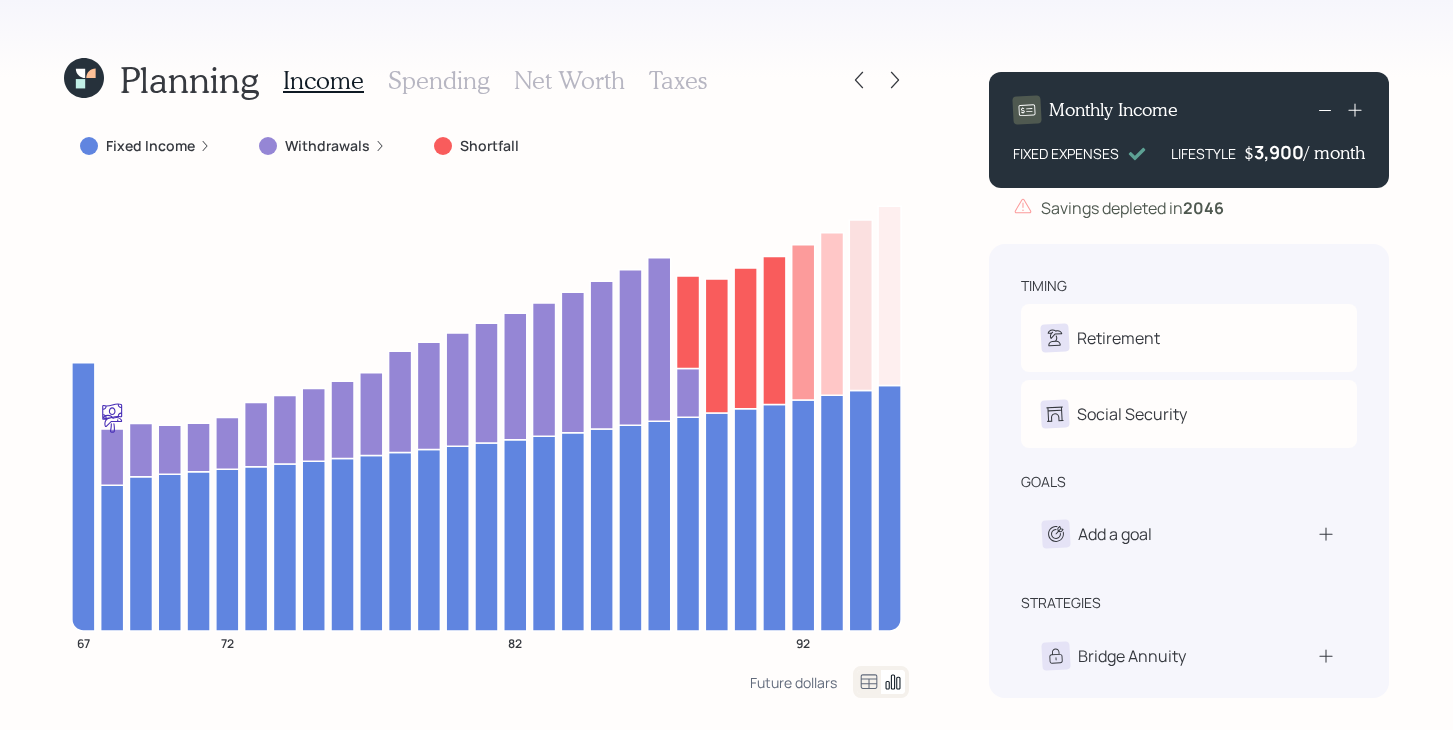click on "Fixed Income" at bounding box center [150, 146] 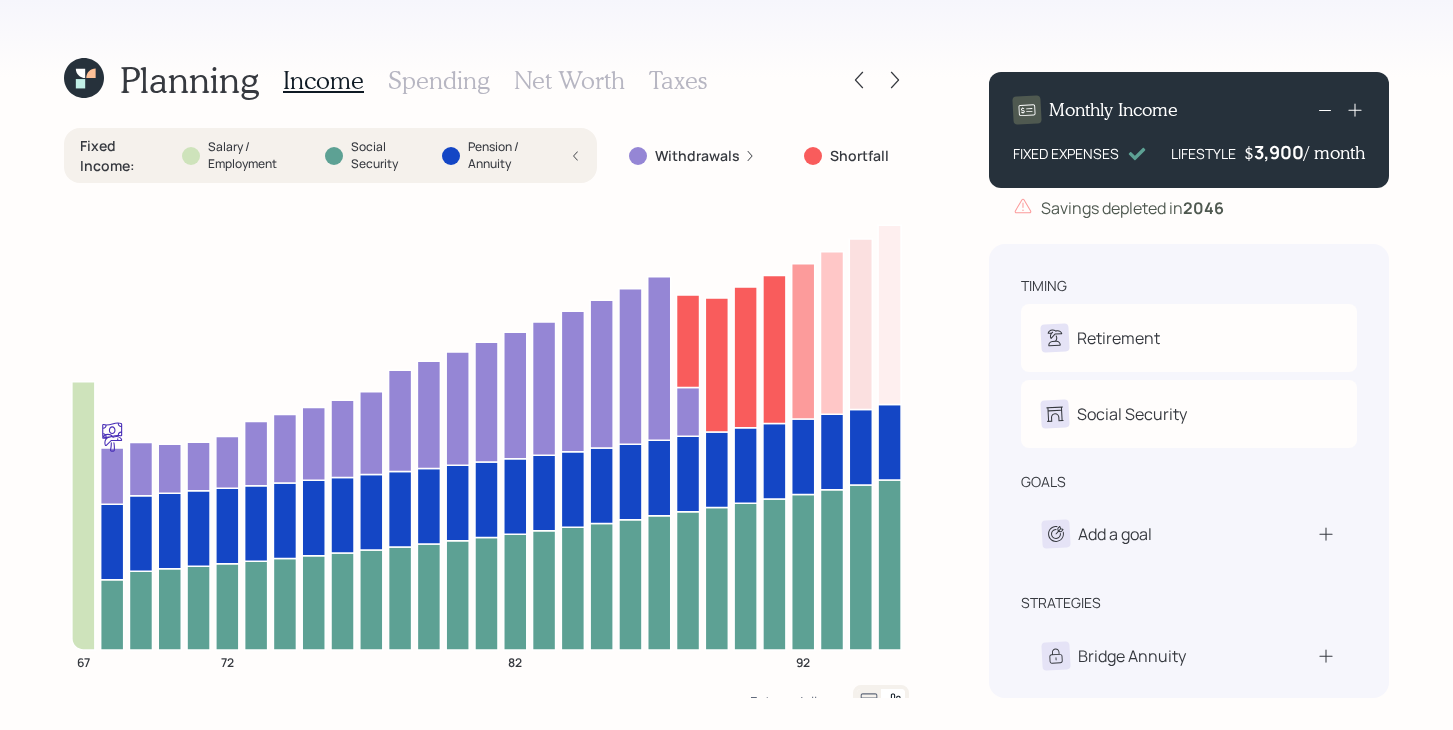 click on "Fixed Income :" at bounding box center (123, 155) 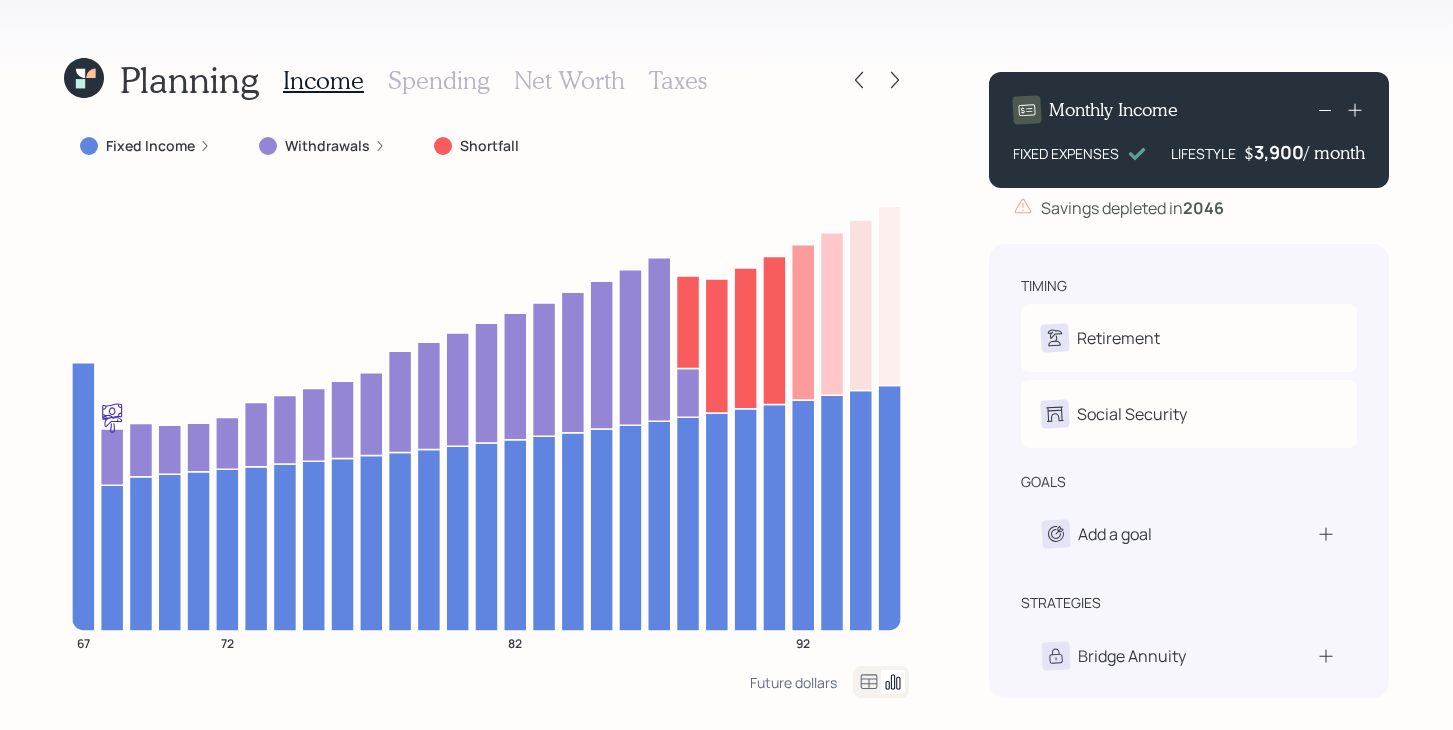 click 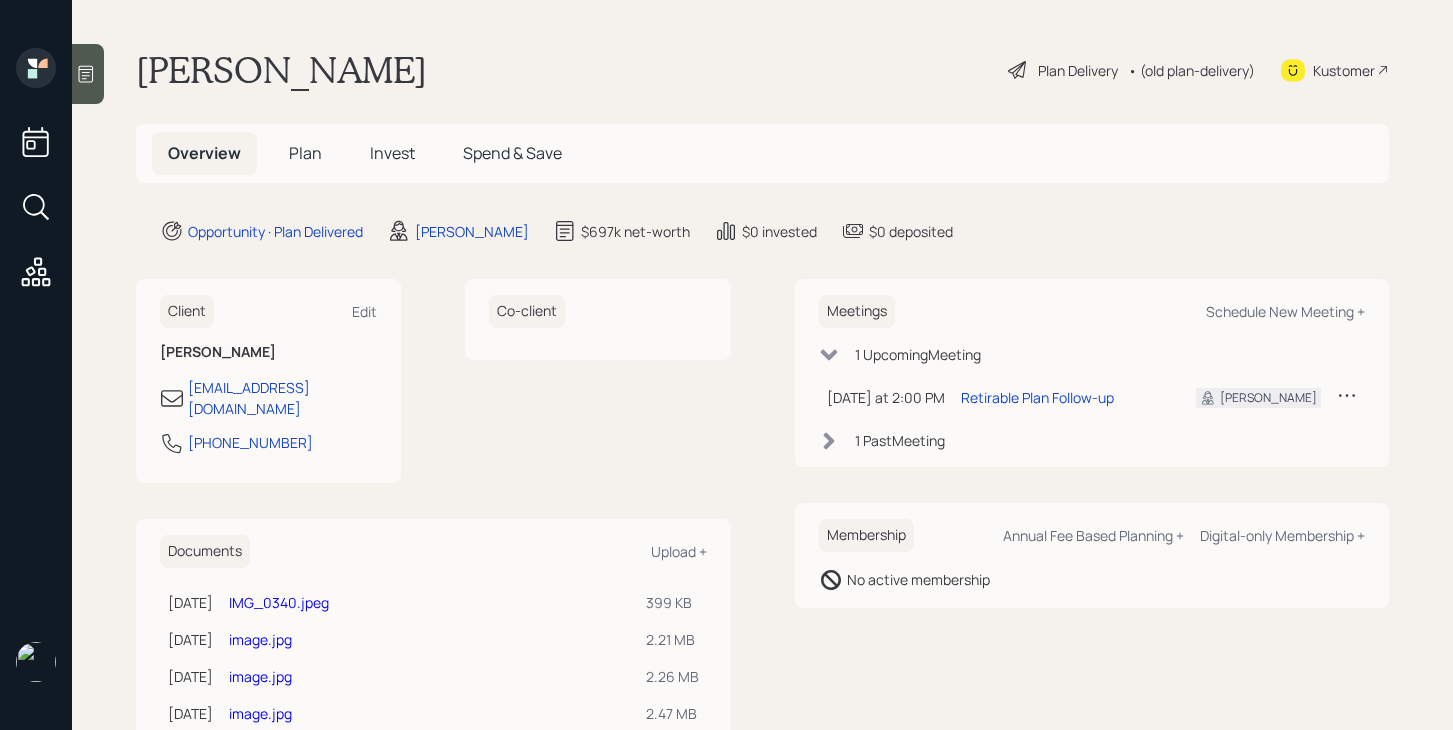 click on "Plan" at bounding box center [305, 153] 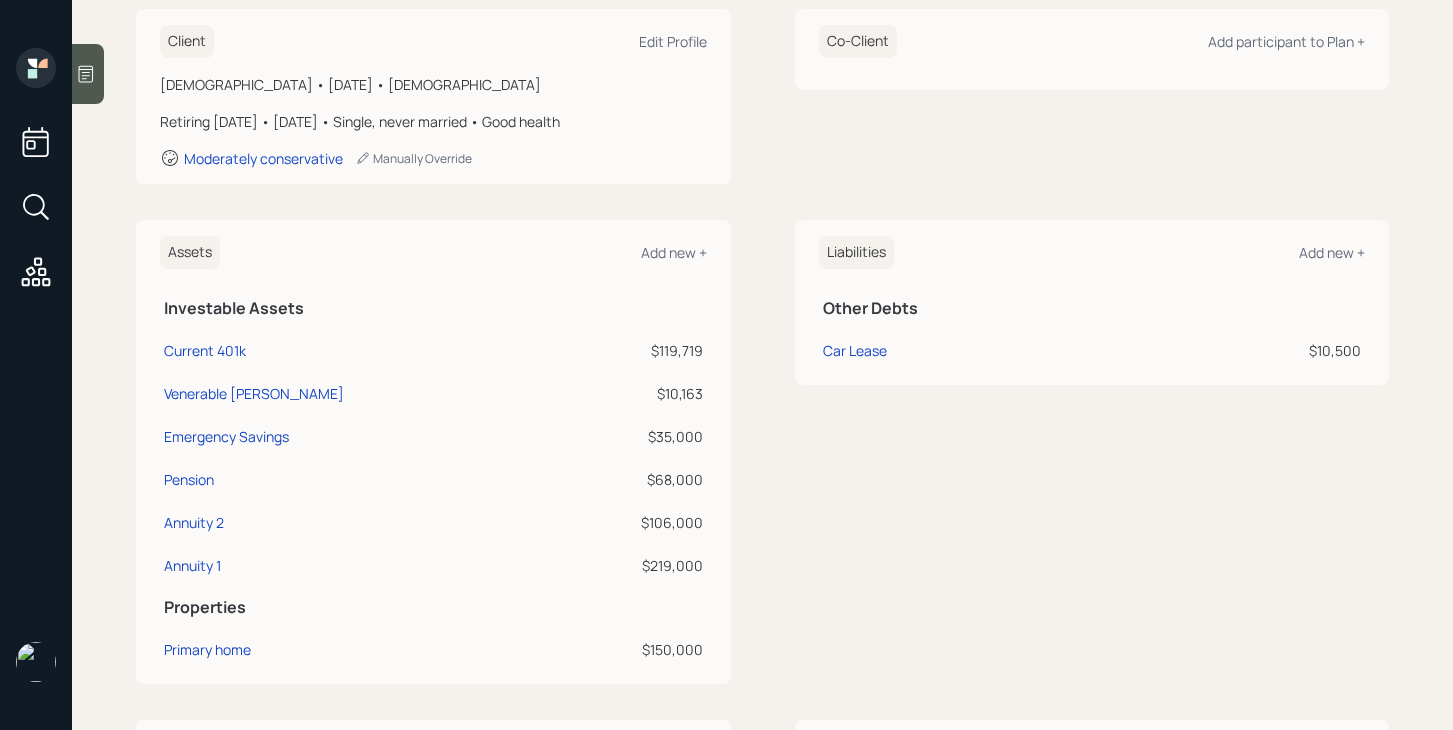 scroll, scrollTop: 292, scrollLeft: 0, axis: vertical 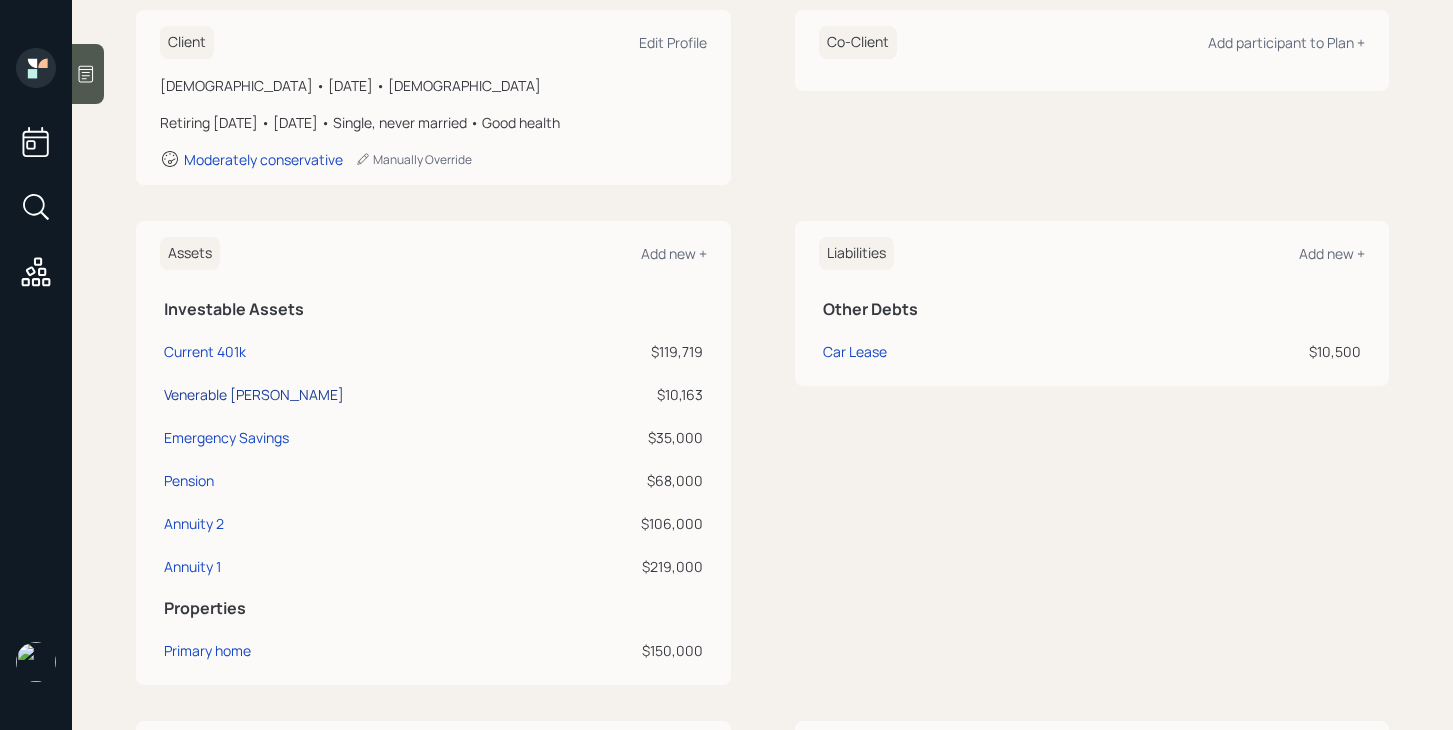 click on "Venerable Annuity" at bounding box center [254, 394] 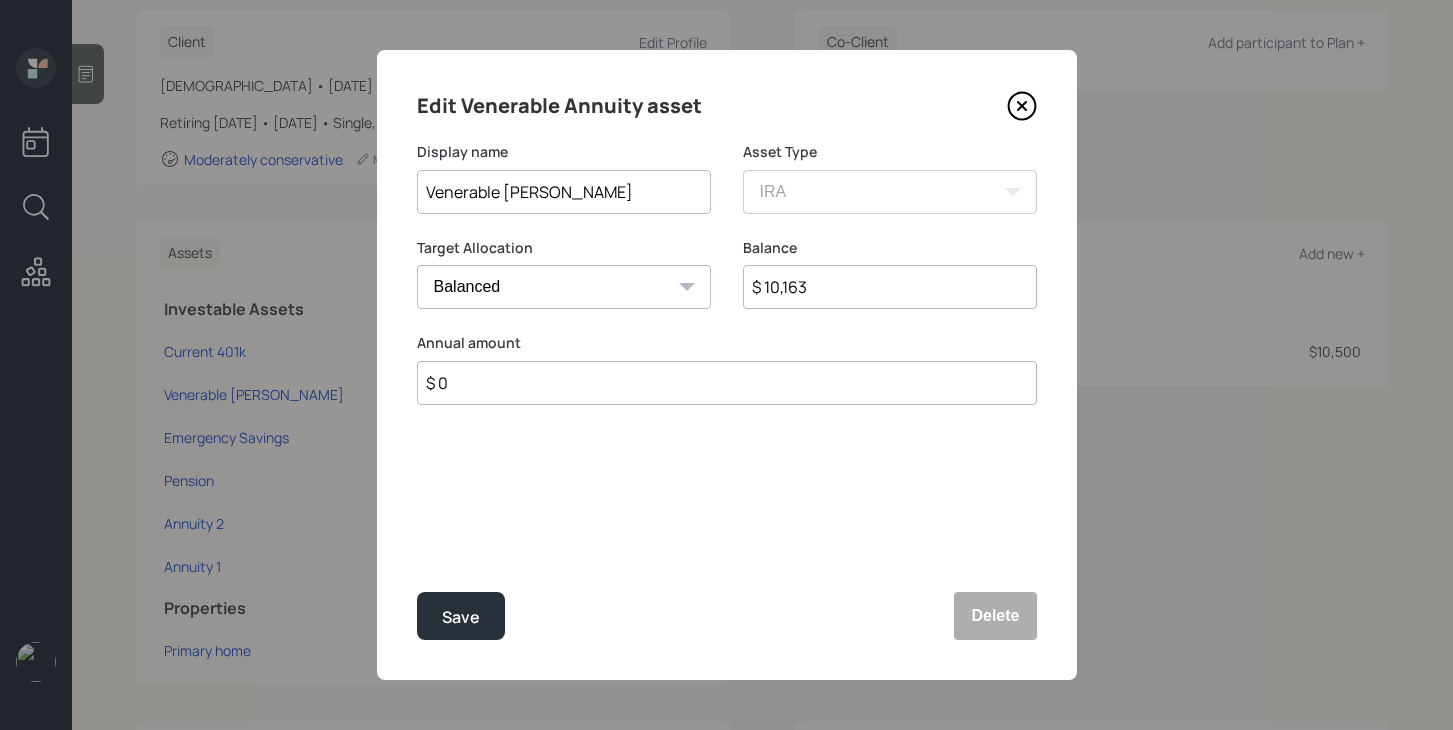 click 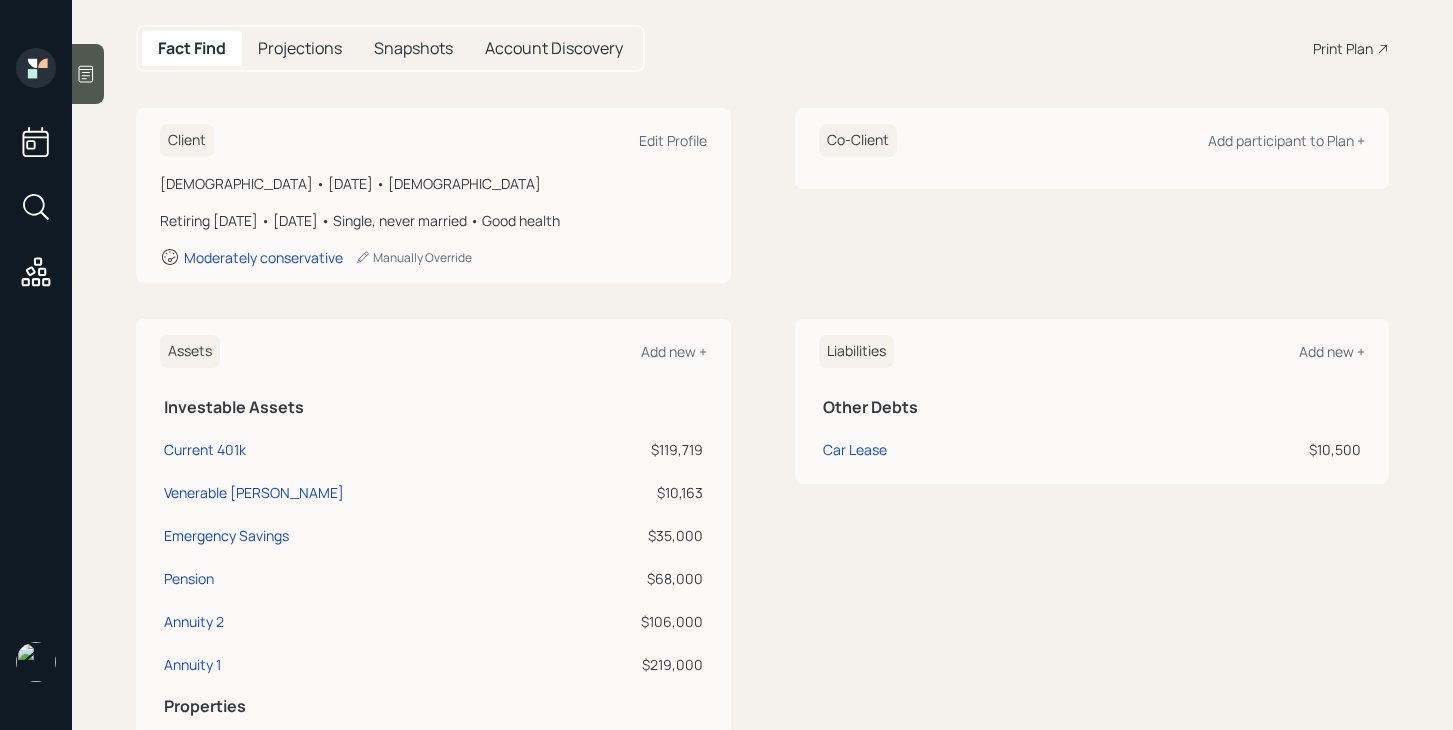 scroll, scrollTop: 0, scrollLeft: 0, axis: both 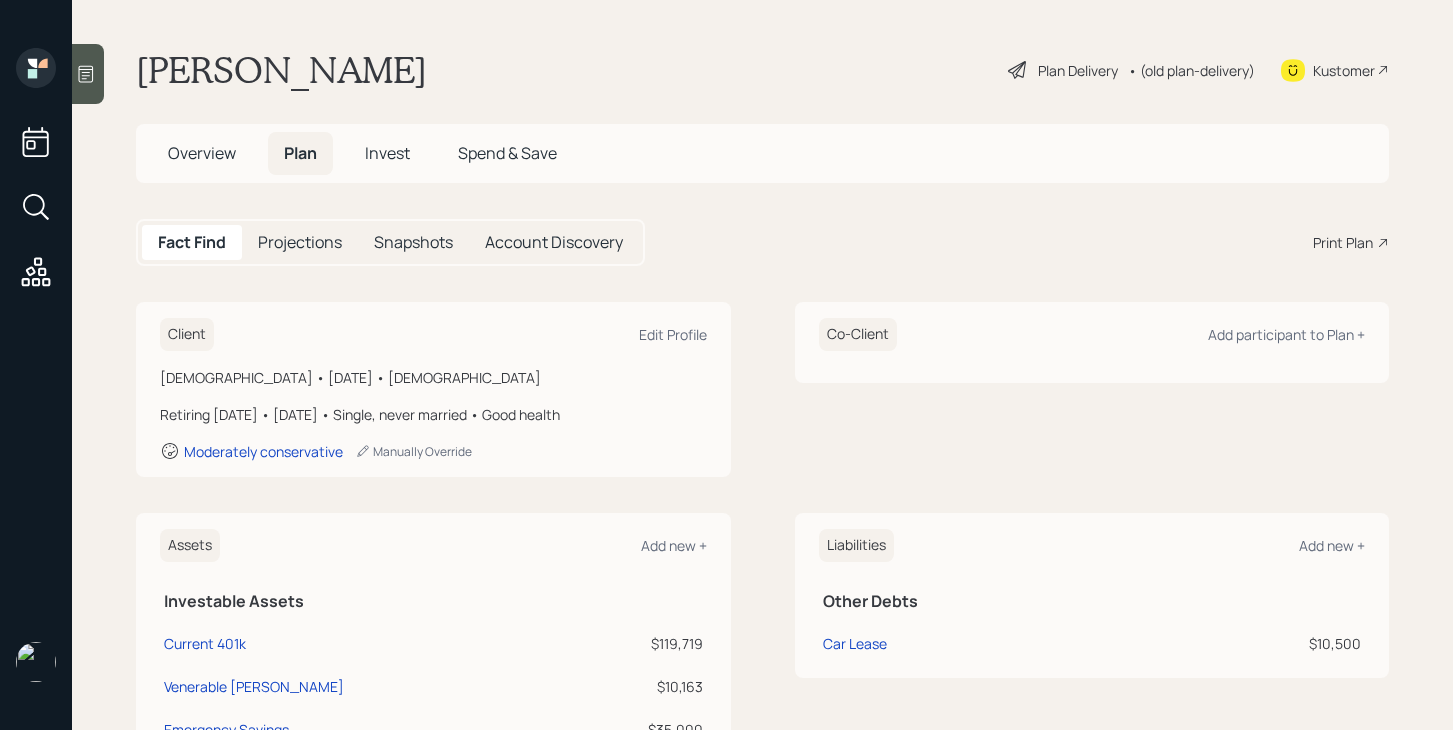 click on "Overview" at bounding box center [202, 153] 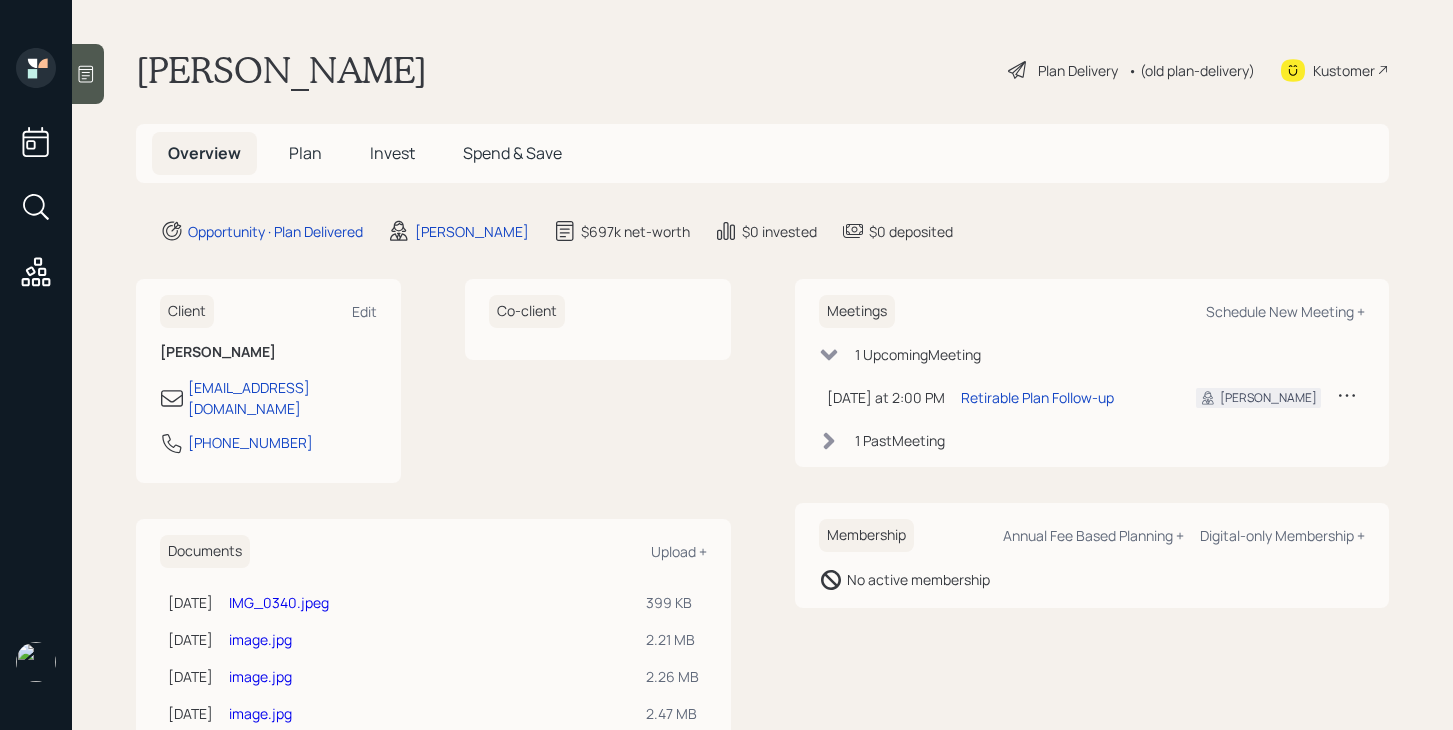 click on "image.jpg" at bounding box center (260, 639) 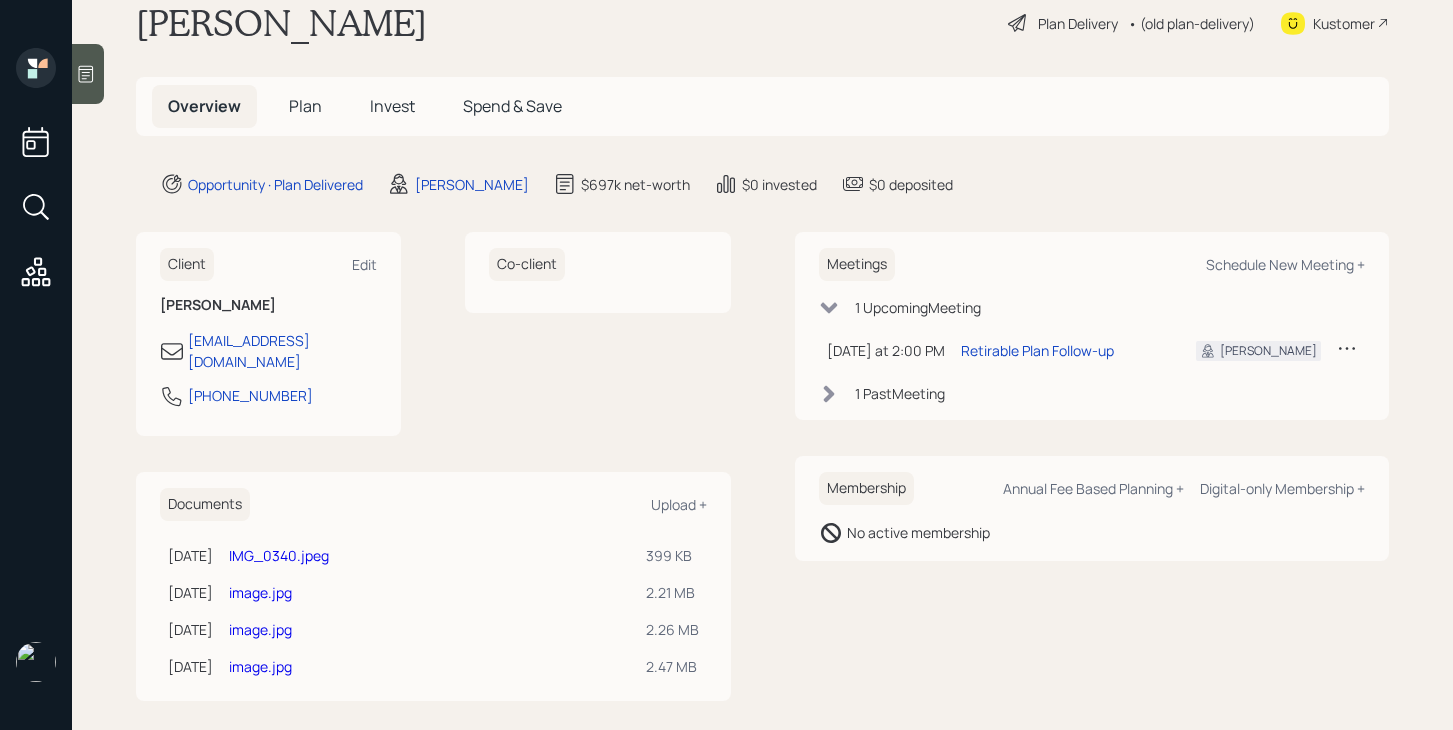 click on "Plan" at bounding box center [305, 106] 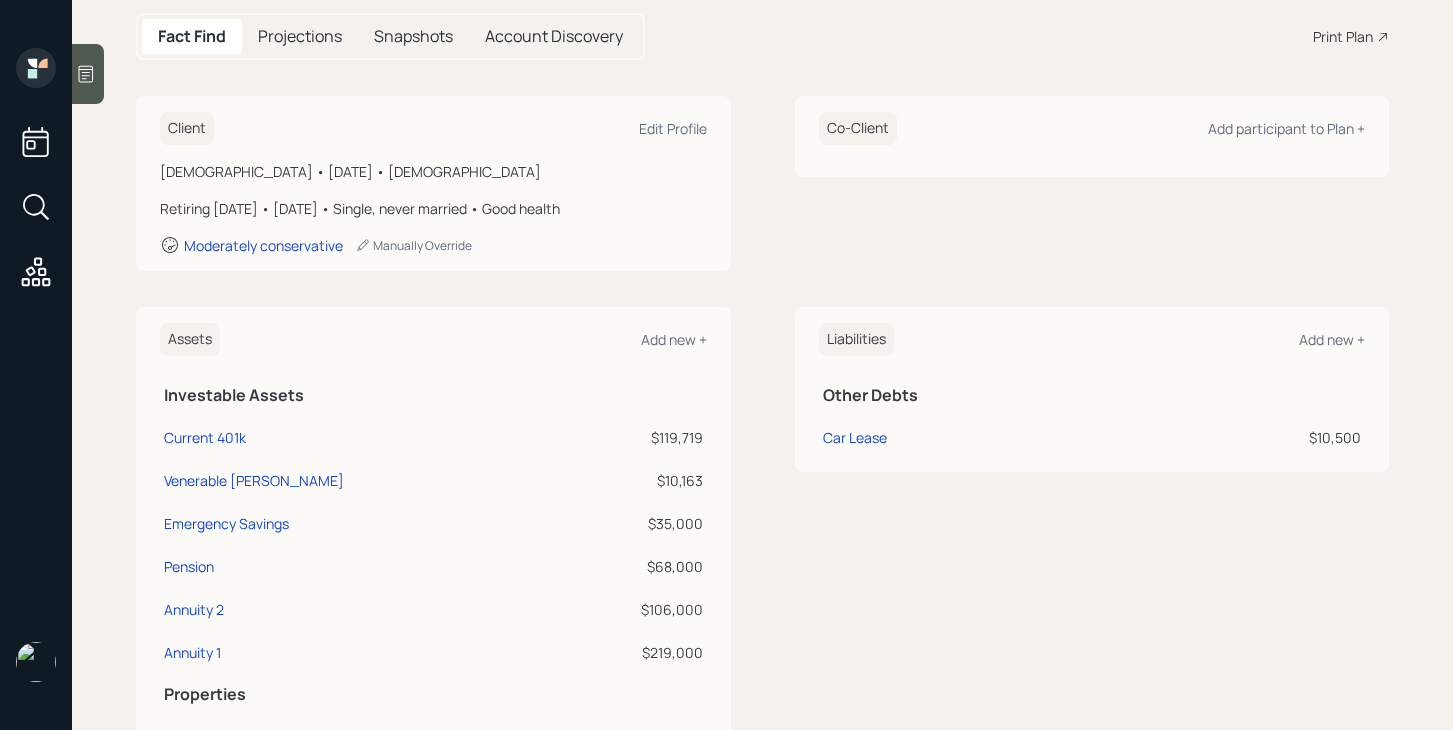 scroll, scrollTop: 0, scrollLeft: 0, axis: both 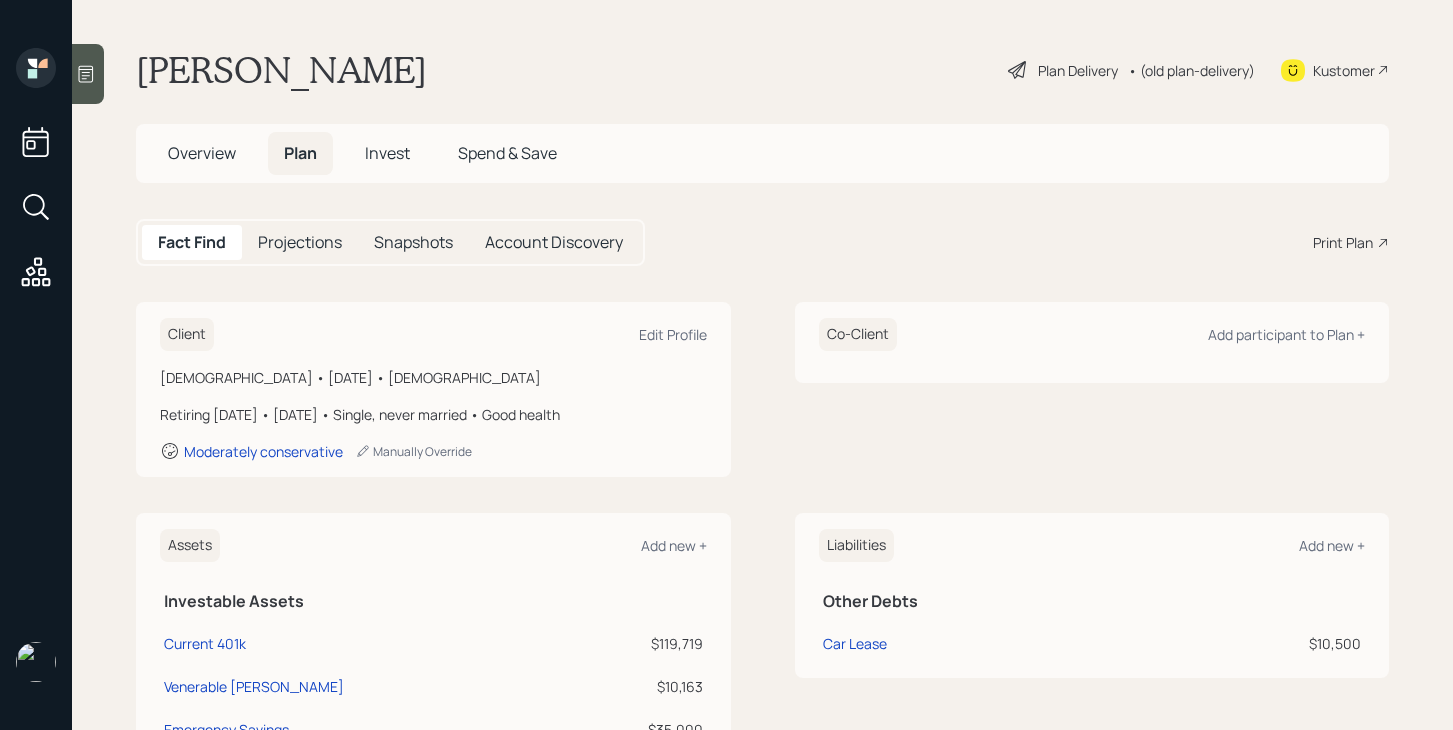 click on "Invest" at bounding box center (387, 153) 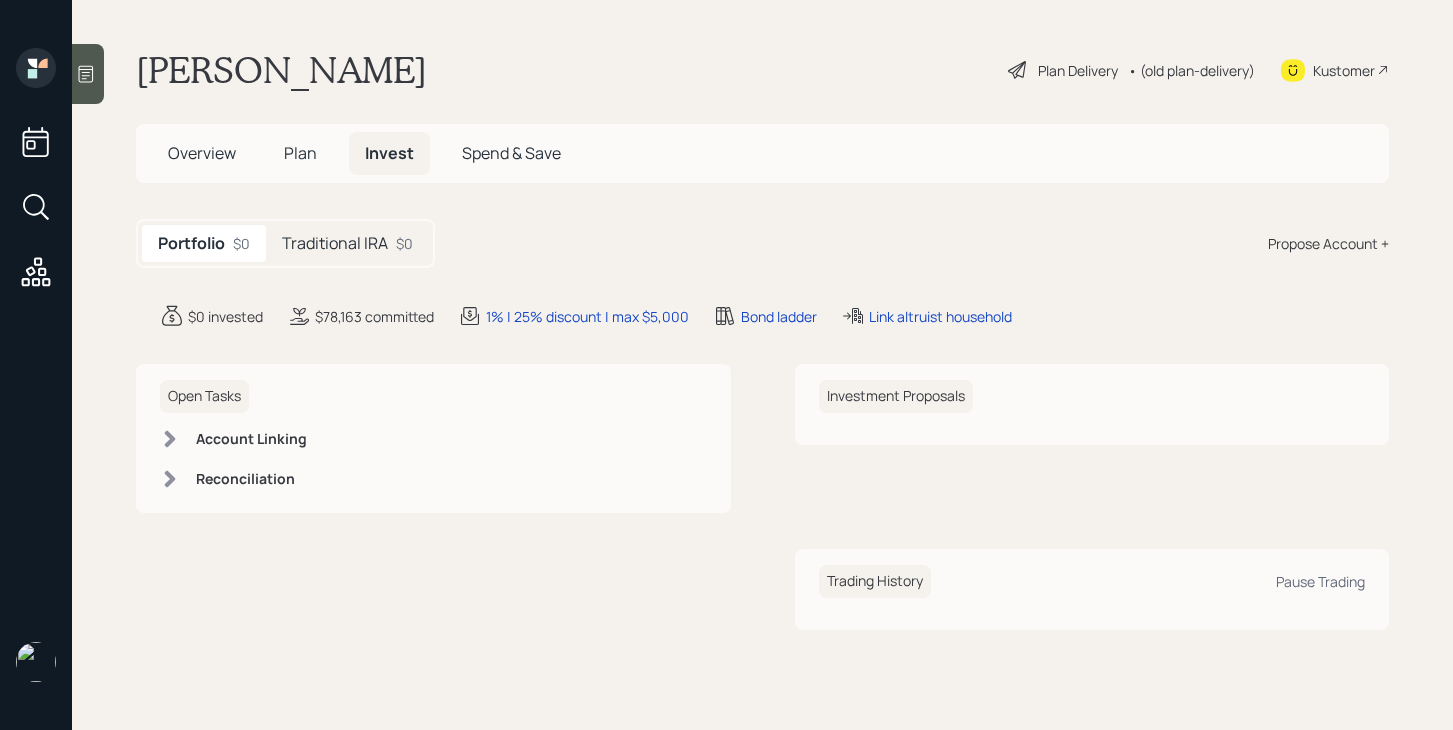 click on "Traditional IRA" at bounding box center (335, 243) 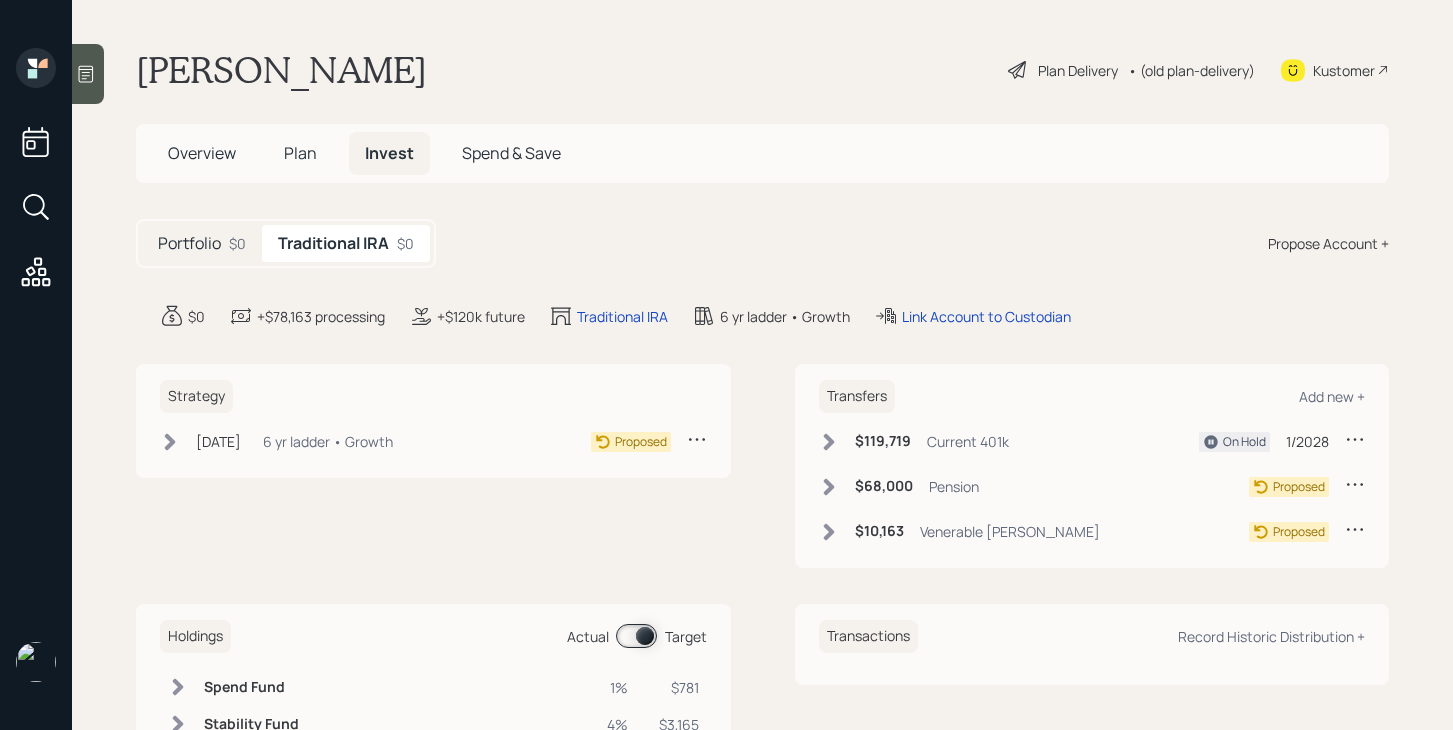 click on "Portfolio" at bounding box center [189, 243] 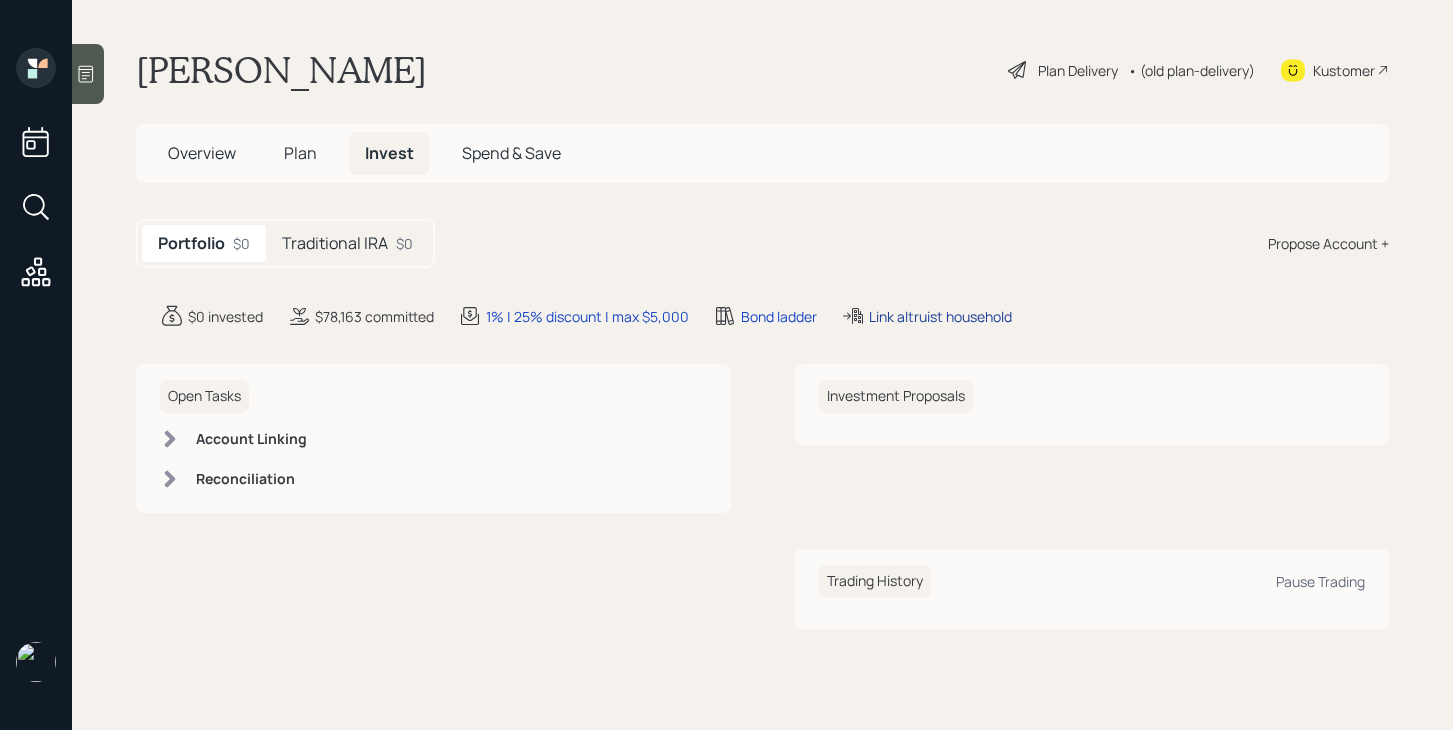 click on "Link altruist household" at bounding box center (940, 316) 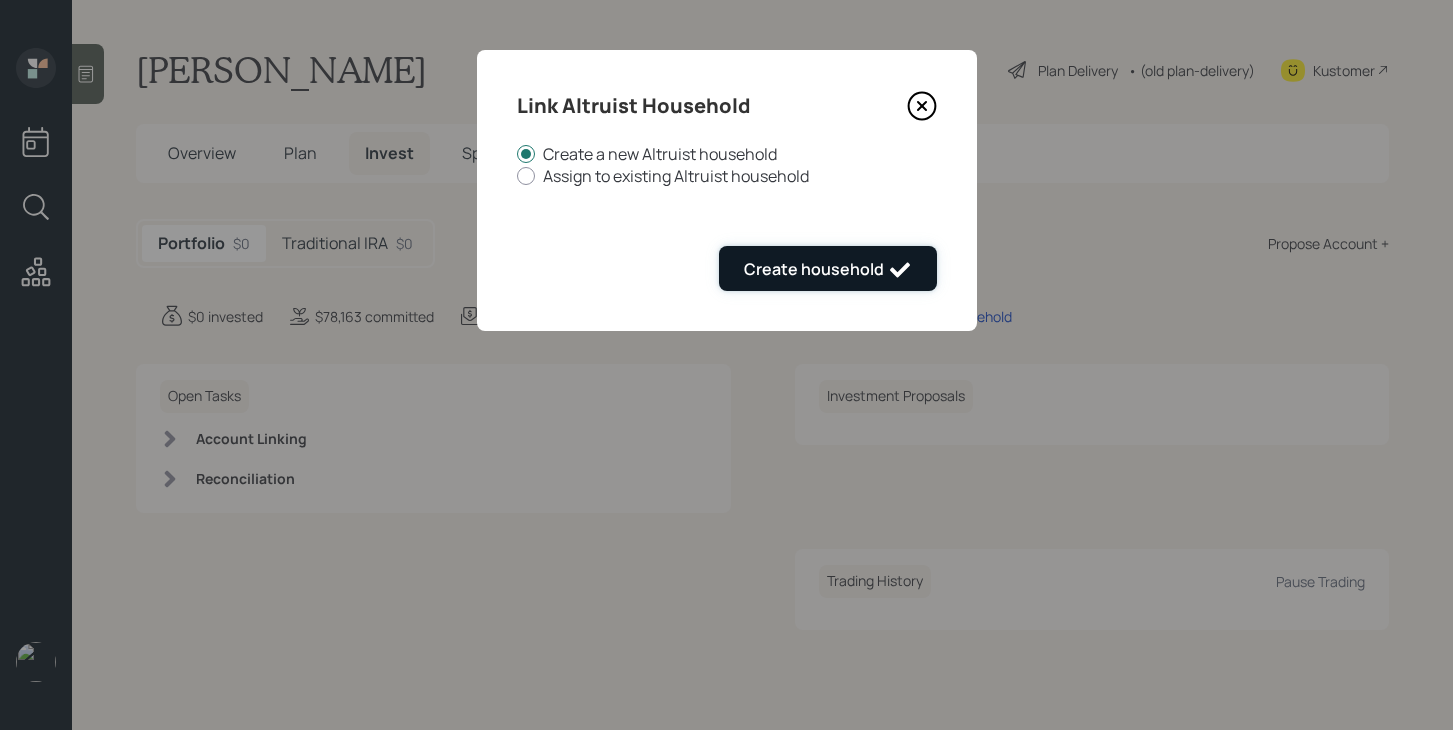 click on "Create household" at bounding box center (828, 268) 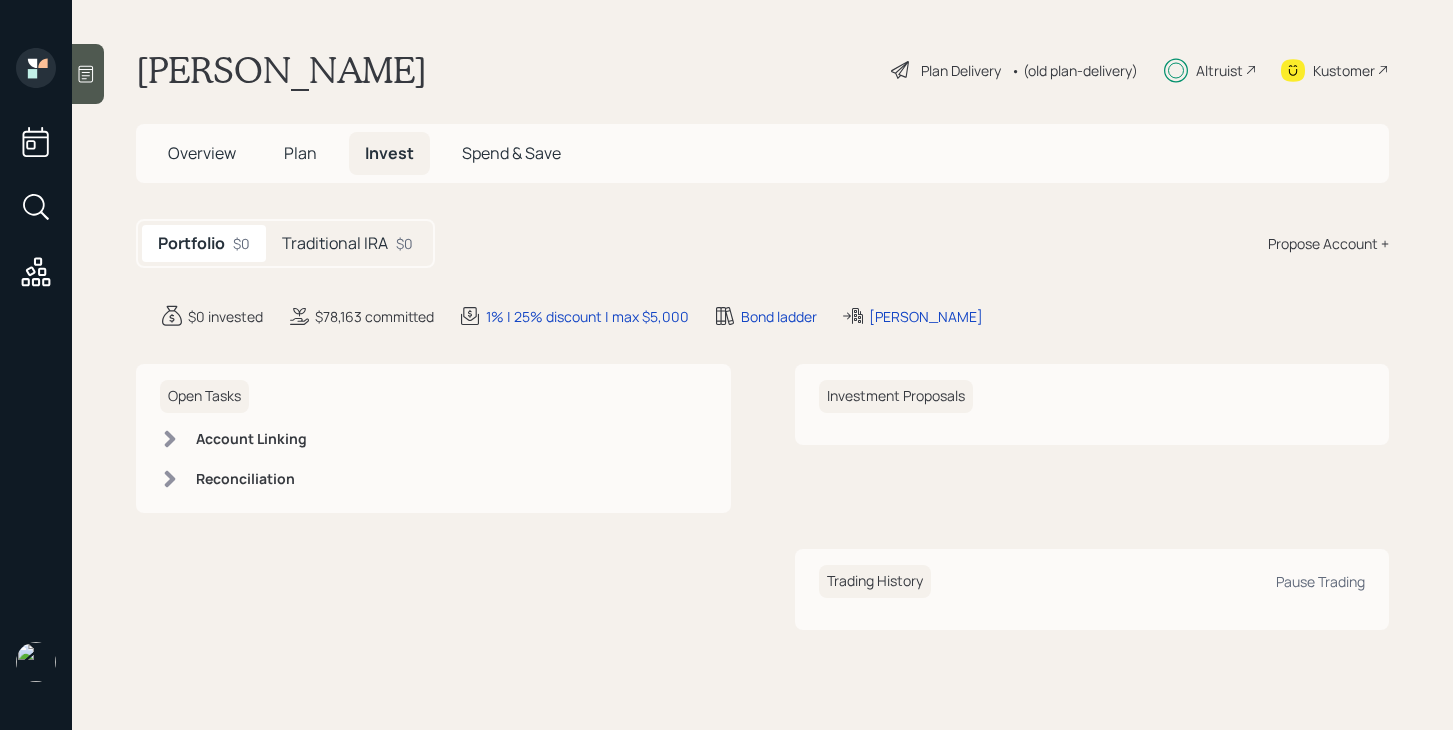 click on "Altruist" at bounding box center [1219, 70] 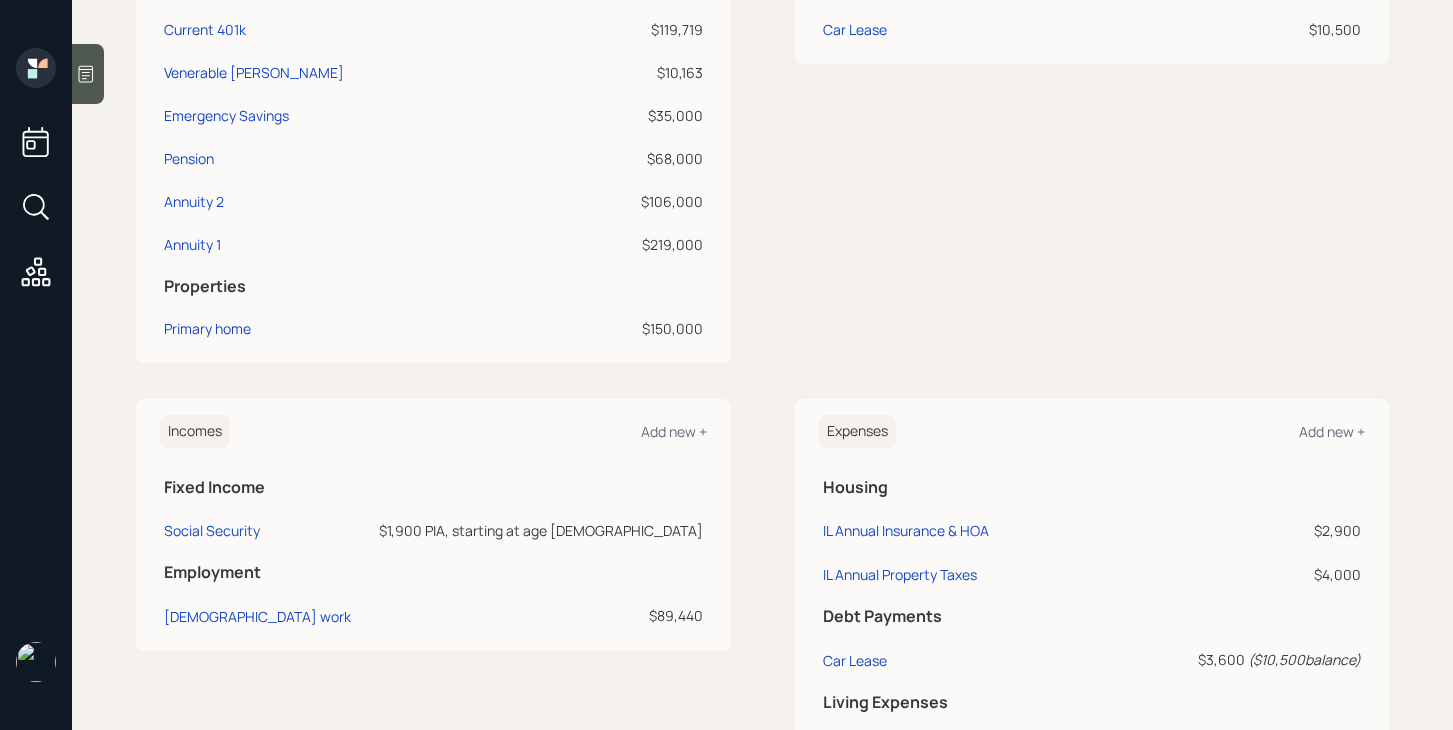 scroll, scrollTop: 608, scrollLeft: 0, axis: vertical 